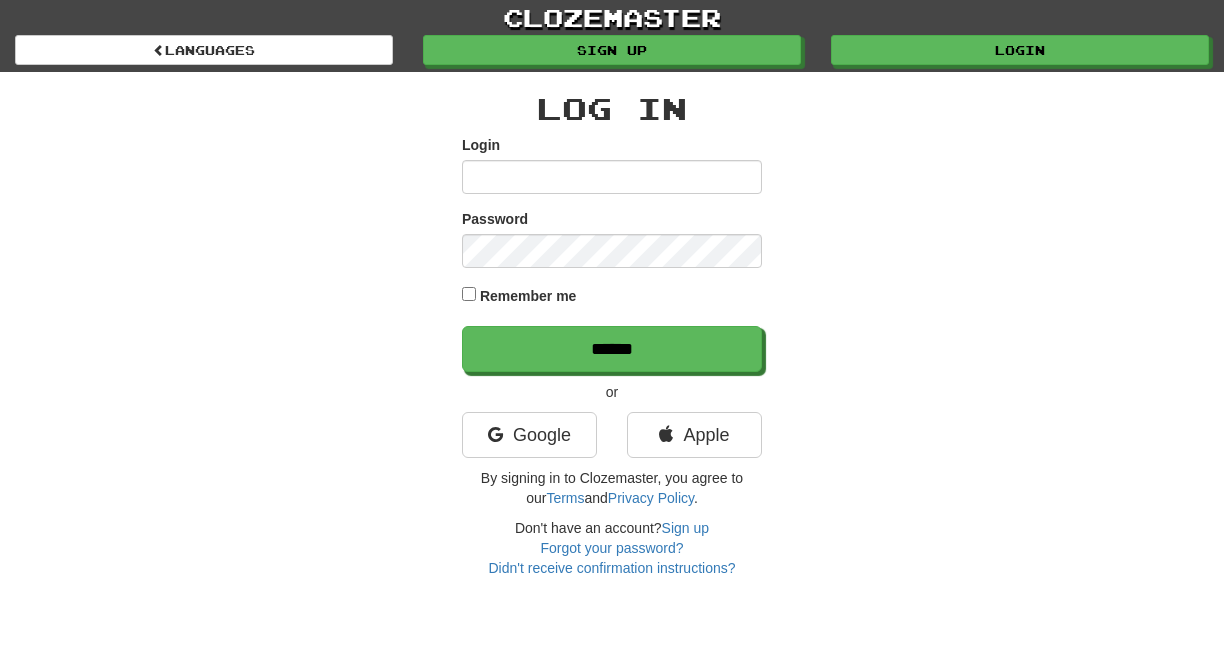 scroll, scrollTop: 0, scrollLeft: 0, axis: both 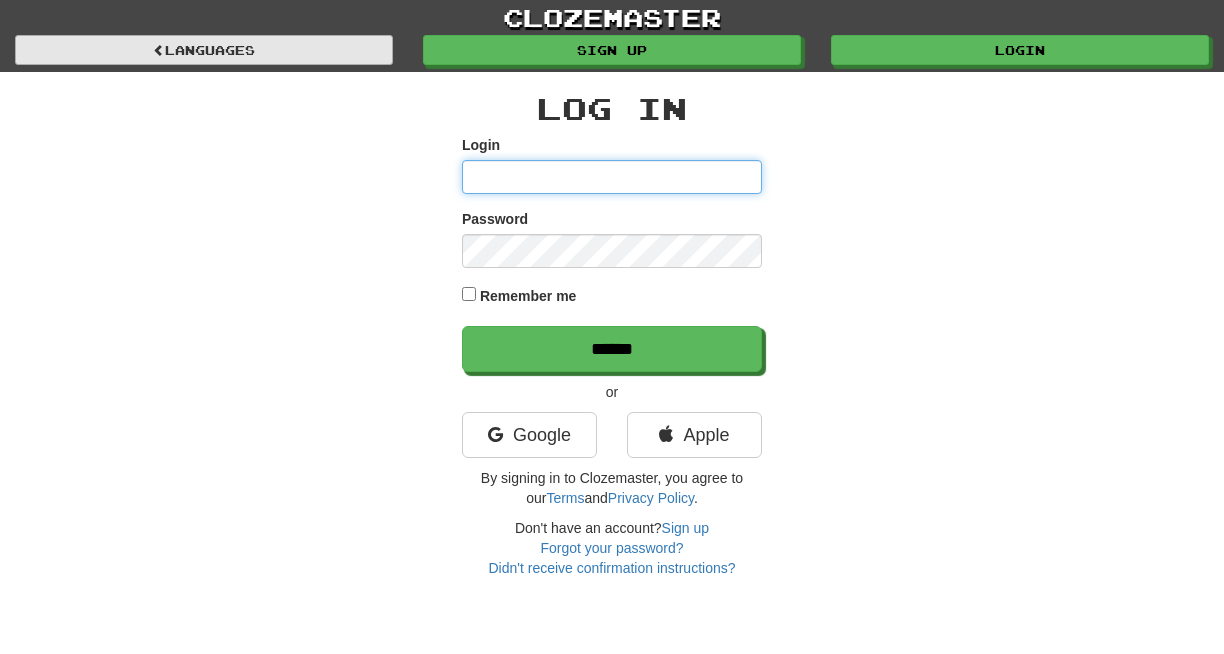 paste on "*********" 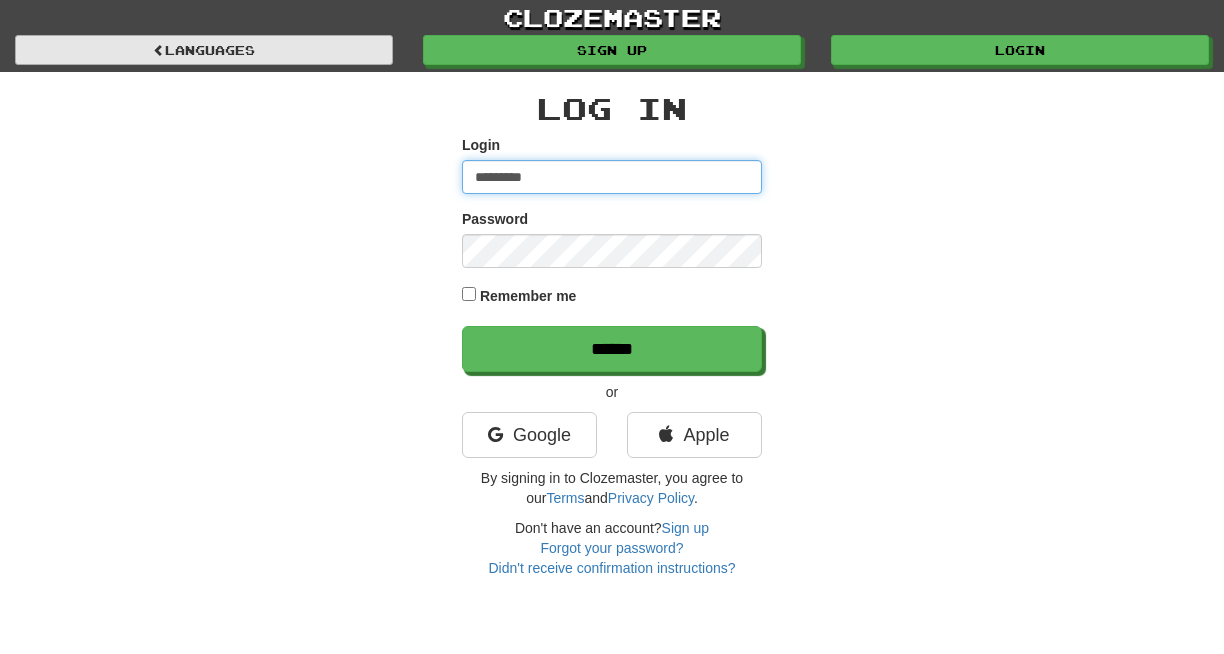 type on "*********" 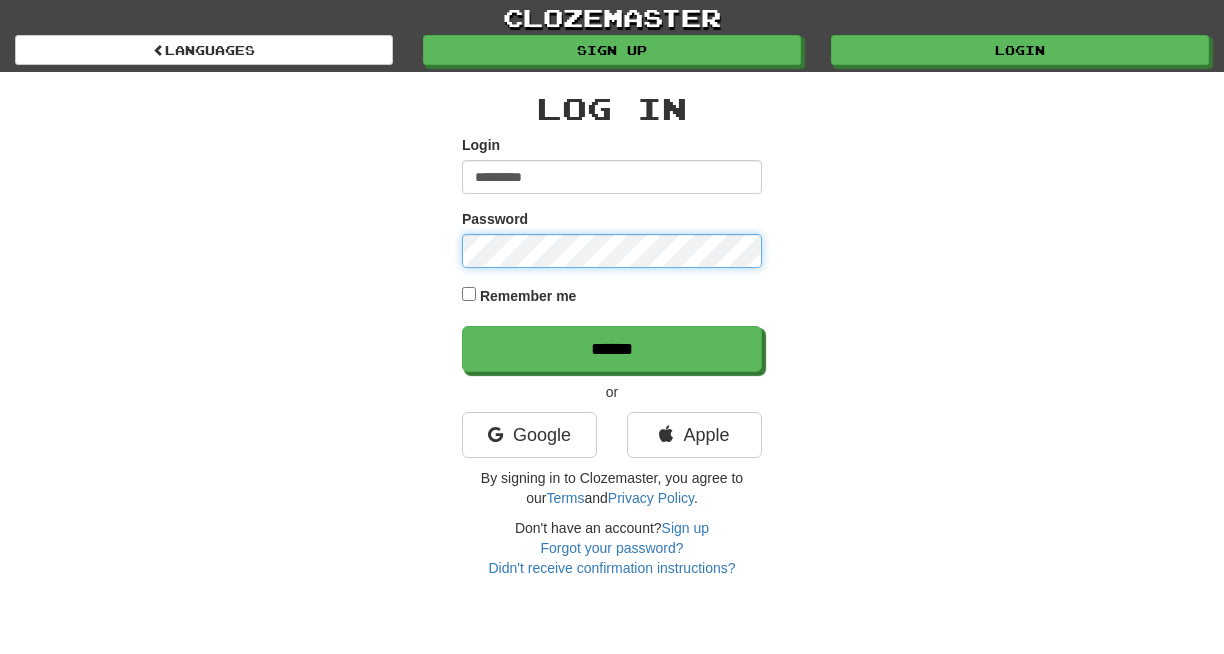 click on "******" at bounding box center [612, 349] 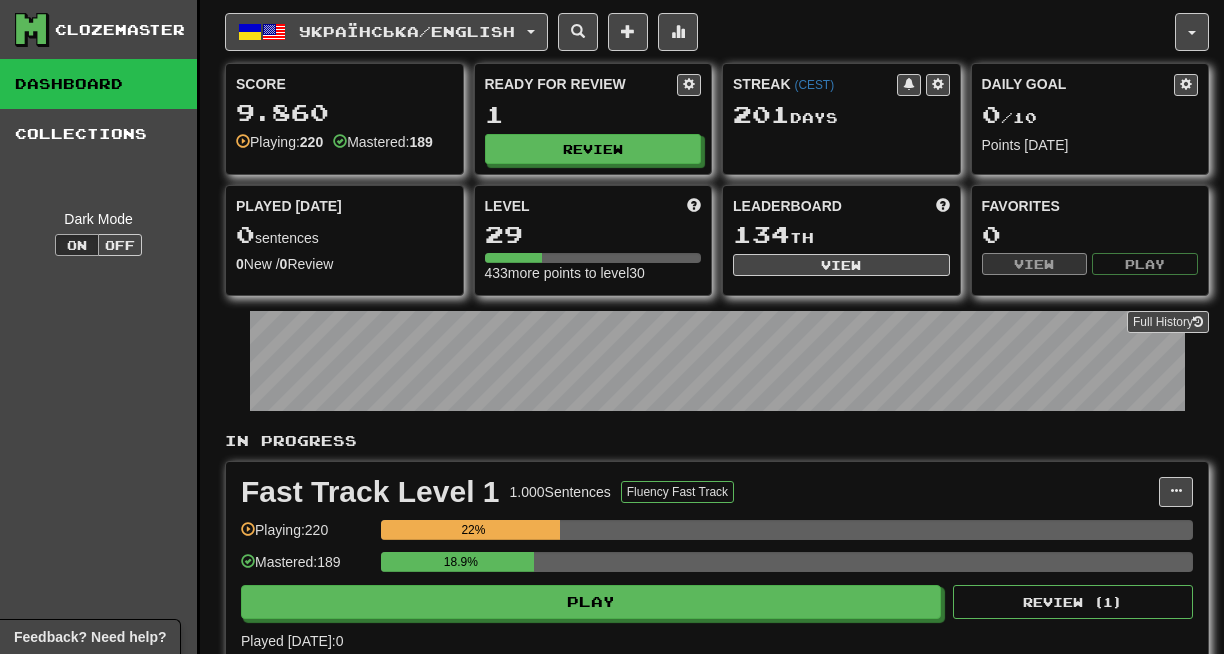 scroll, scrollTop: 0, scrollLeft: 0, axis: both 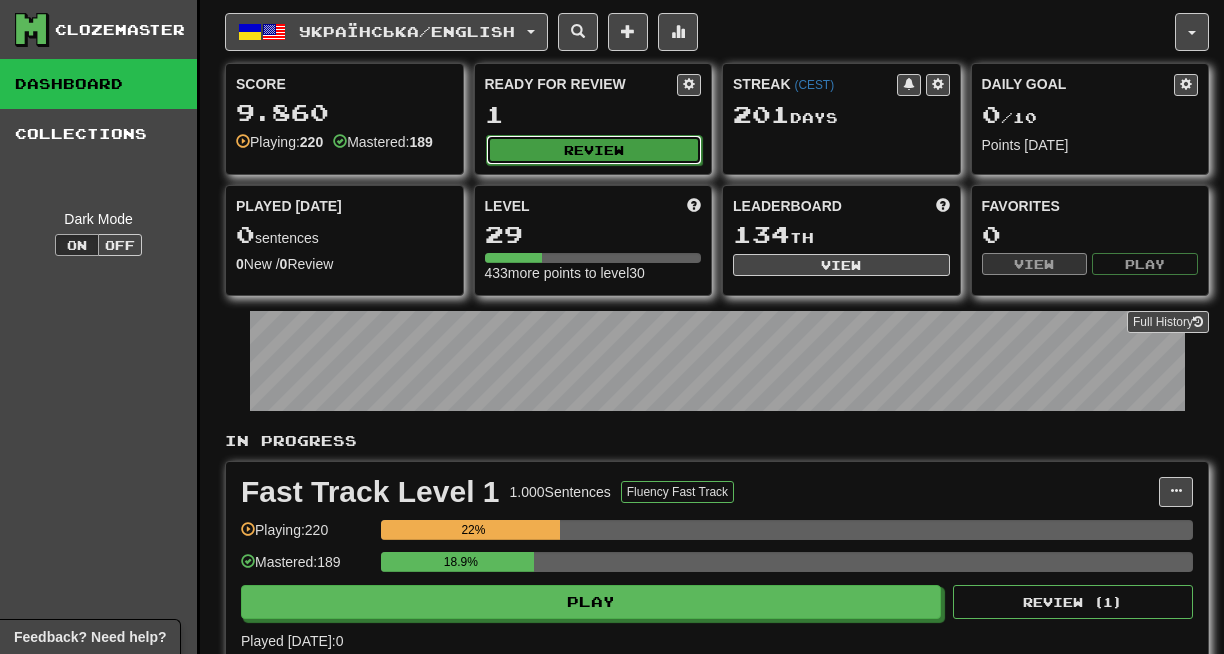 click on "Review" at bounding box center [594, 150] 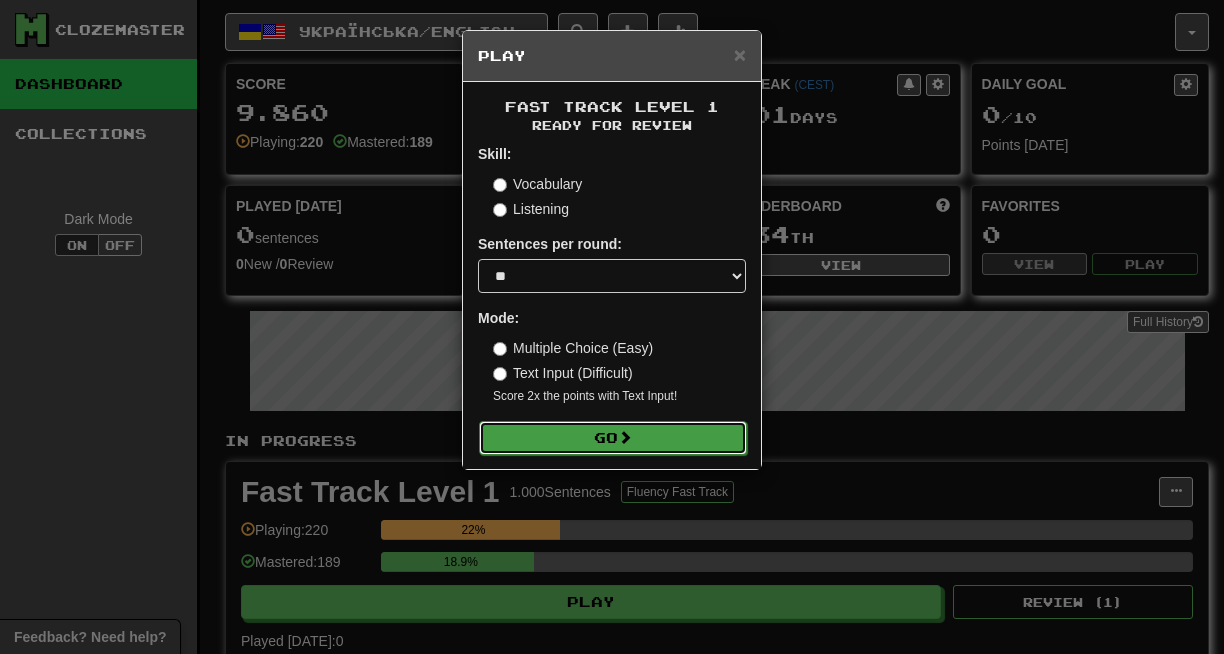 click on "Go" at bounding box center (613, 438) 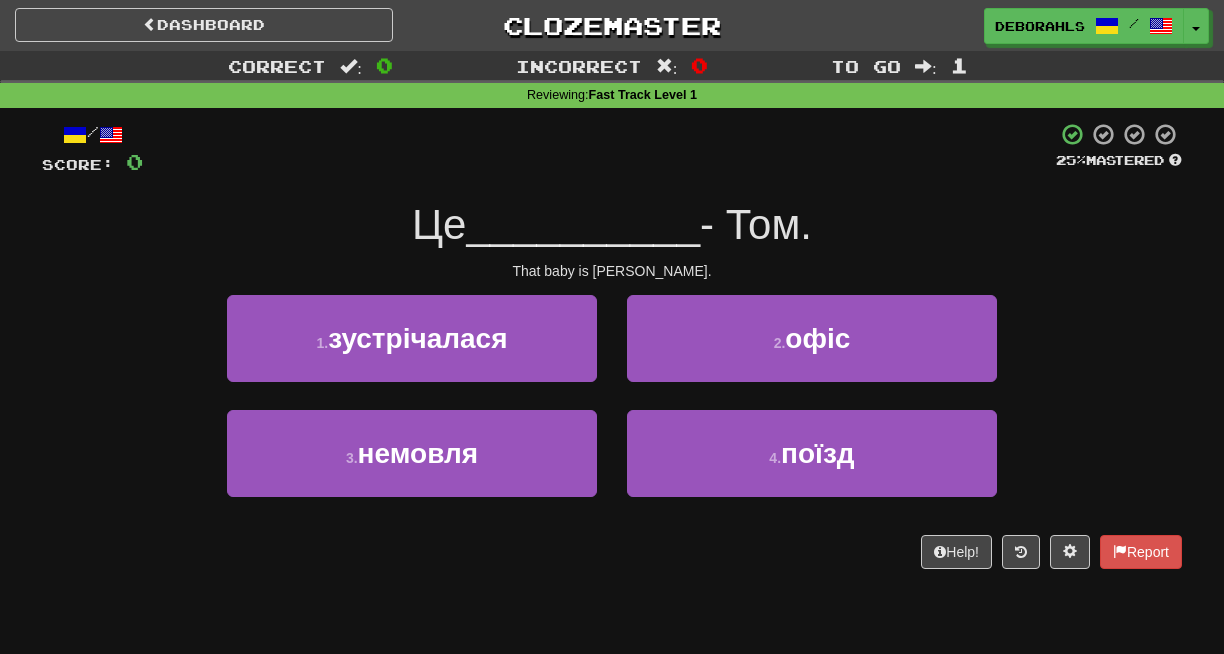 scroll, scrollTop: 0, scrollLeft: 0, axis: both 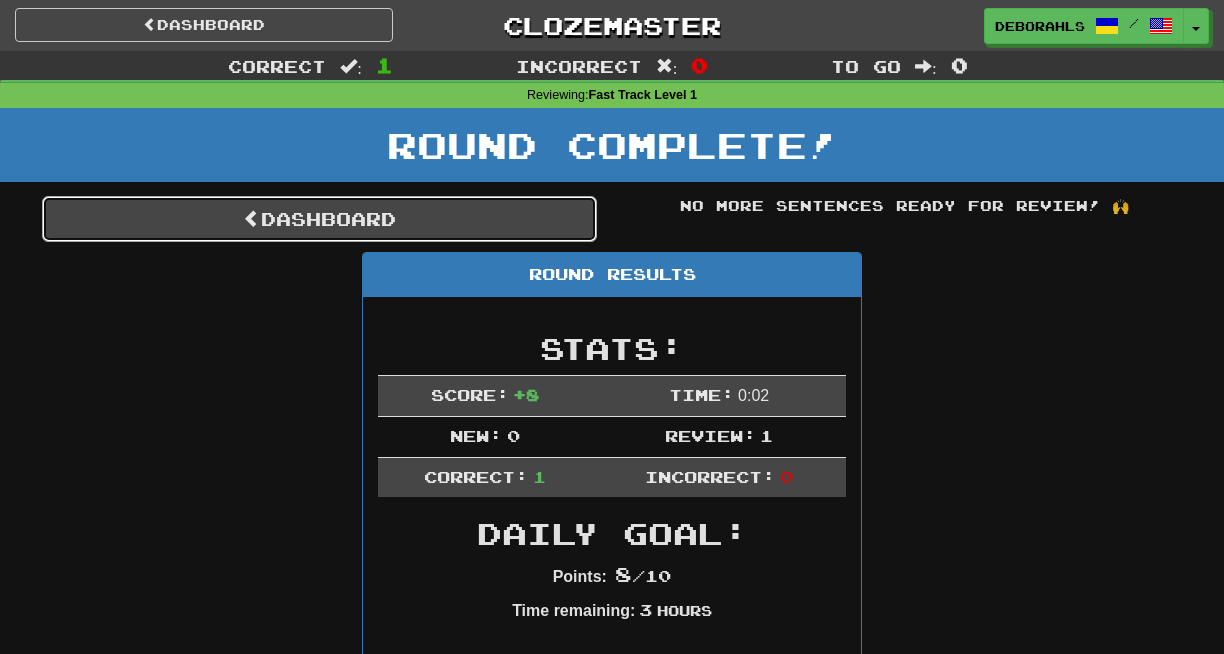 click on "Dashboard" at bounding box center [319, 219] 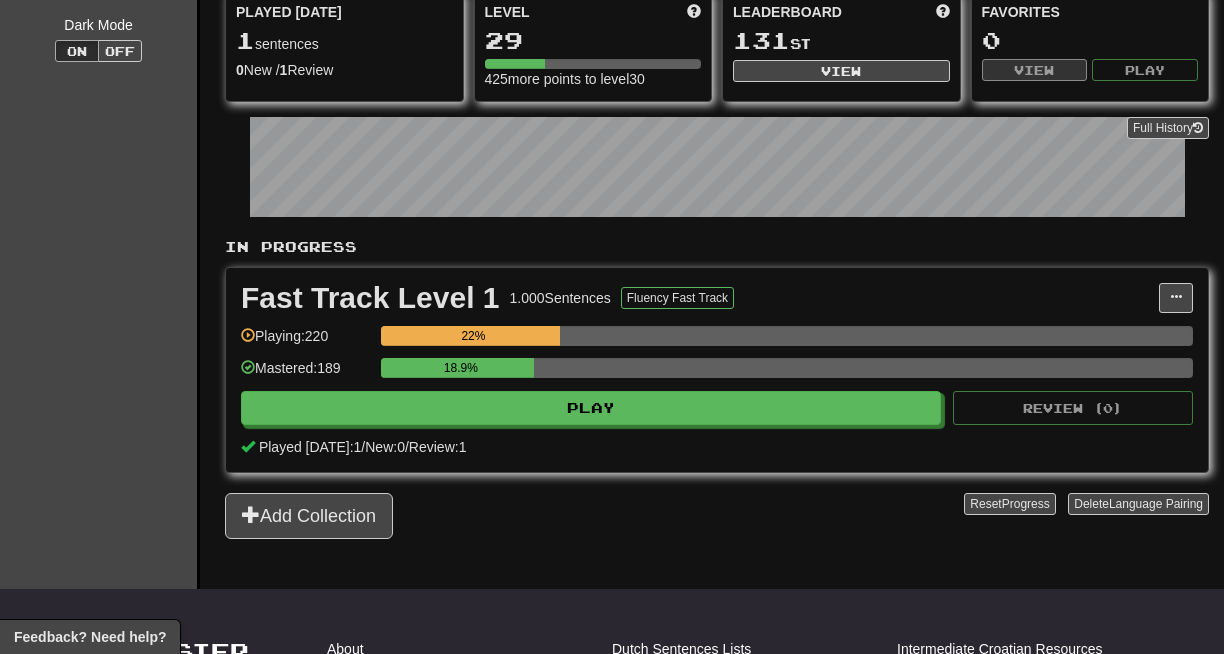 scroll, scrollTop: 276, scrollLeft: 0, axis: vertical 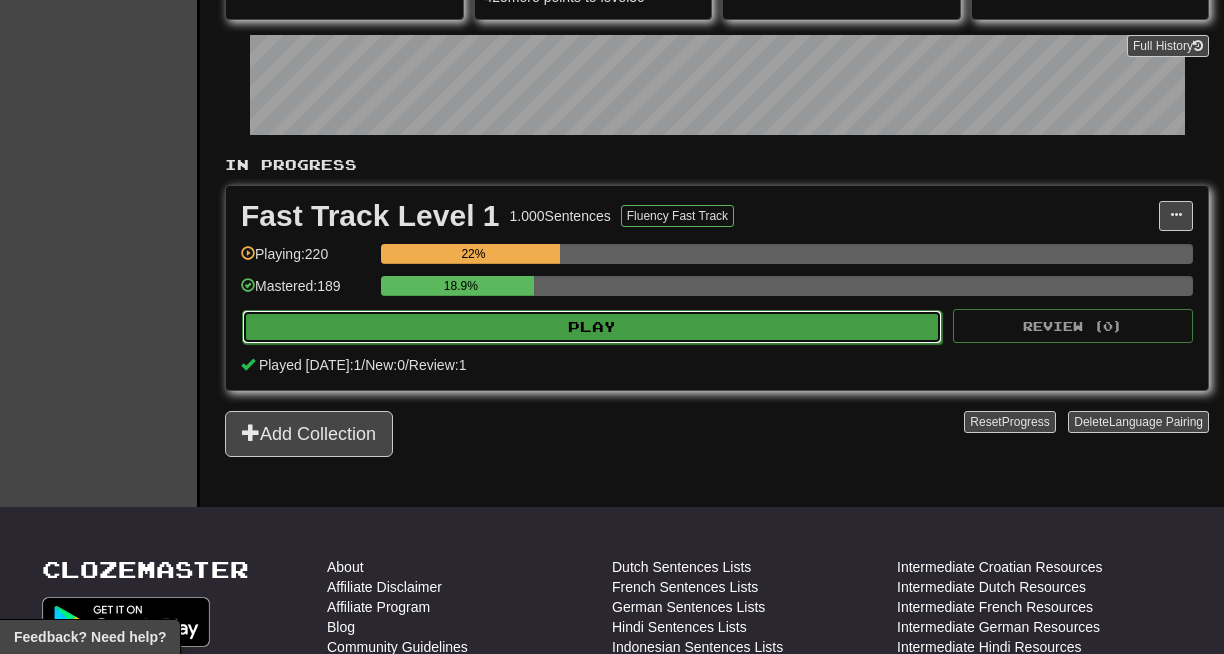 click on "Play" at bounding box center (592, 327) 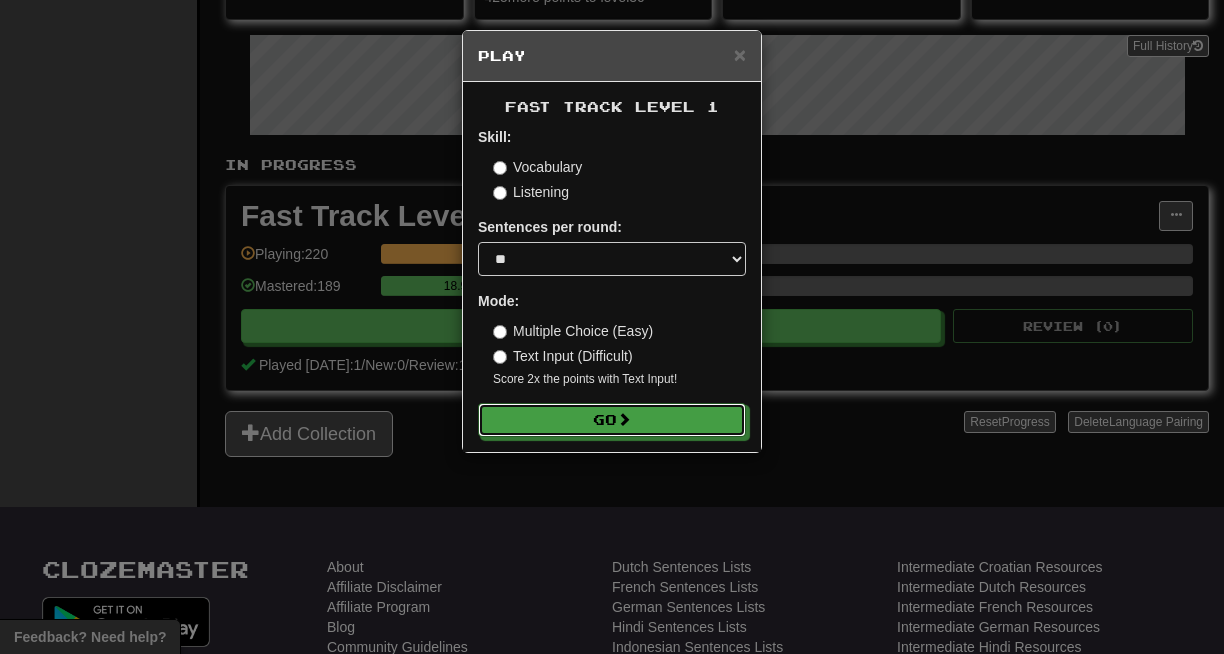 click on "Go" at bounding box center [612, 420] 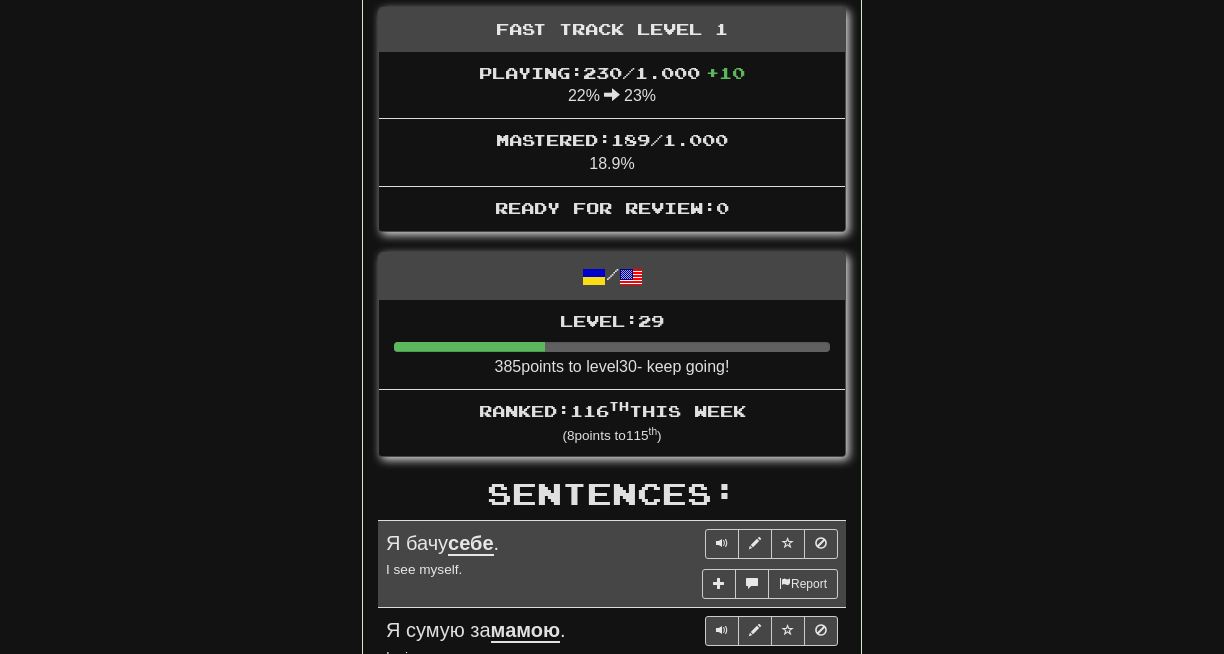 scroll, scrollTop: 0, scrollLeft: 0, axis: both 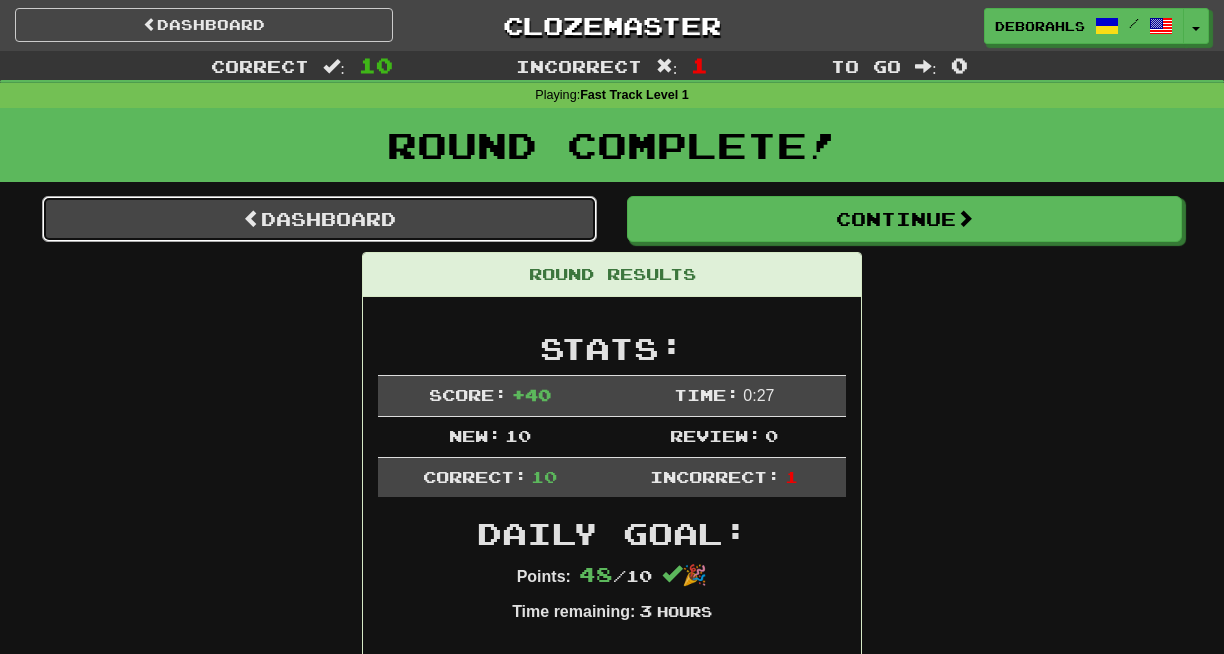 click on "Dashboard" at bounding box center (319, 219) 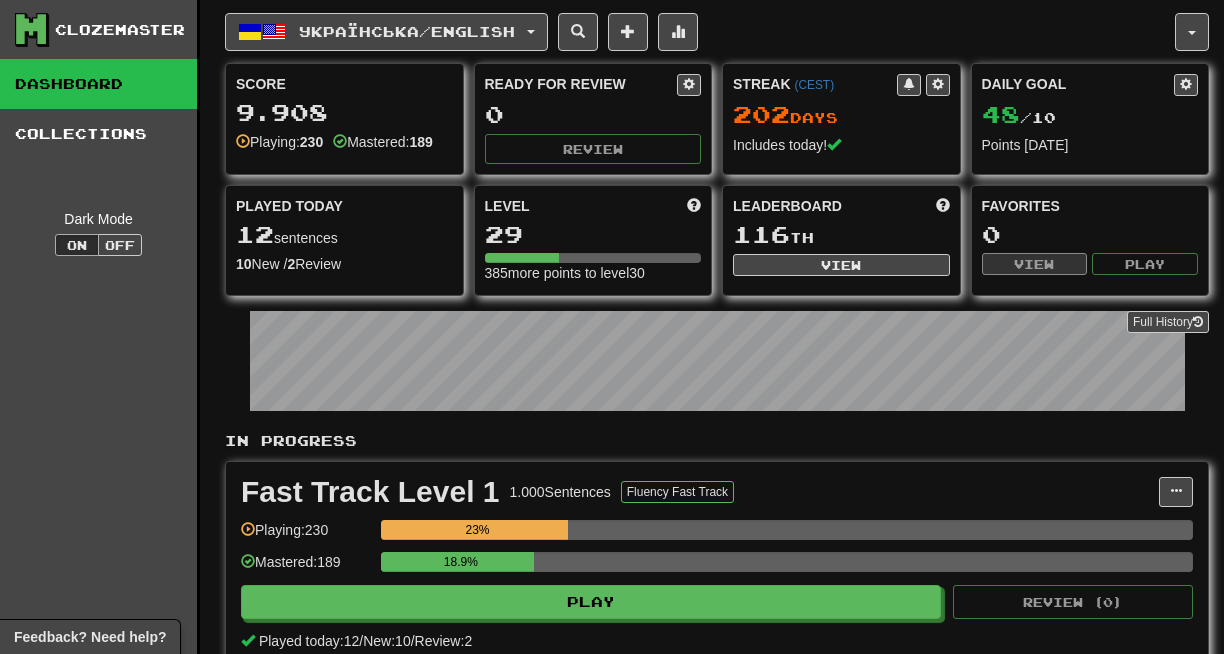 scroll, scrollTop: 0, scrollLeft: 0, axis: both 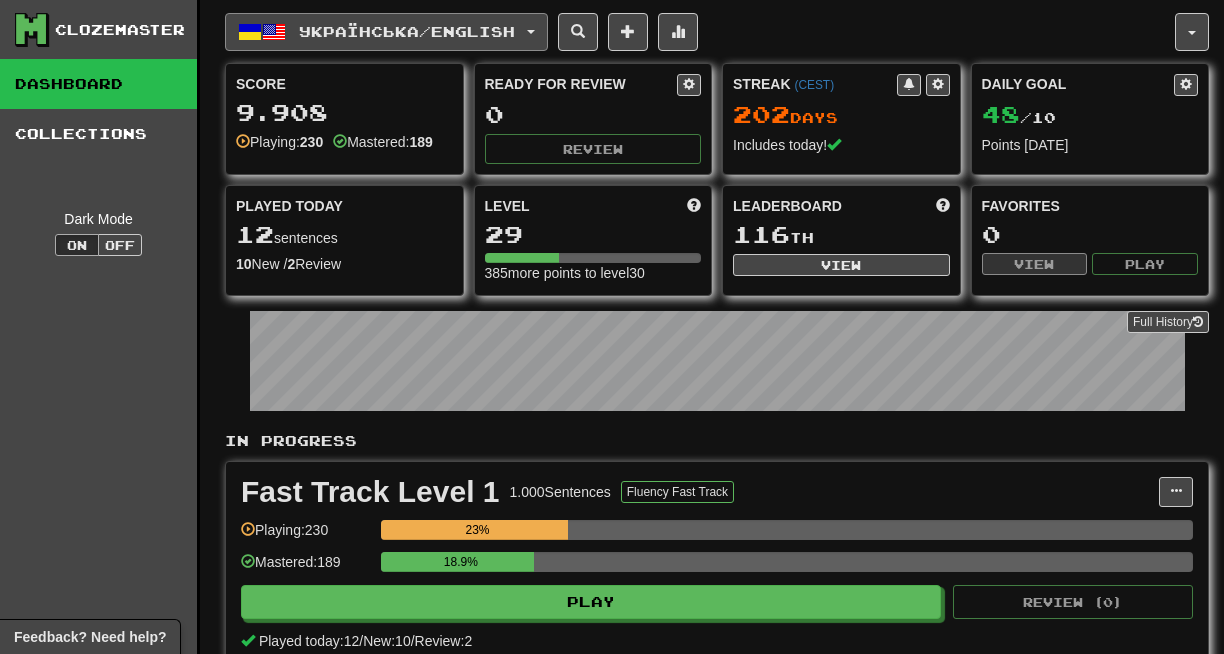 click on "Українська  /  English" at bounding box center (386, 32) 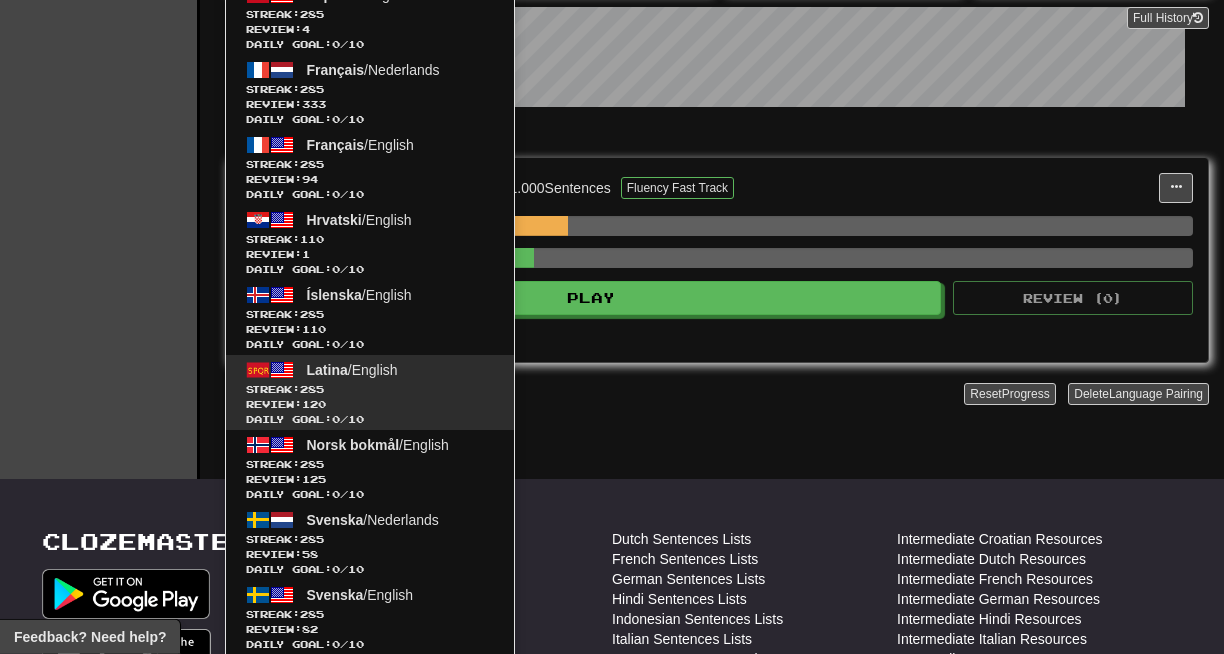scroll, scrollTop: 414, scrollLeft: 0, axis: vertical 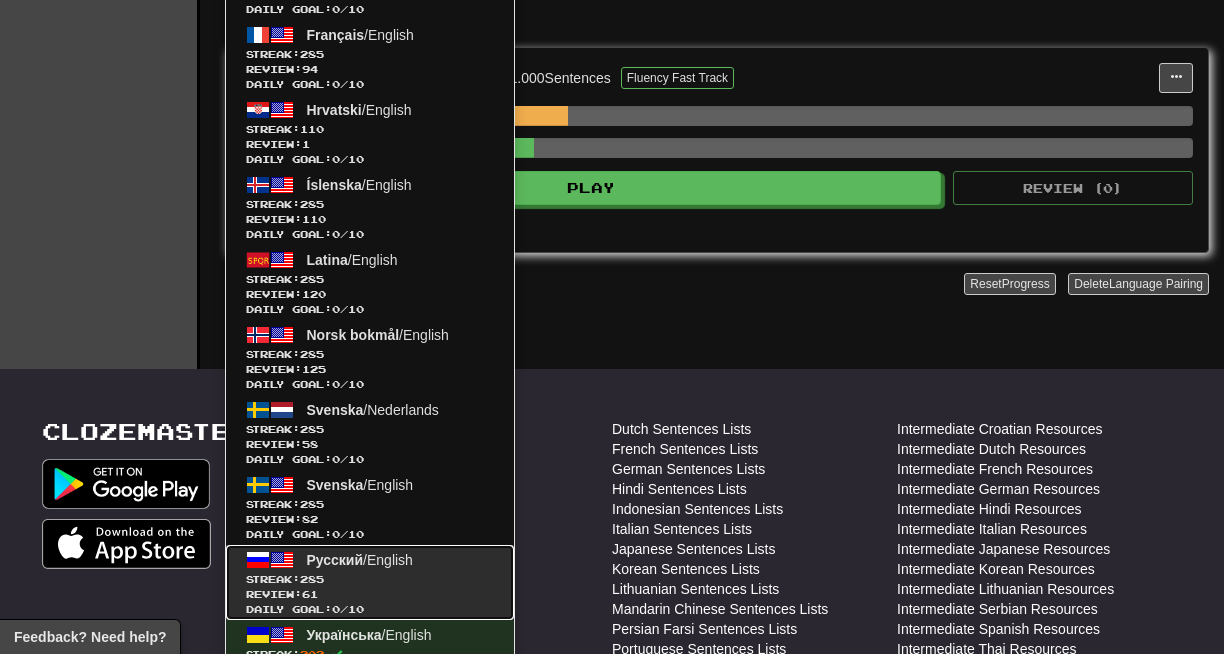 click on "Review:  61" at bounding box center (370, 594) 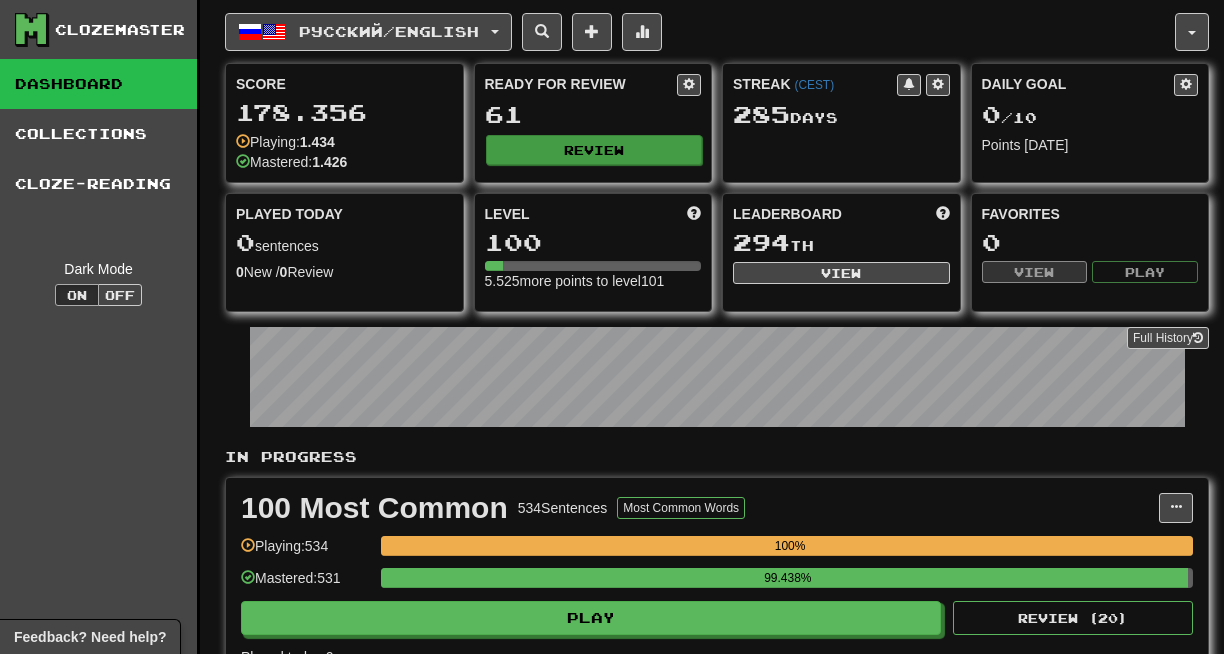 scroll, scrollTop: 0, scrollLeft: 0, axis: both 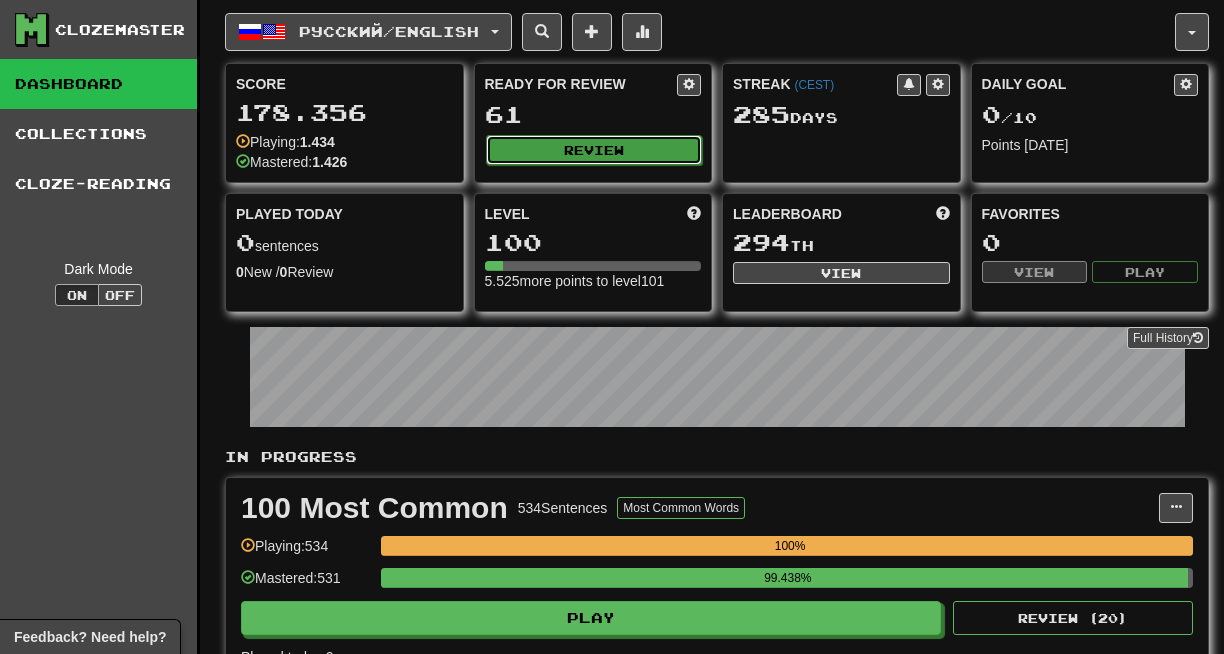 click on "Review" at bounding box center (594, 150) 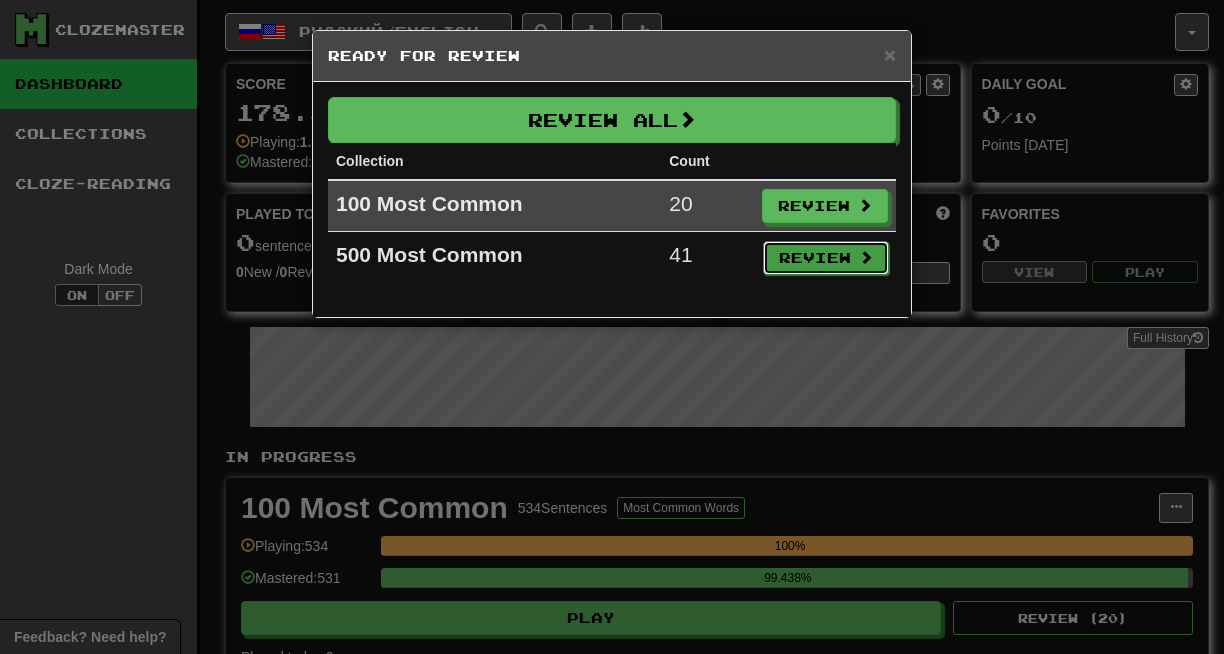 click on "Review" at bounding box center (826, 258) 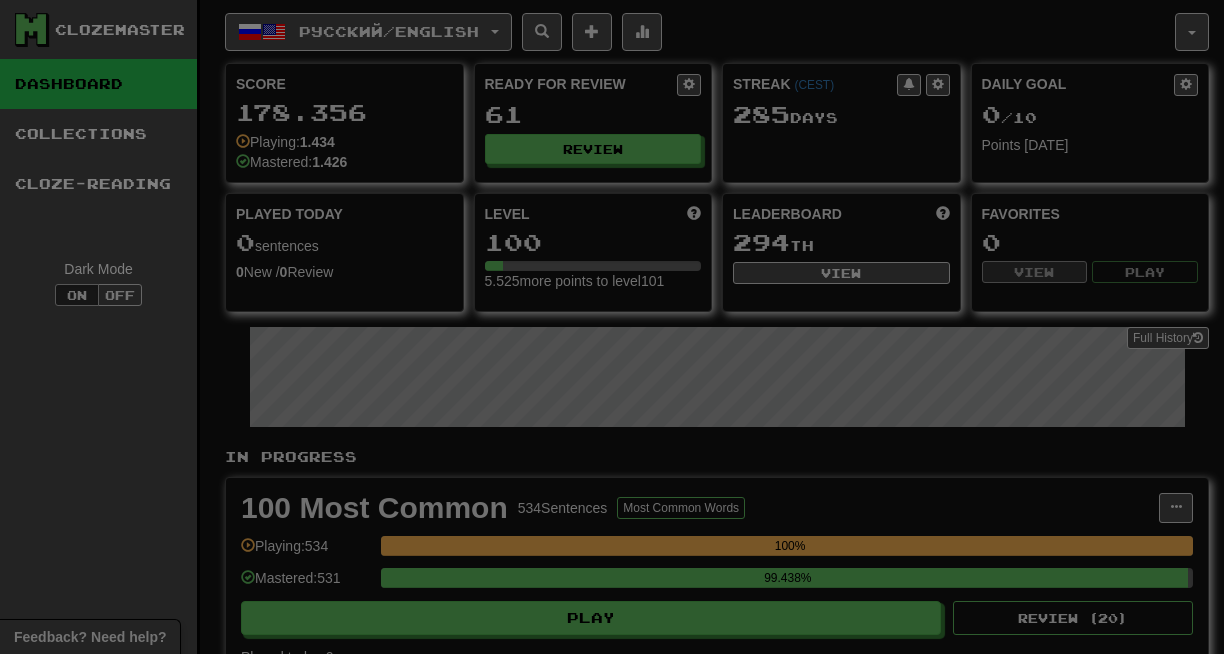 select on "**" 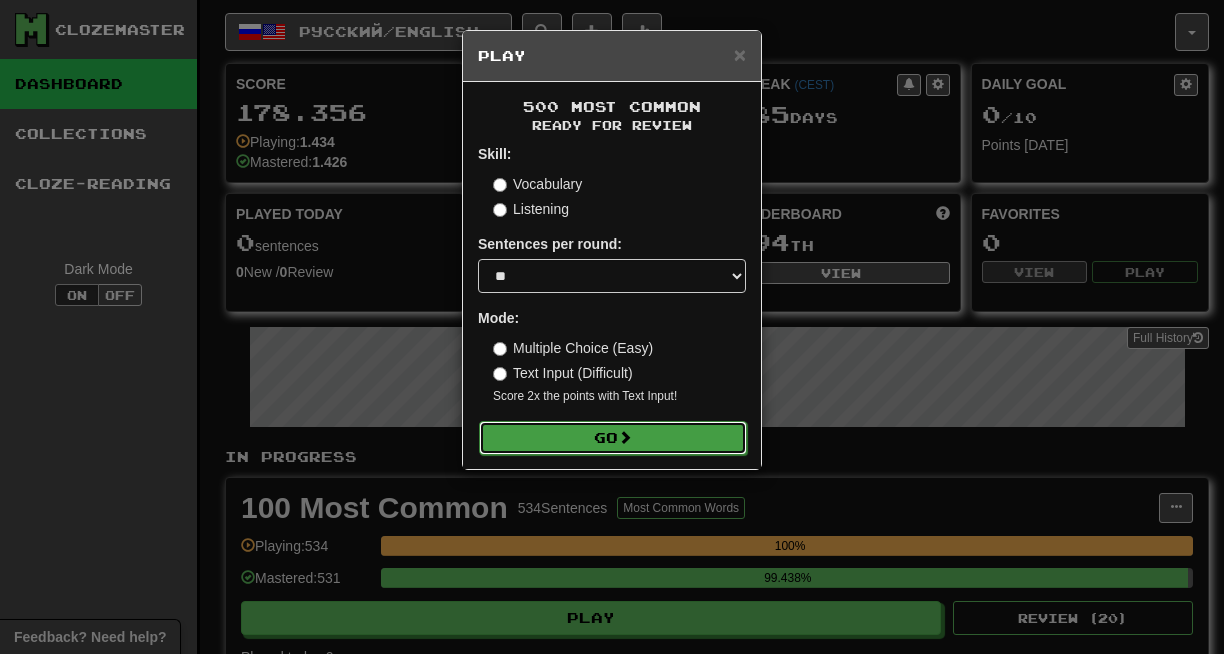 click on "Go" at bounding box center (613, 438) 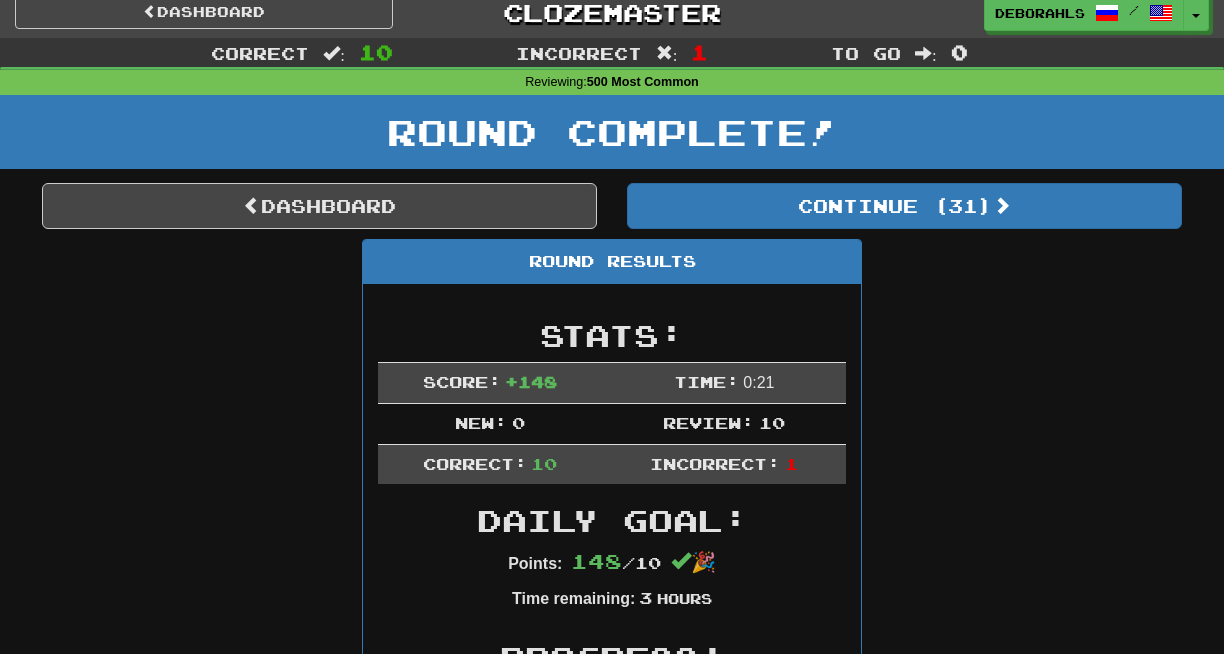 scroll, scrollTop: 0, scrollLeft: 0, axis: both 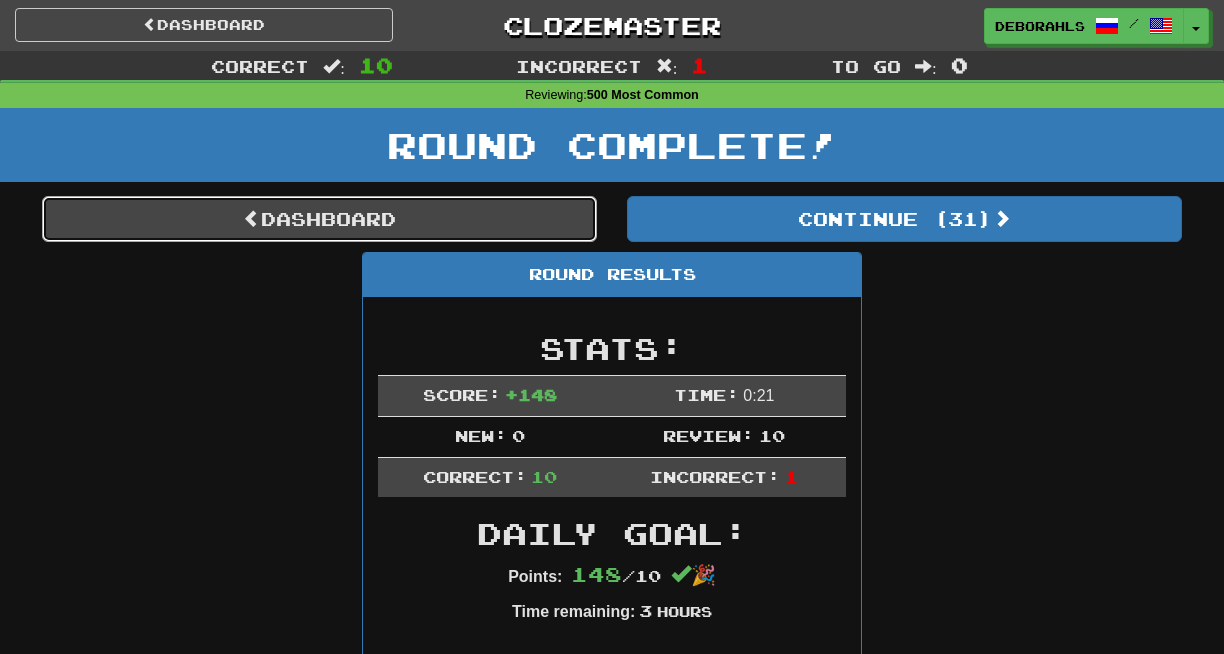 click at bounding box center [252, 218] 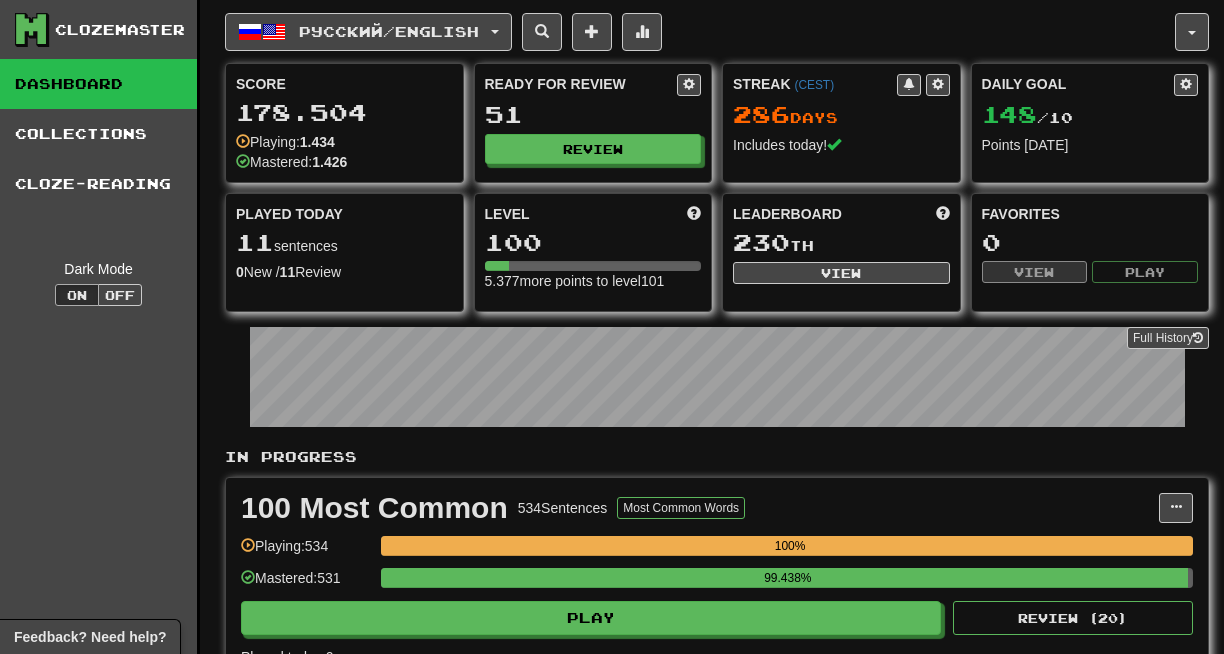 scroll, scrollTop: 0, scrollLeft: 0, axis: both 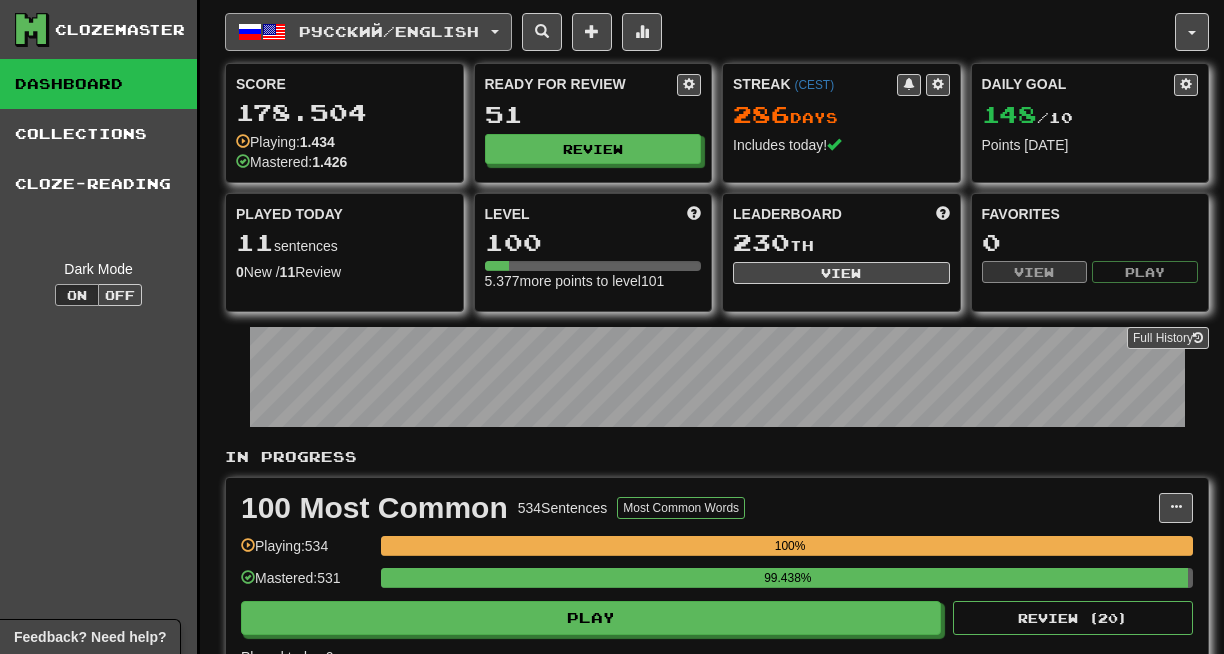 click on "Русский  /  English" at bounding box center [389, 31] 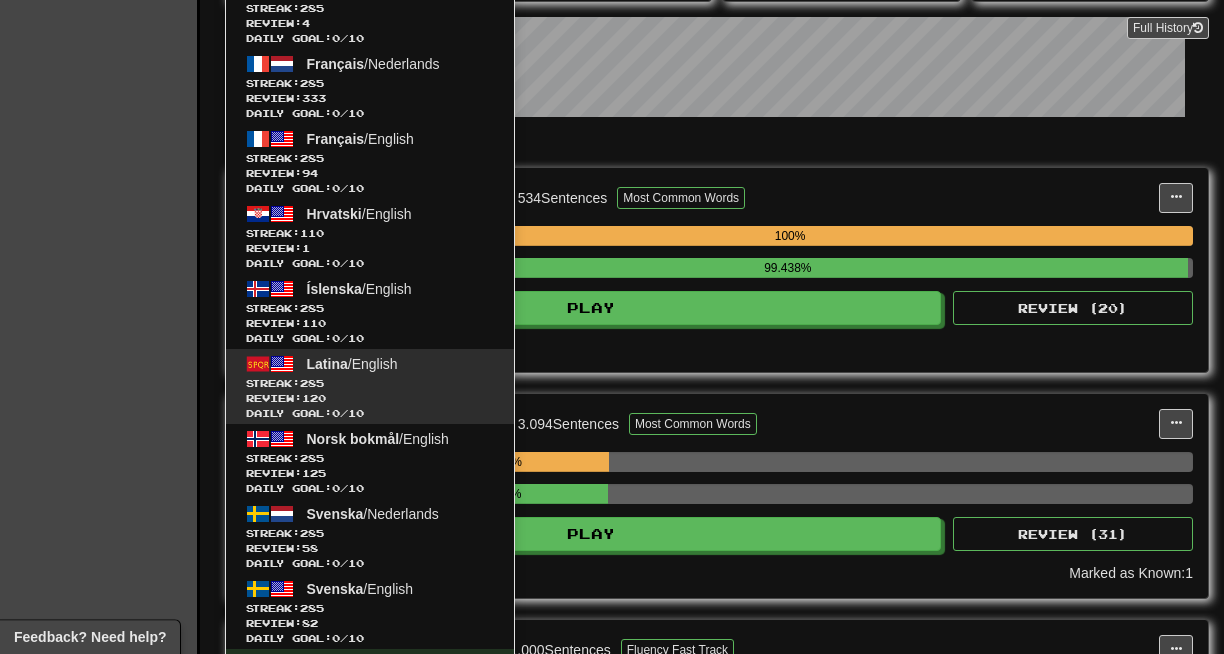 scroll, scrollTop: 552, scrollLeft: 0, axis: vertical 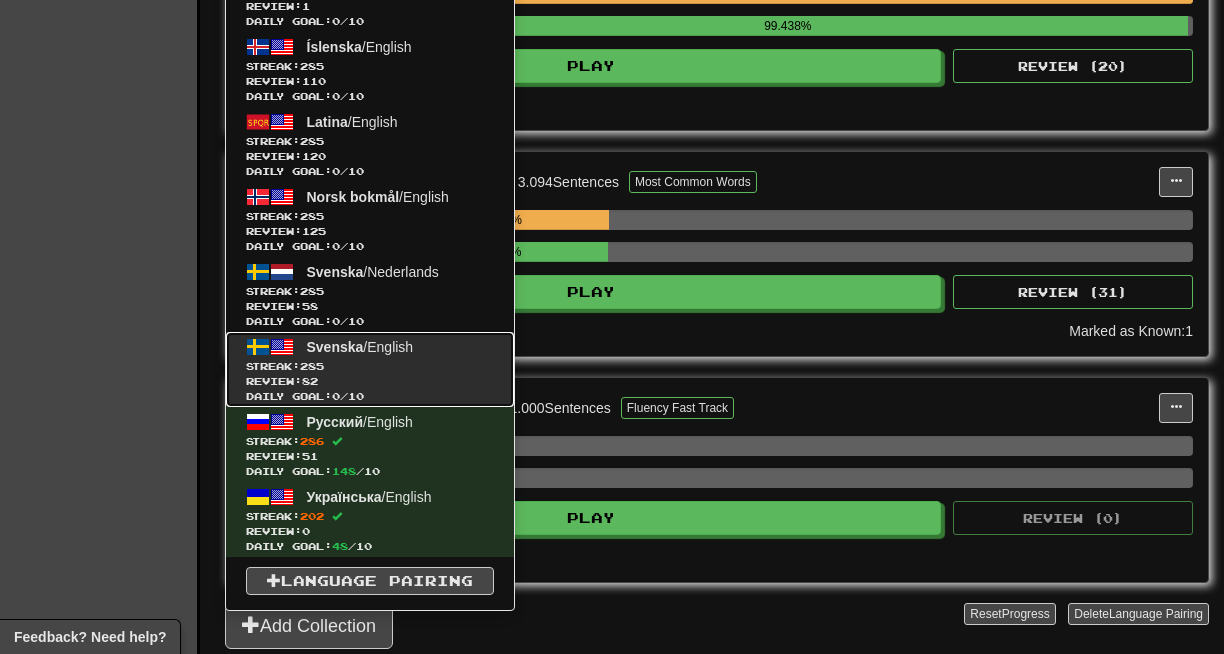 click on "Review:  82" at bounding box center (370, 381) 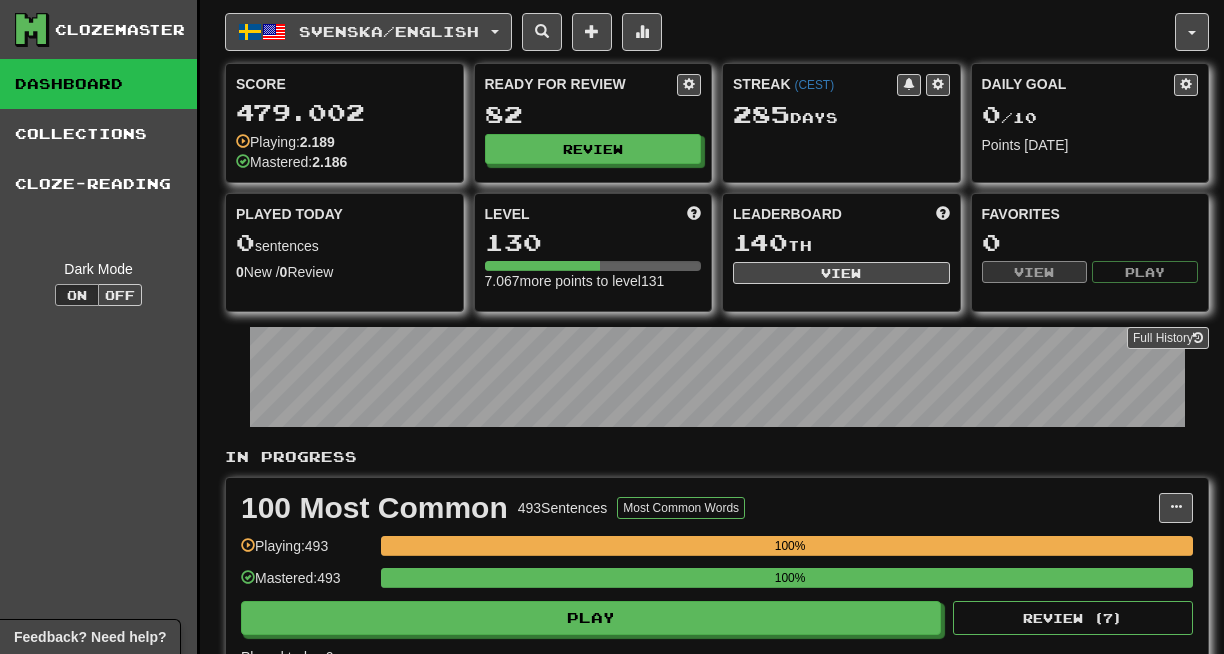 scroll, scrollTop: 0, scrollLeft: 0, axis: both 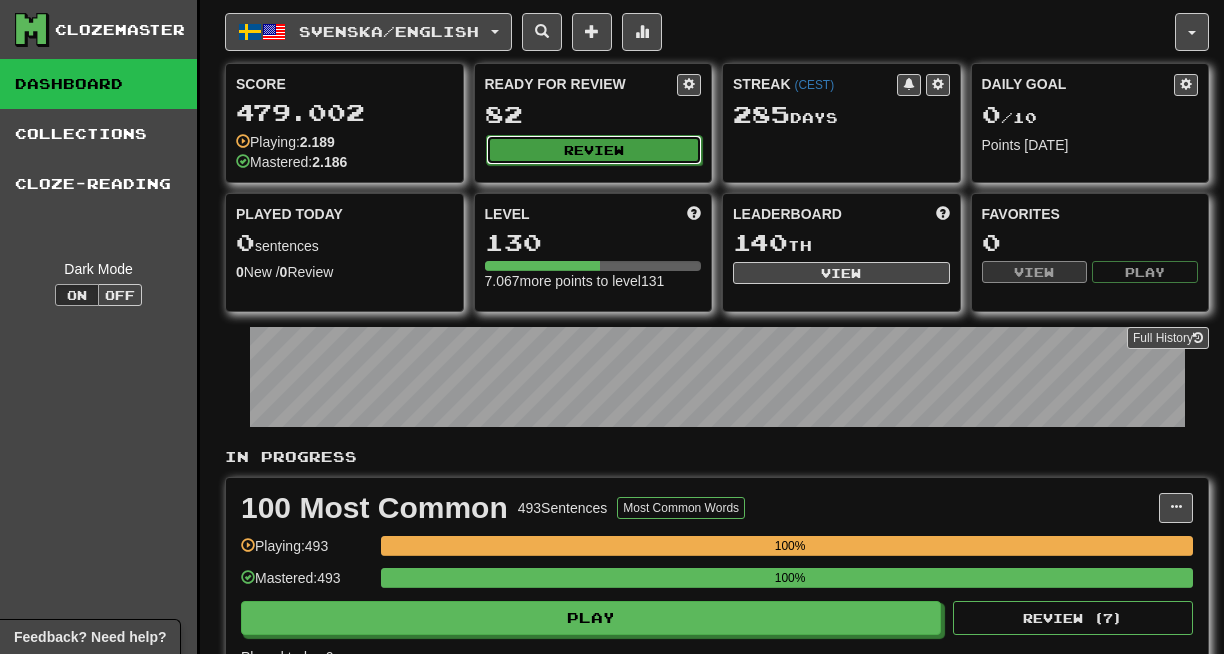 click on "Review" at bounding box center [594, 150] 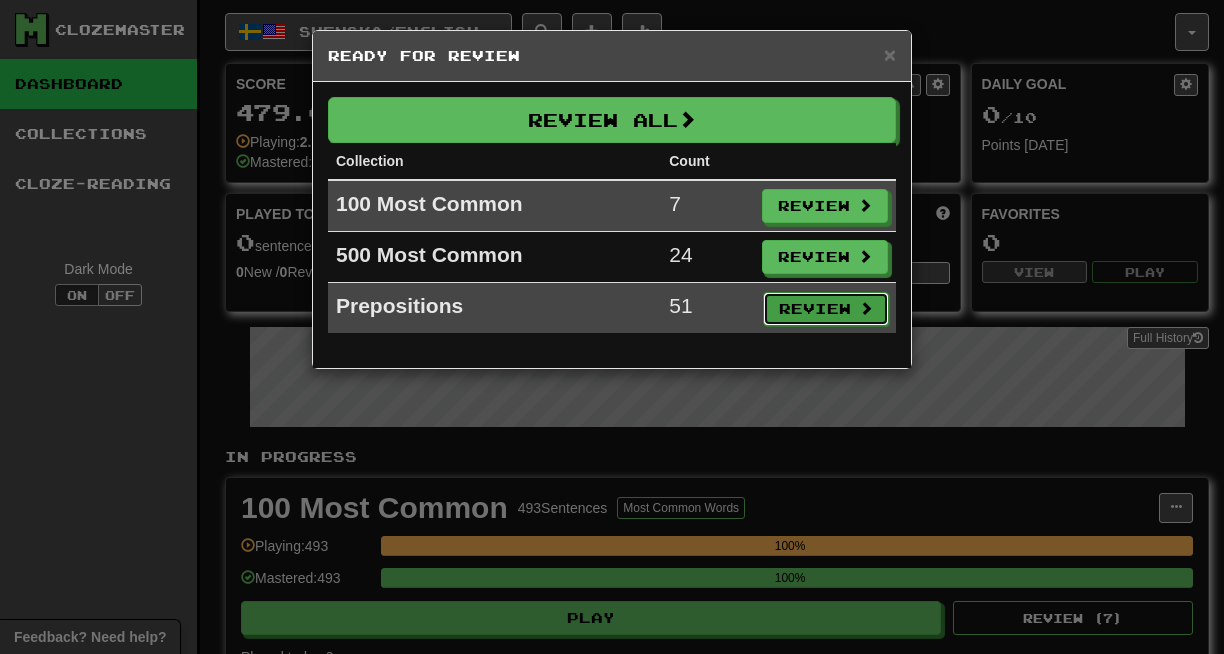 click on "Review" at bounding box center [826, 309] 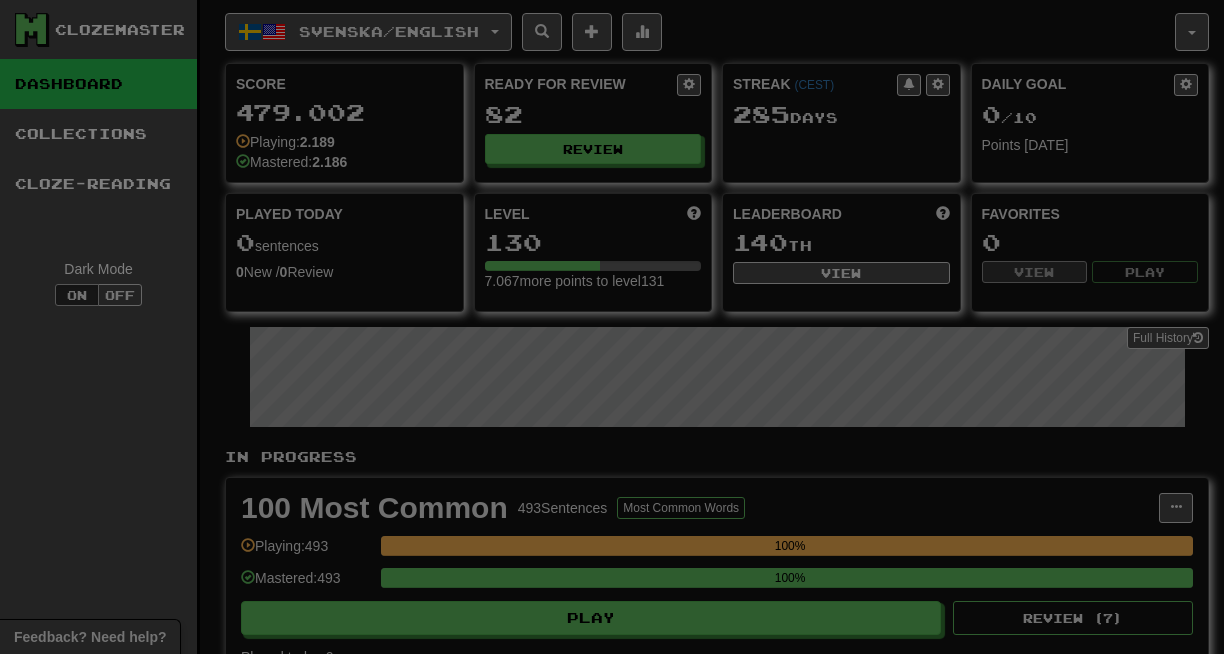select on "**" 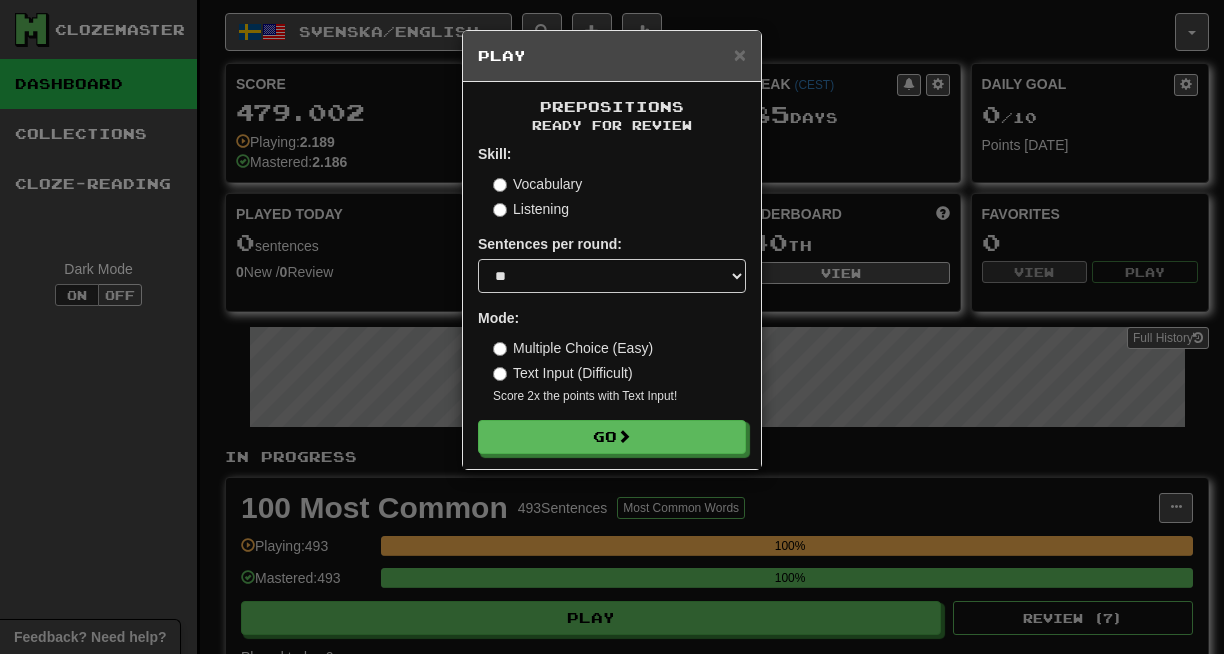 click on "Prepositions Ready for Review Skill: Vocabulary Listening Sentences per round: * ** ** ** ** ** *** ******** Mode: Multiple Choice (Easy) Text Input (Difficult) Score 2x the points with Text Input ! Go" at bounding box center (612, 275) 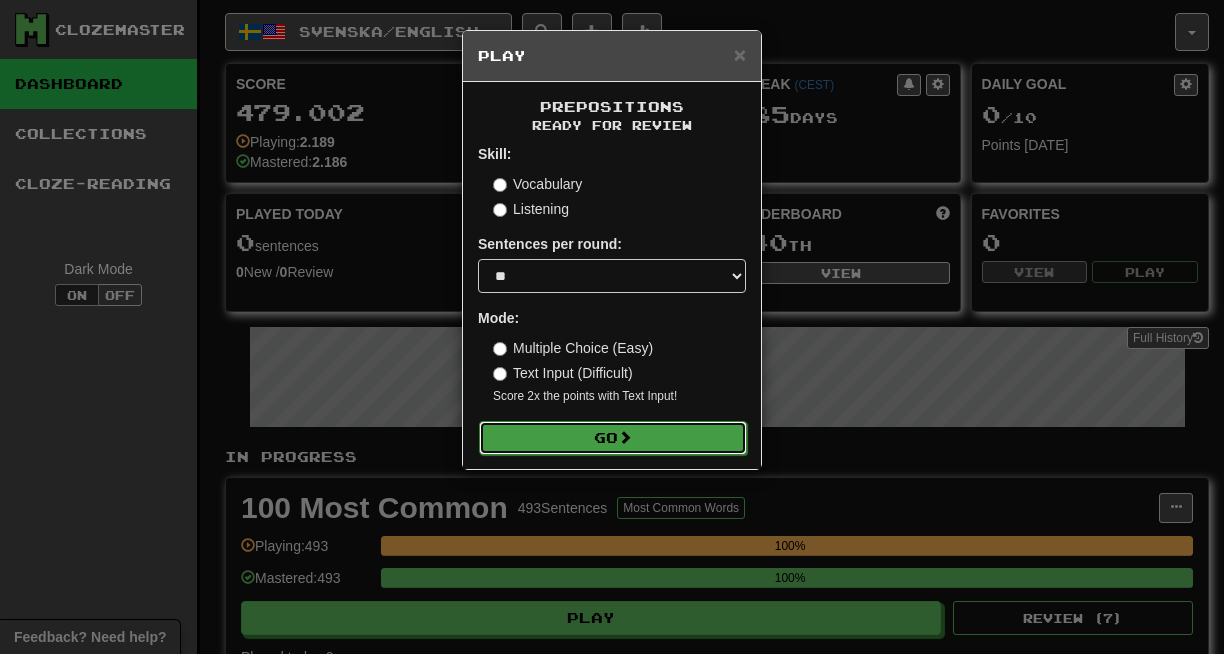 click on "Go" at bounding box center [613, 438] 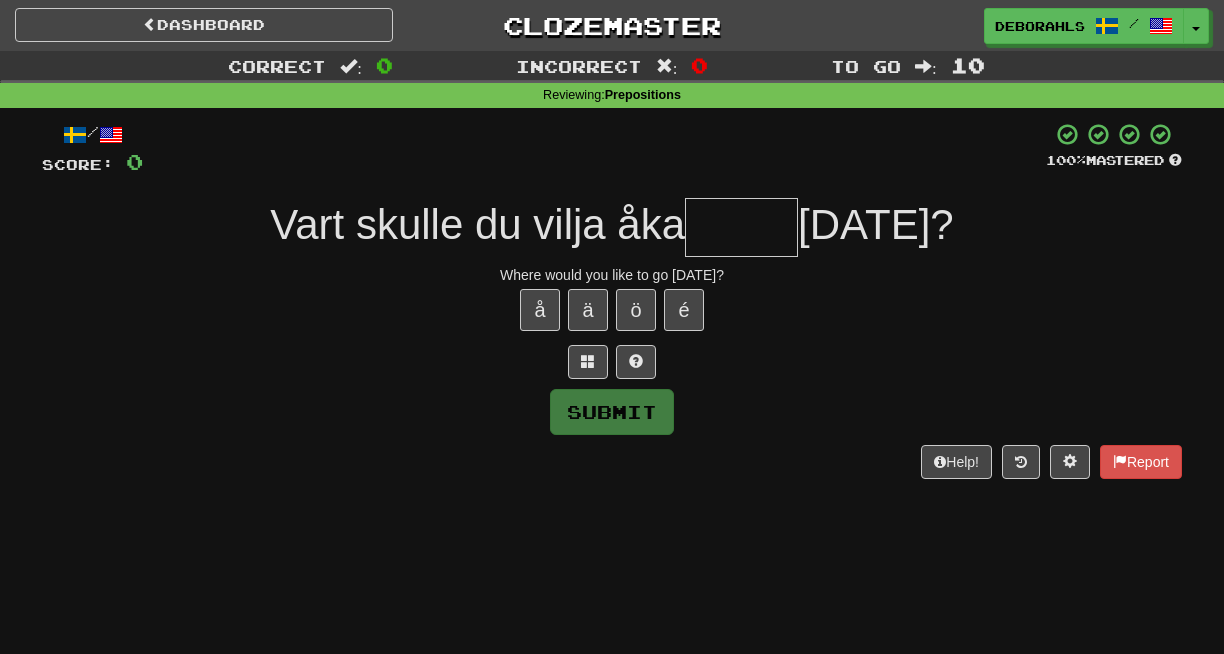 scroll, scrollTop: 0, scrollLeft: 0, axis: both 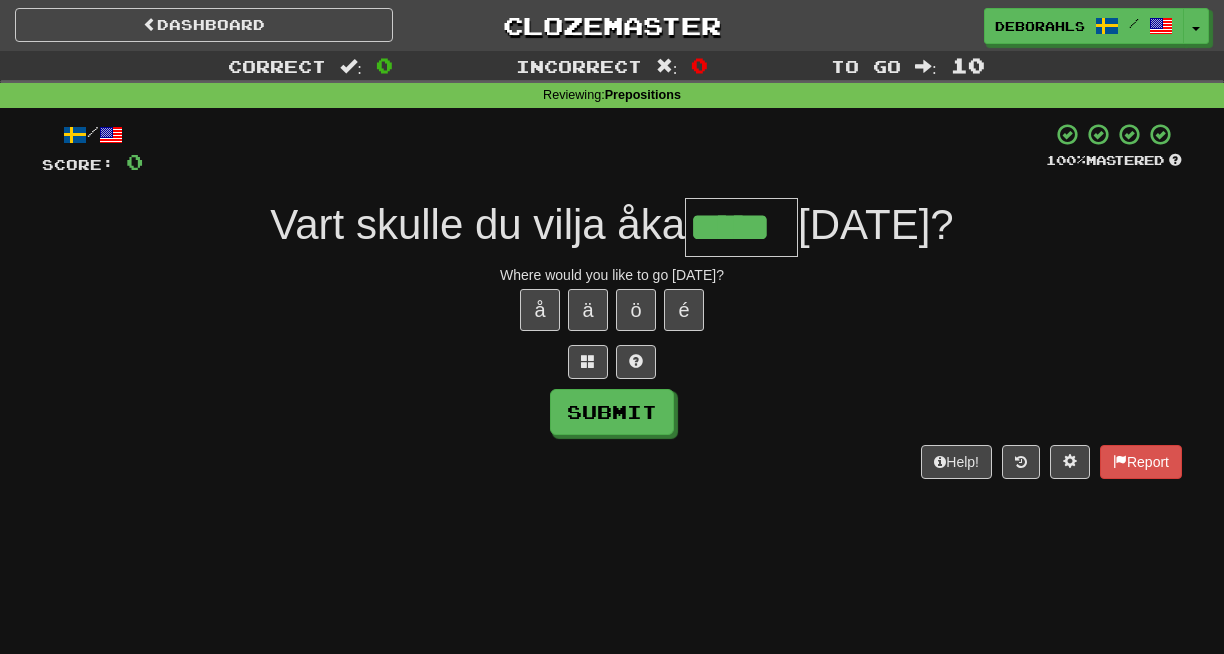 type on "*****" 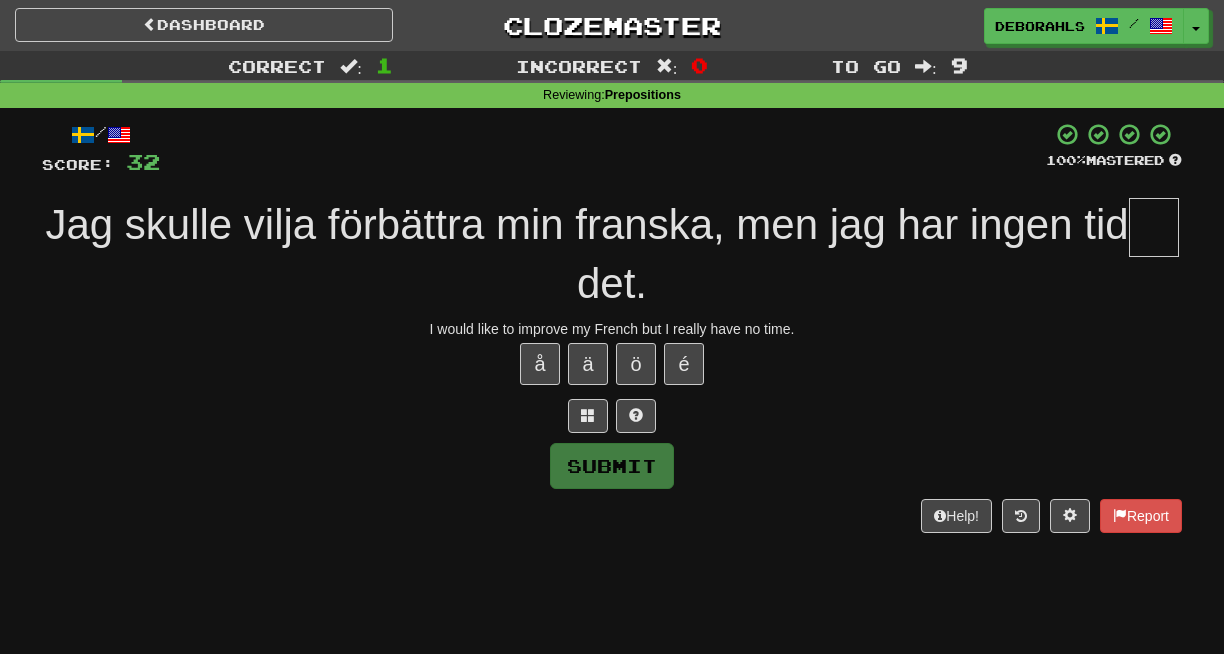 type on "*" 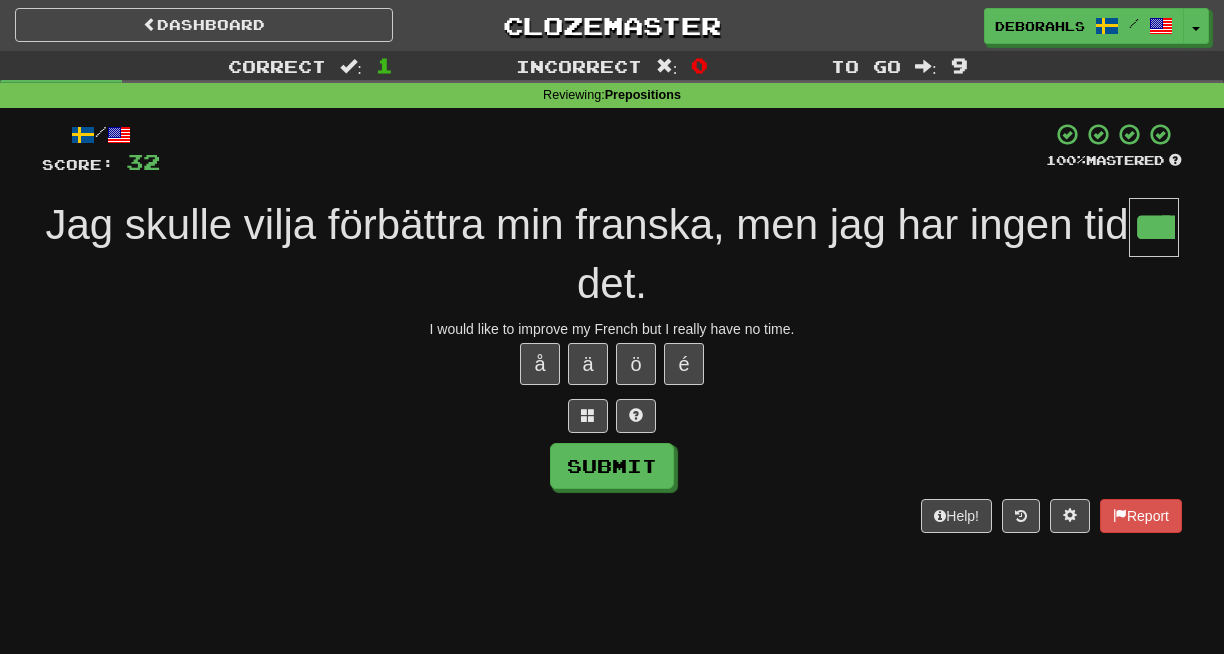 type on "****" 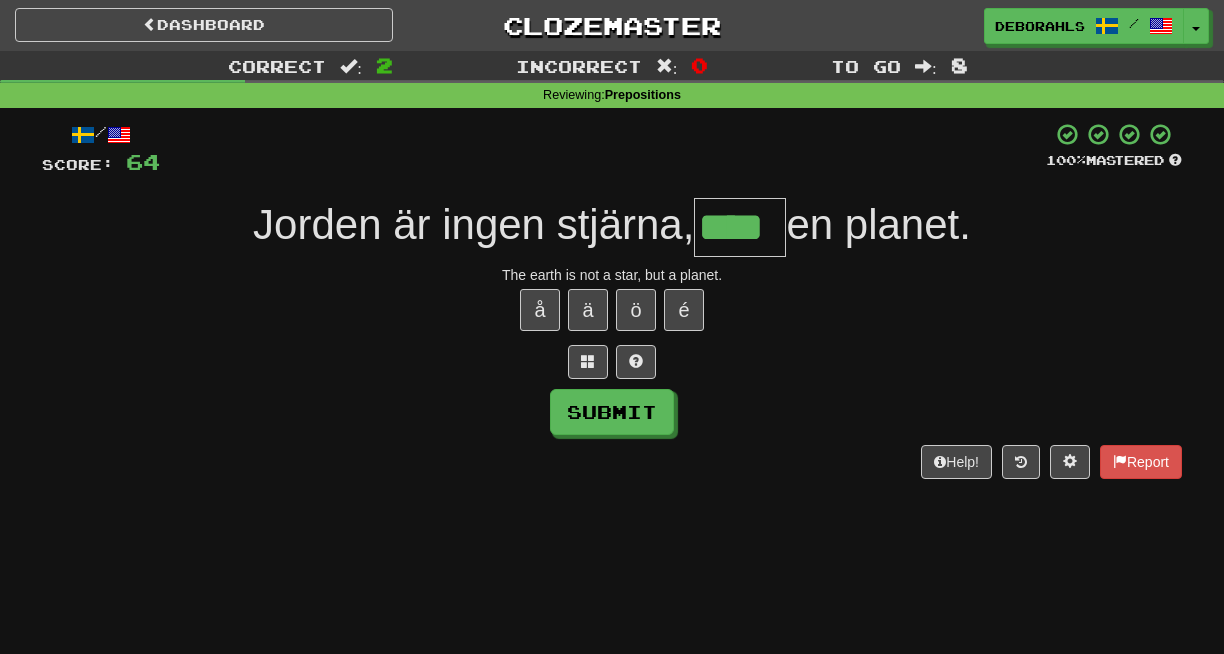 type on "****" 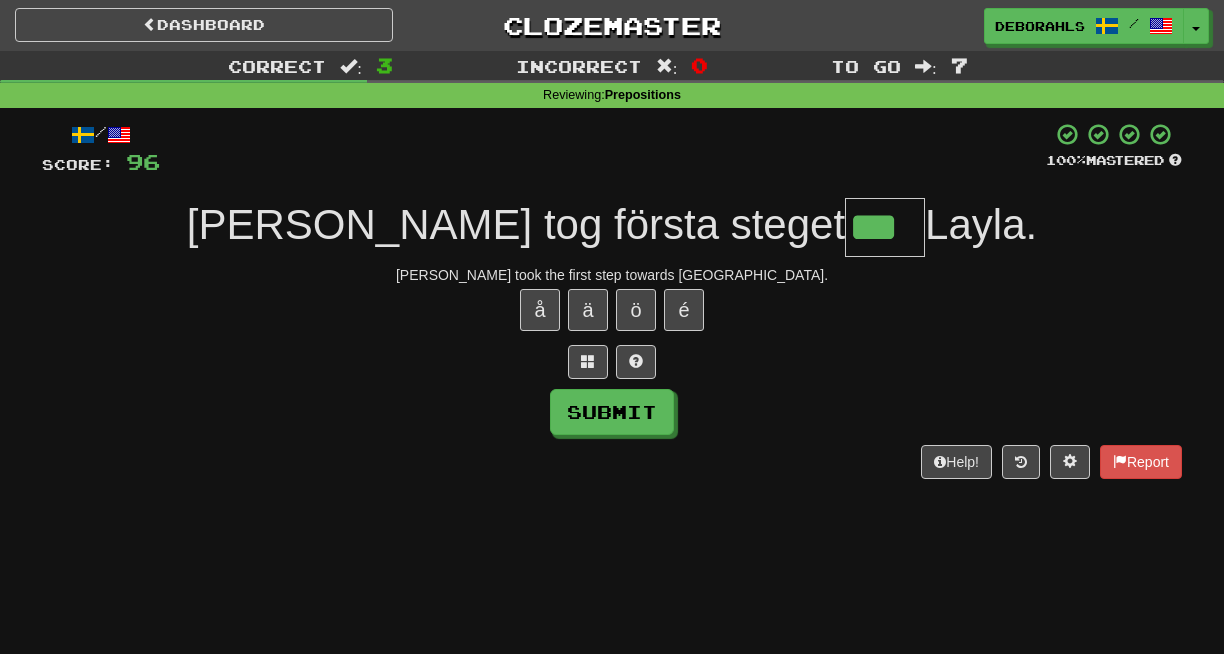 type on "***" 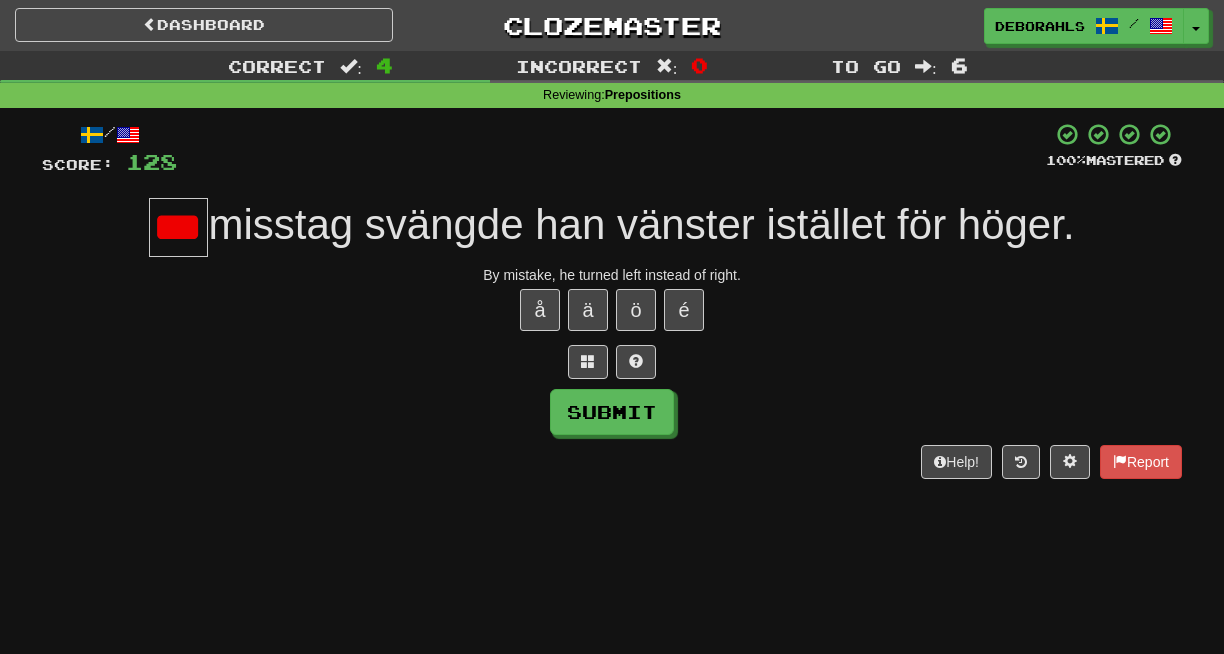 scroll, scrollTop: 0, scrollLeft: 3, axis: horizontal 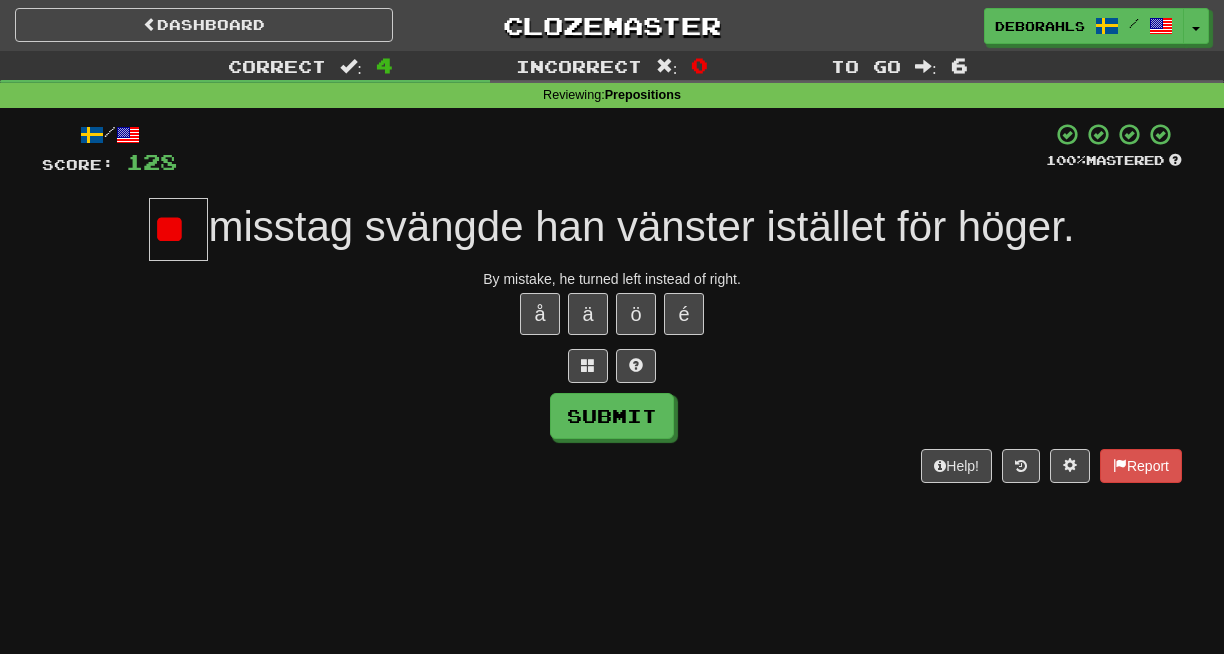 type on "*" 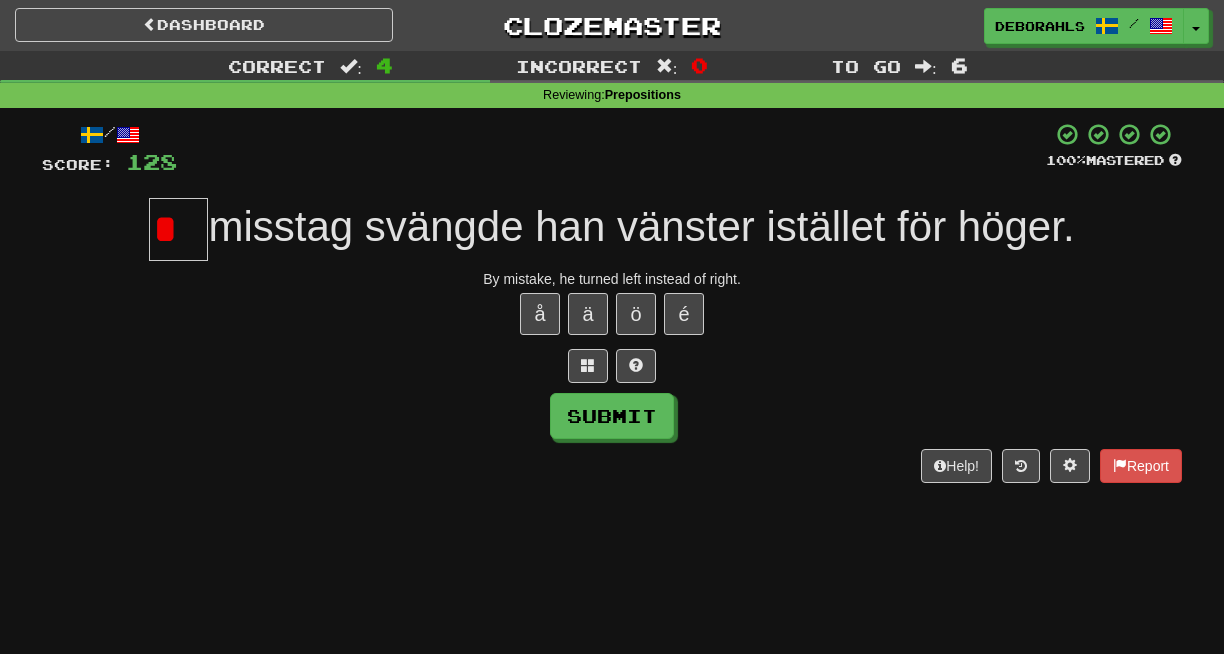 scroll, scrollTop: 0, scrollLeft: 0, axis: both 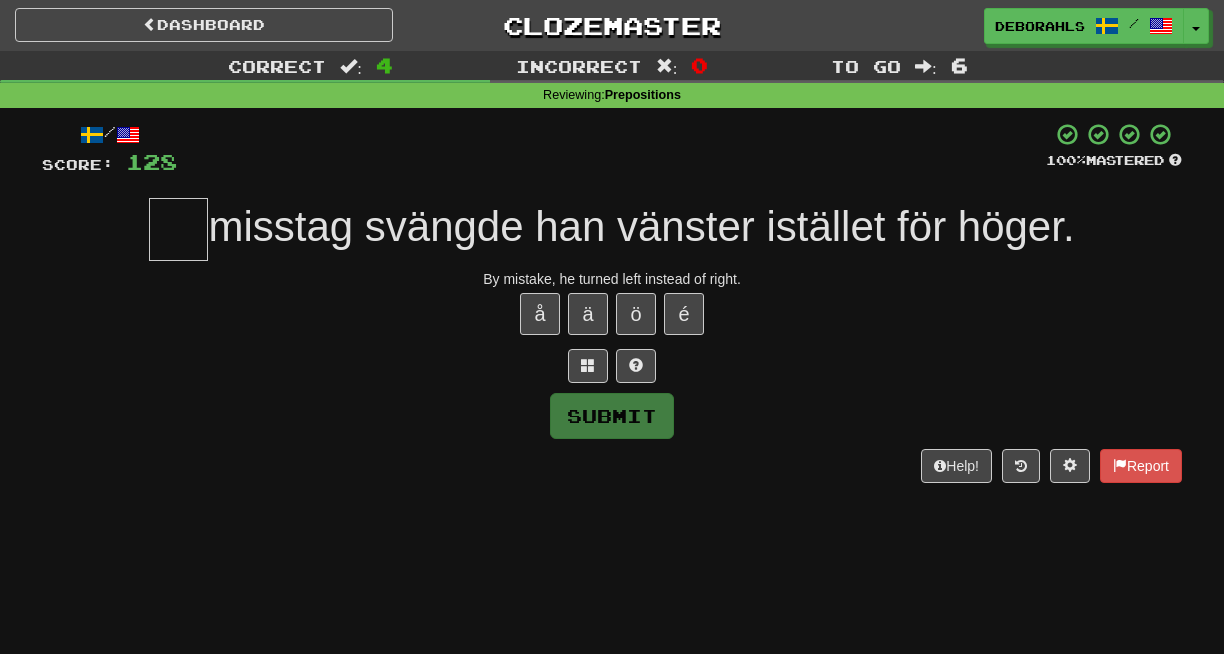 type on "*" 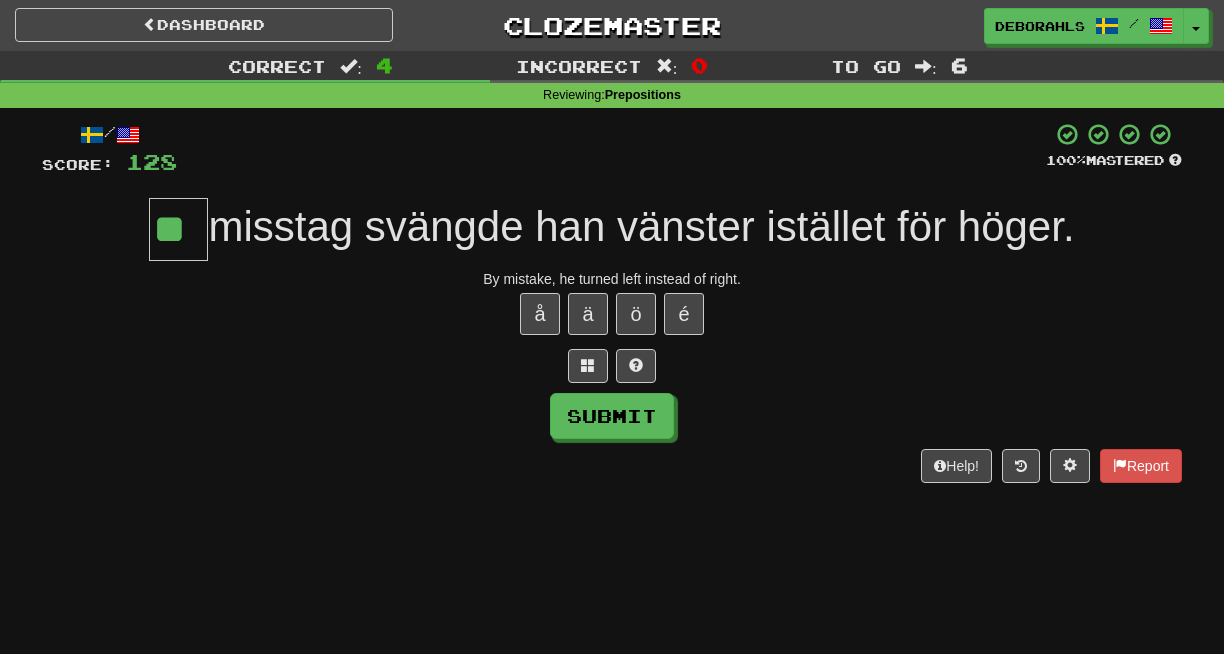 type on "**" 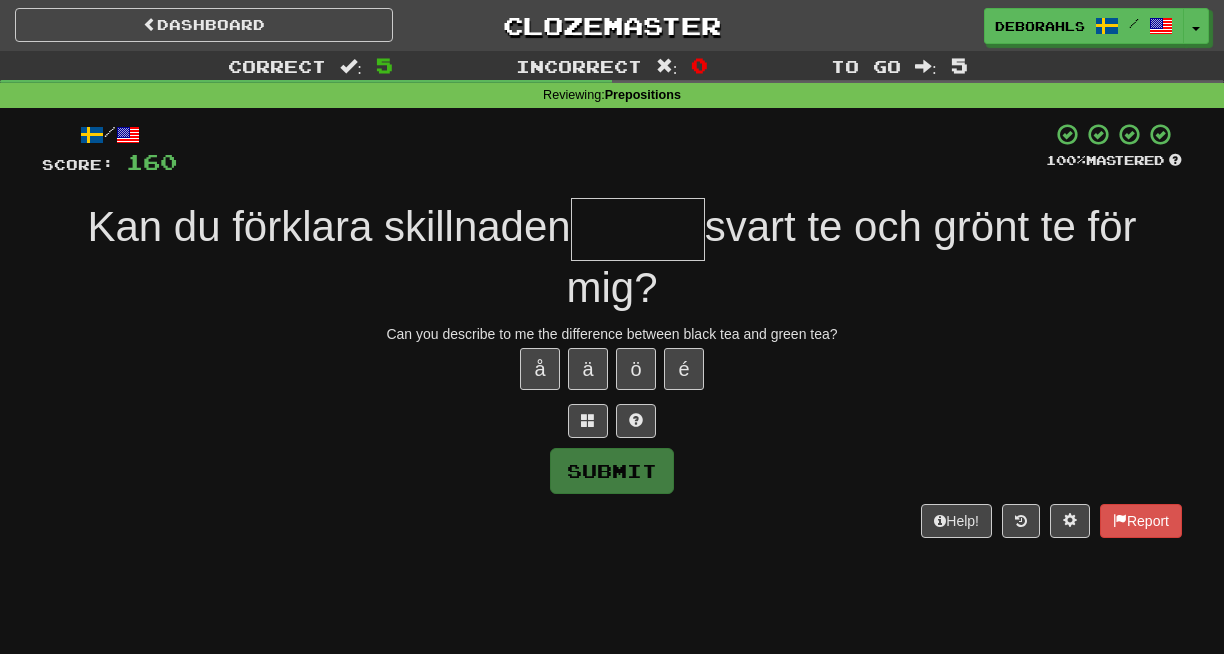 type on "*" 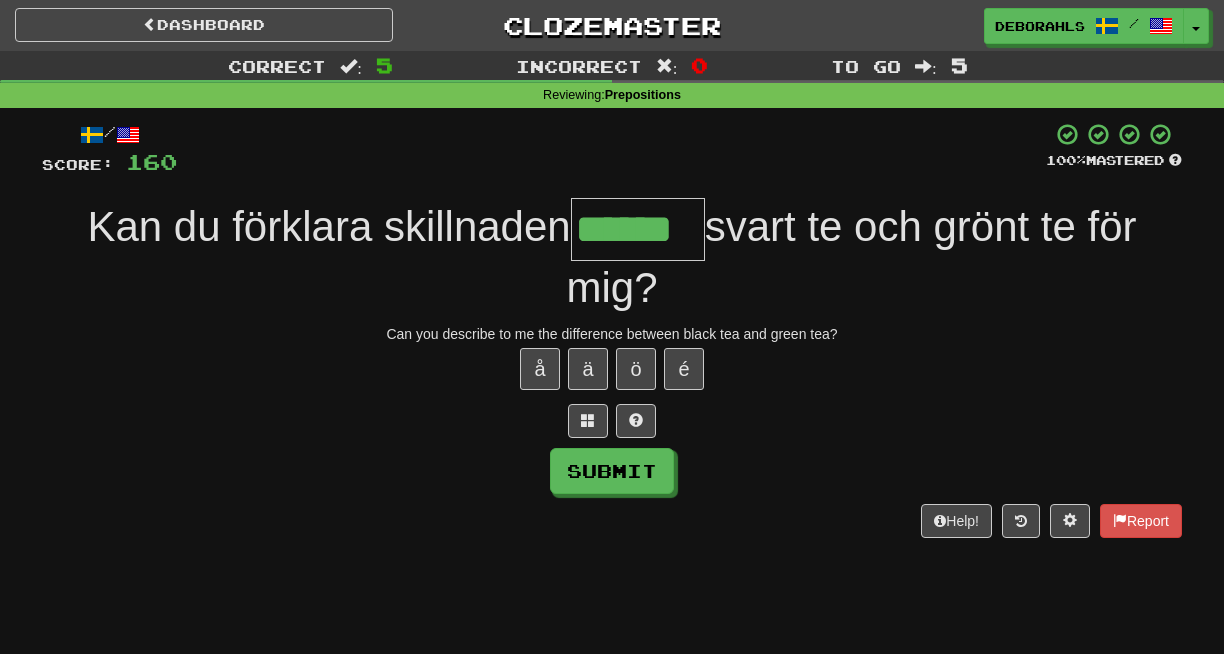 type on "******" 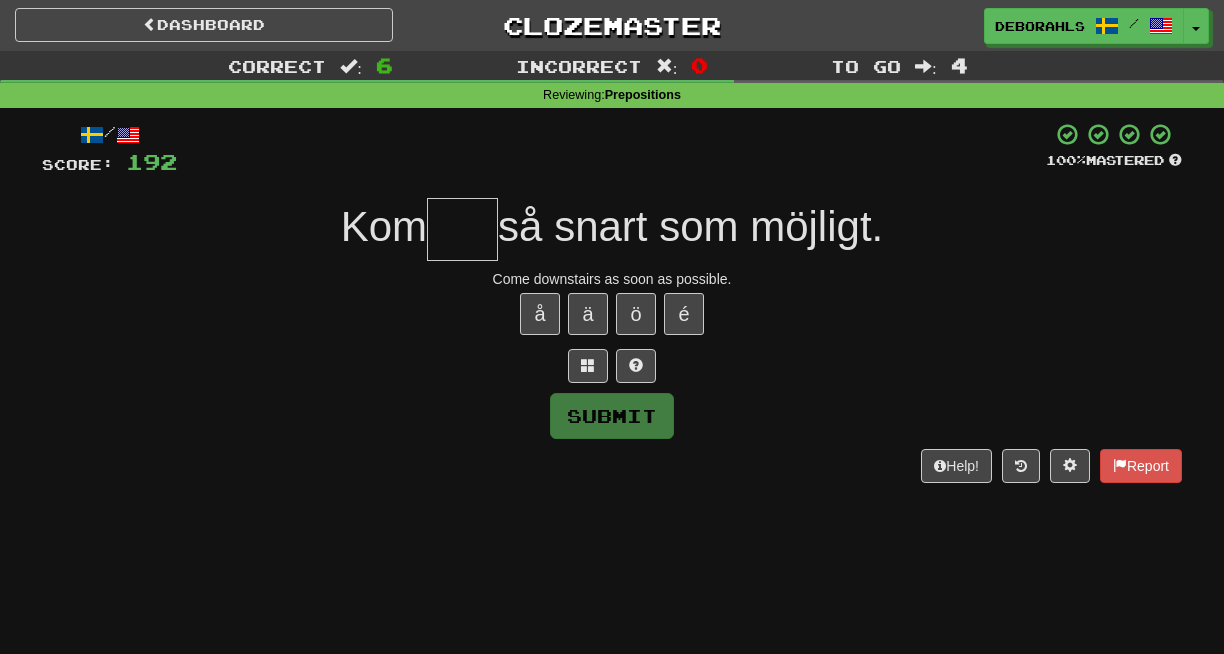 type on "*" 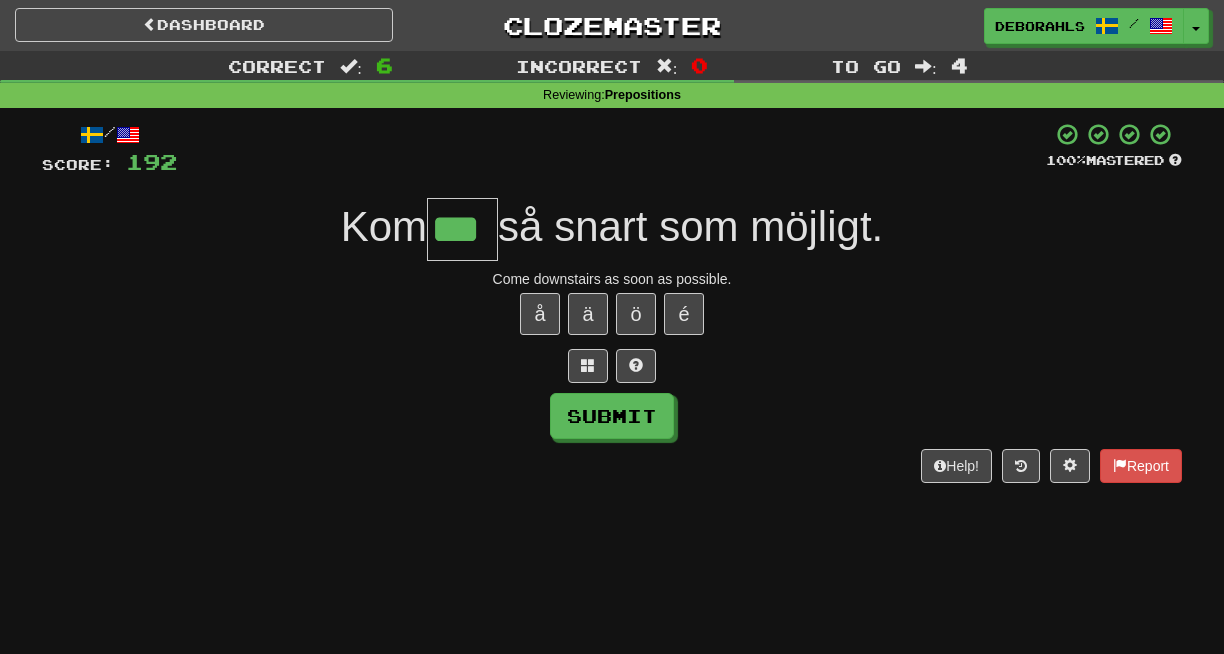 type on "***" 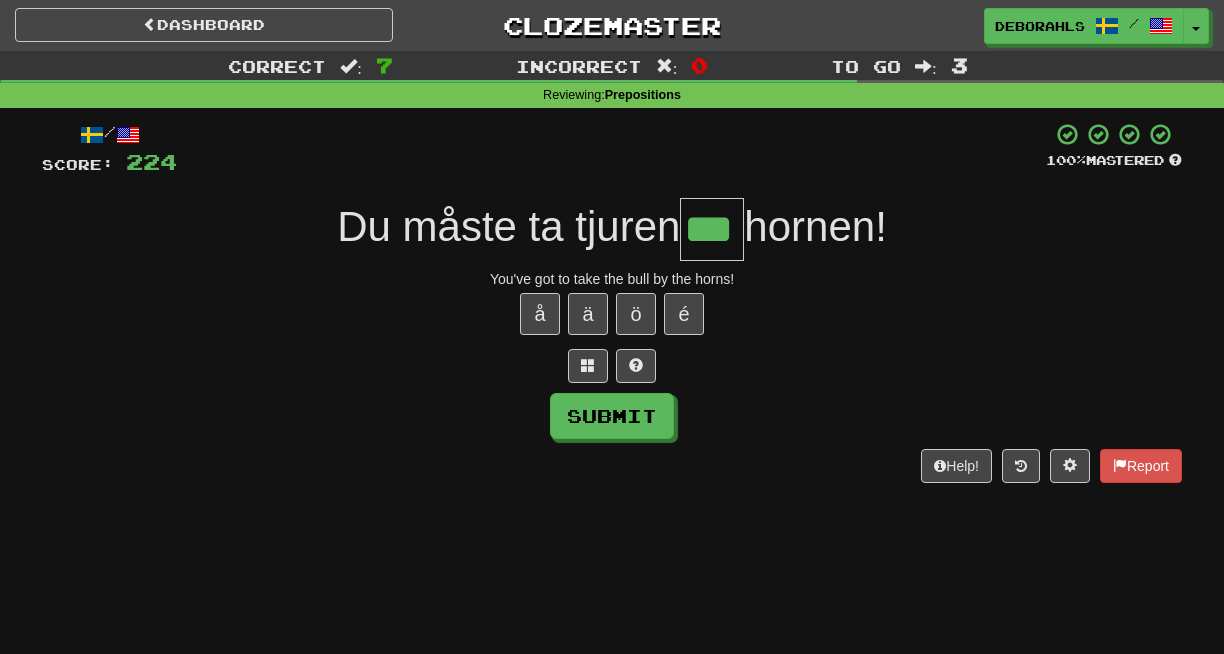 type on "***" 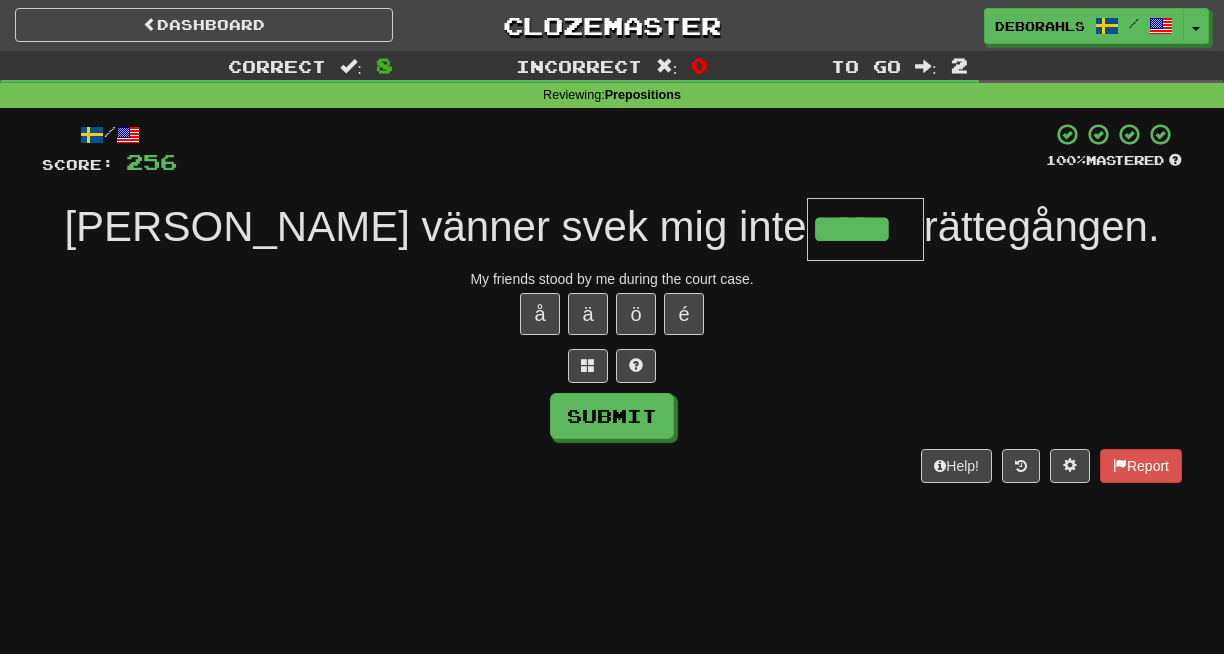 type on "*****" 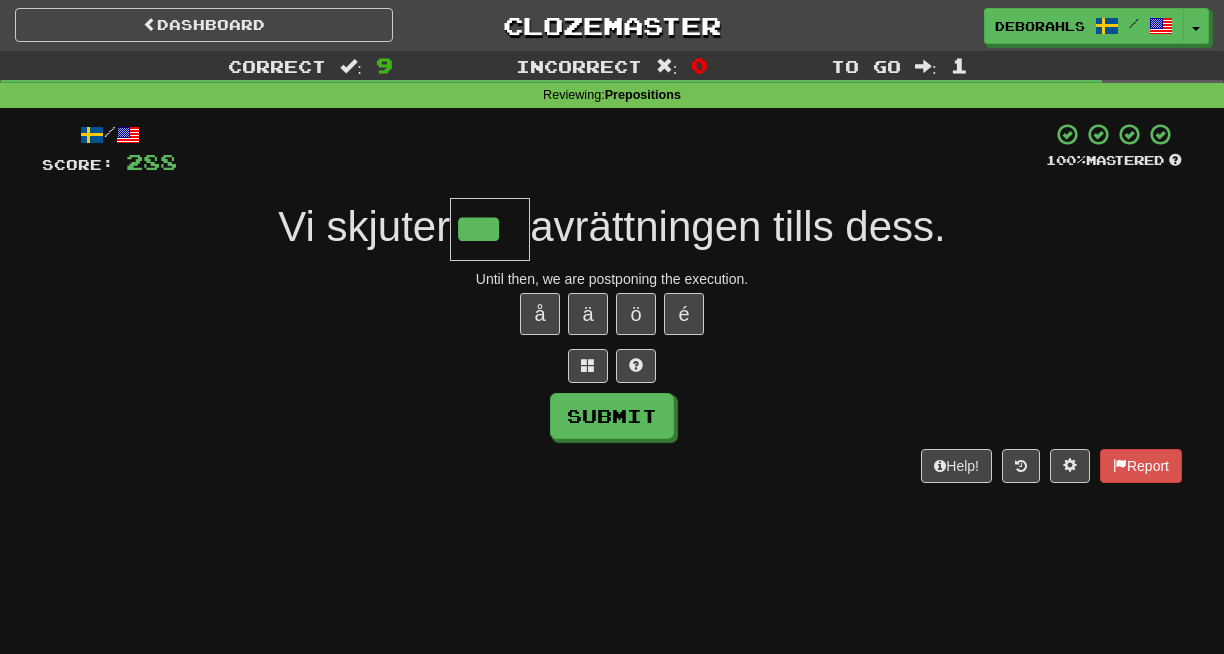 type on "***" 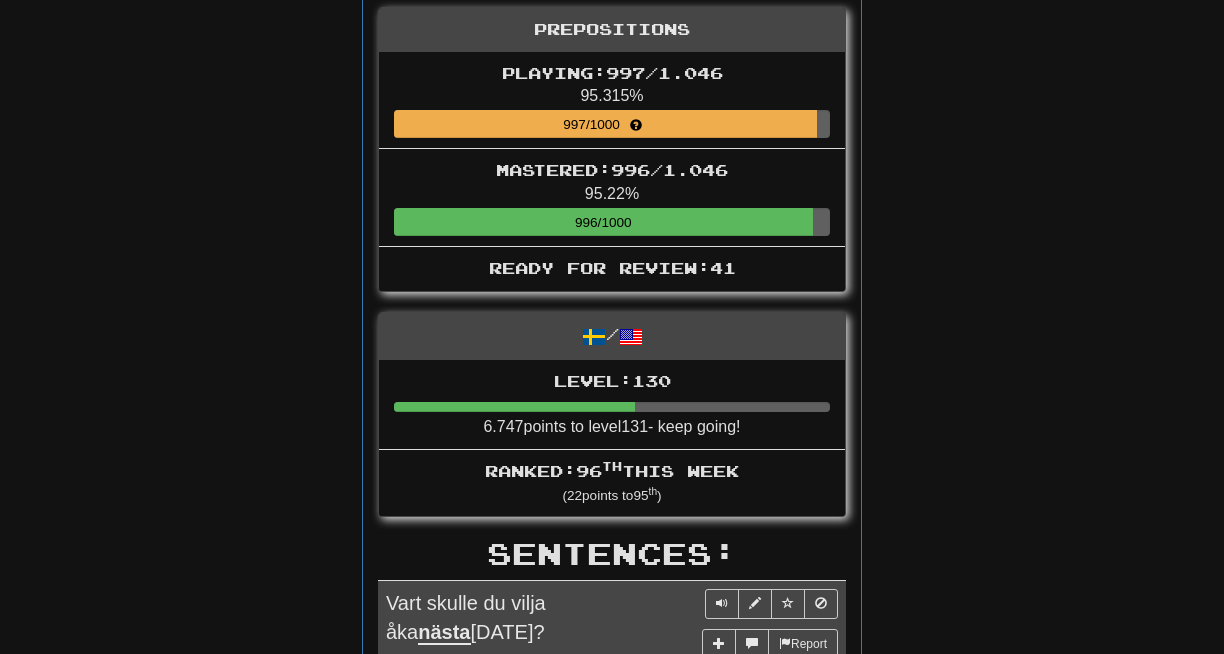 scroll, scrollTop: 0, scrollLeft: 0, axis: both 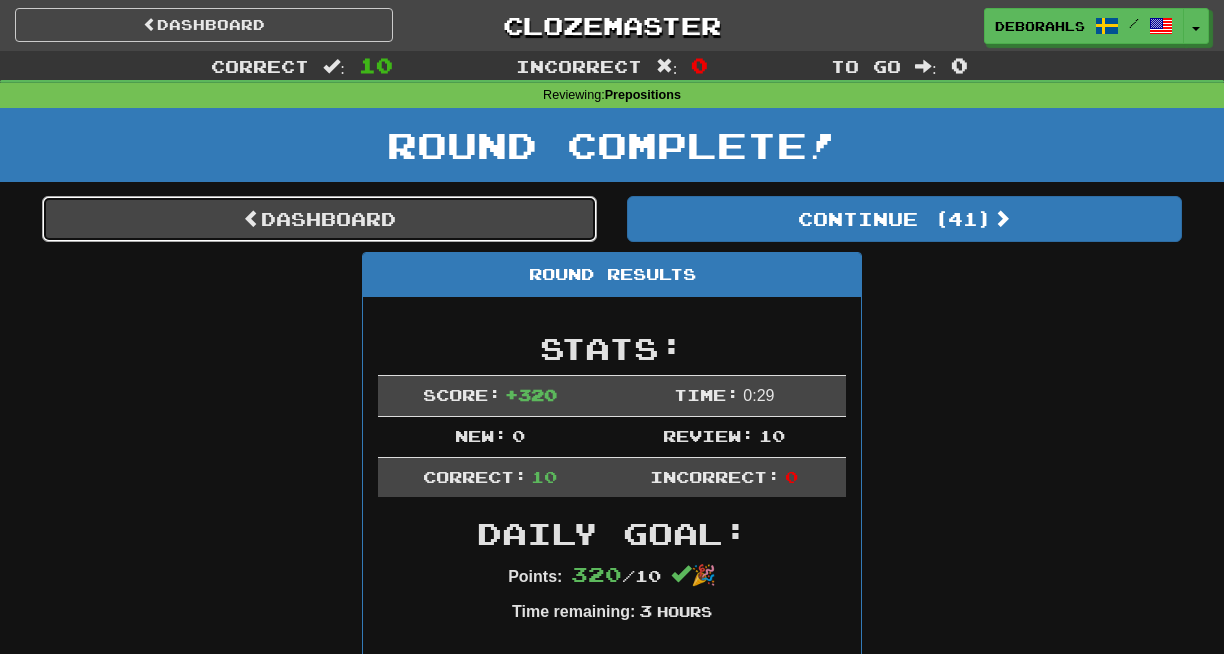 click on "Dashboard" at bounding box center [319, 219] 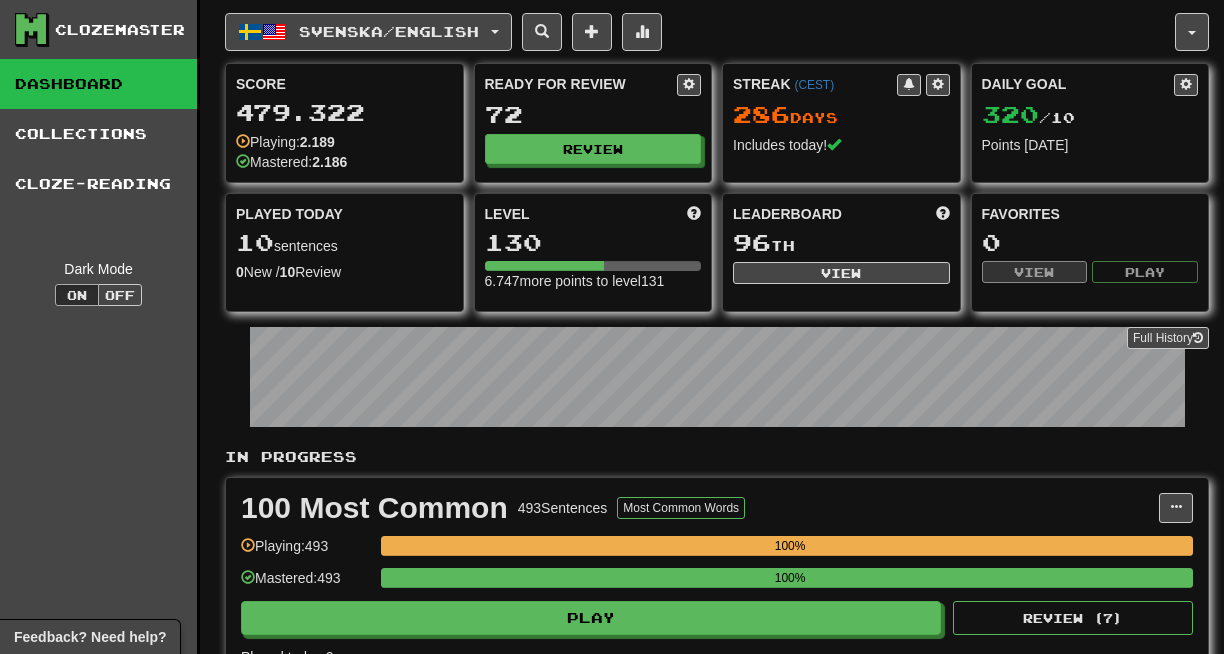 scroll, scrollTop: 0, scrollLeft: 0, axis: both 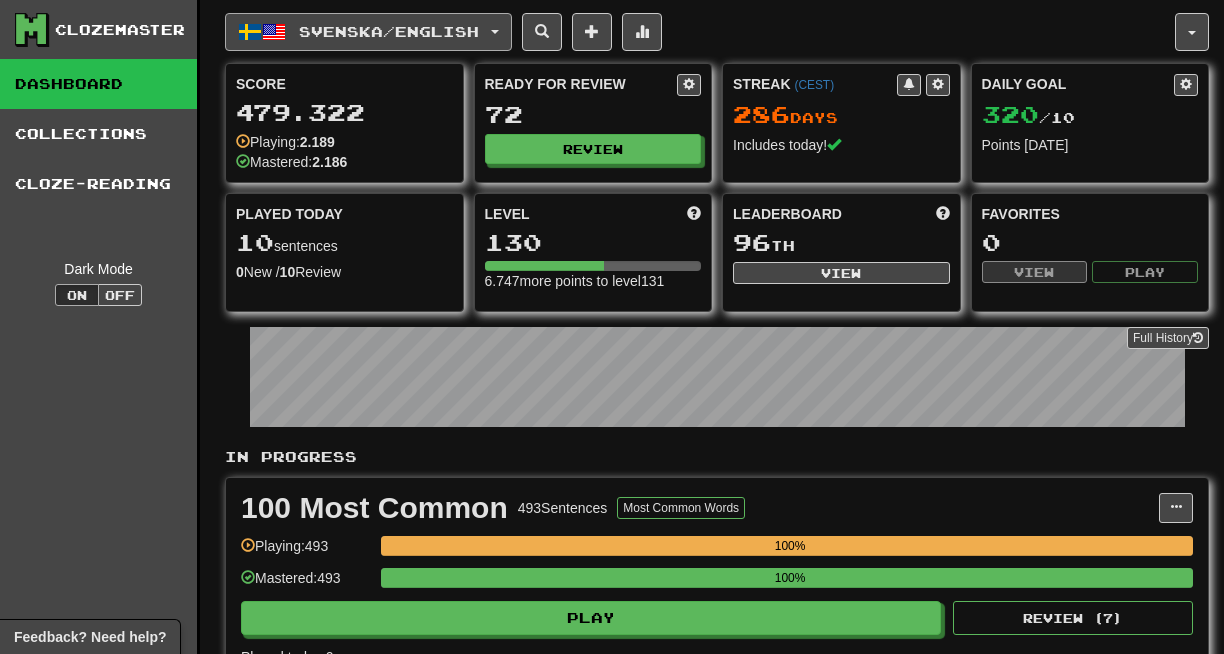 click on "Svenska  /  English" at bounding box center (389, 31) 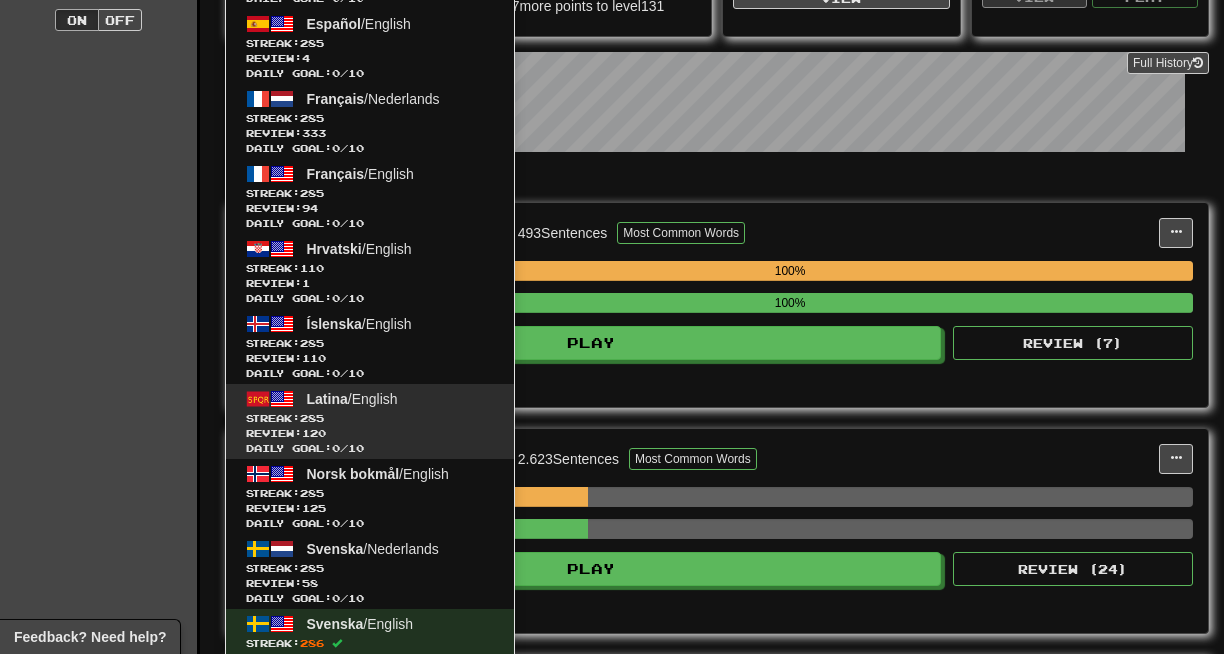 scroll, scrollTop: 276, scrollLeft: 0, axis: vertical 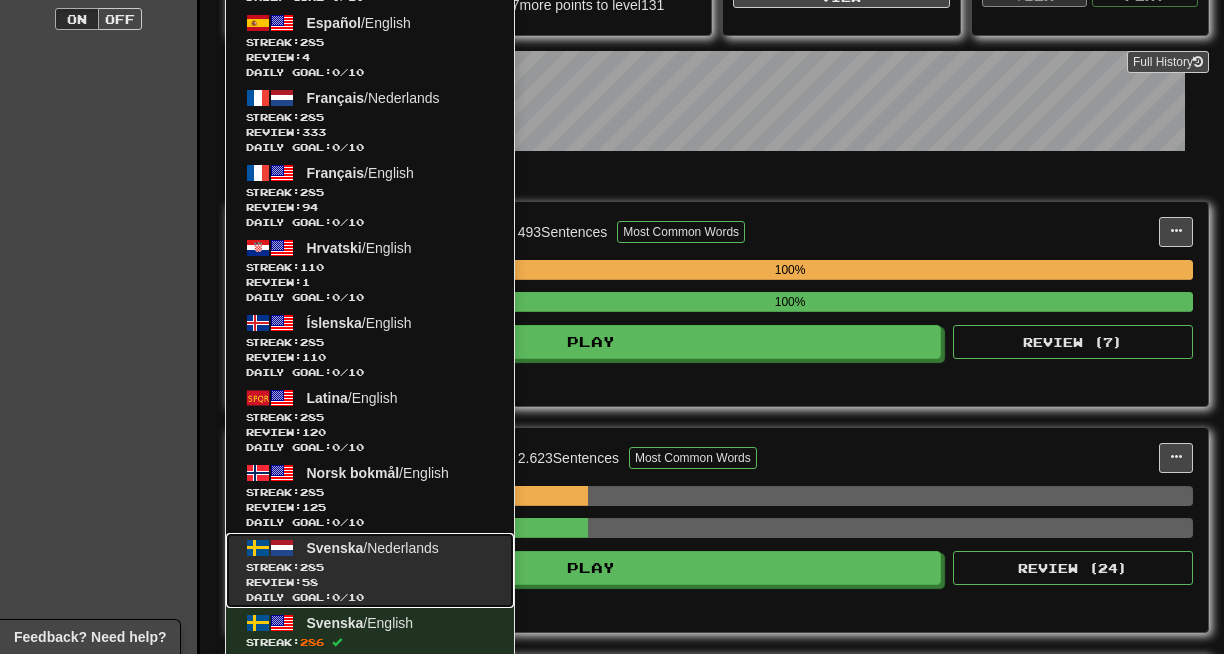 click on "Svenska  /  Nederlands Streak:  285   Review:  58 Daily Goal:  0  /  10" at bounding box center [370, 570] 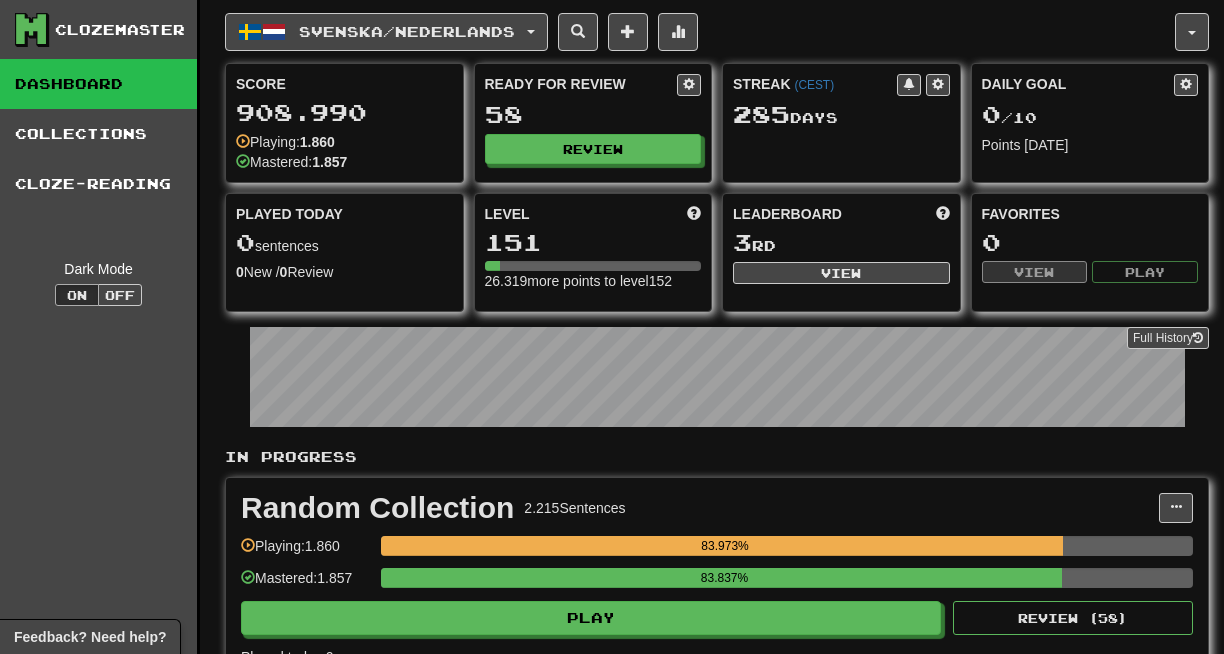 scroll, scrollTop: 0, scrollLeft: 0, axis: both 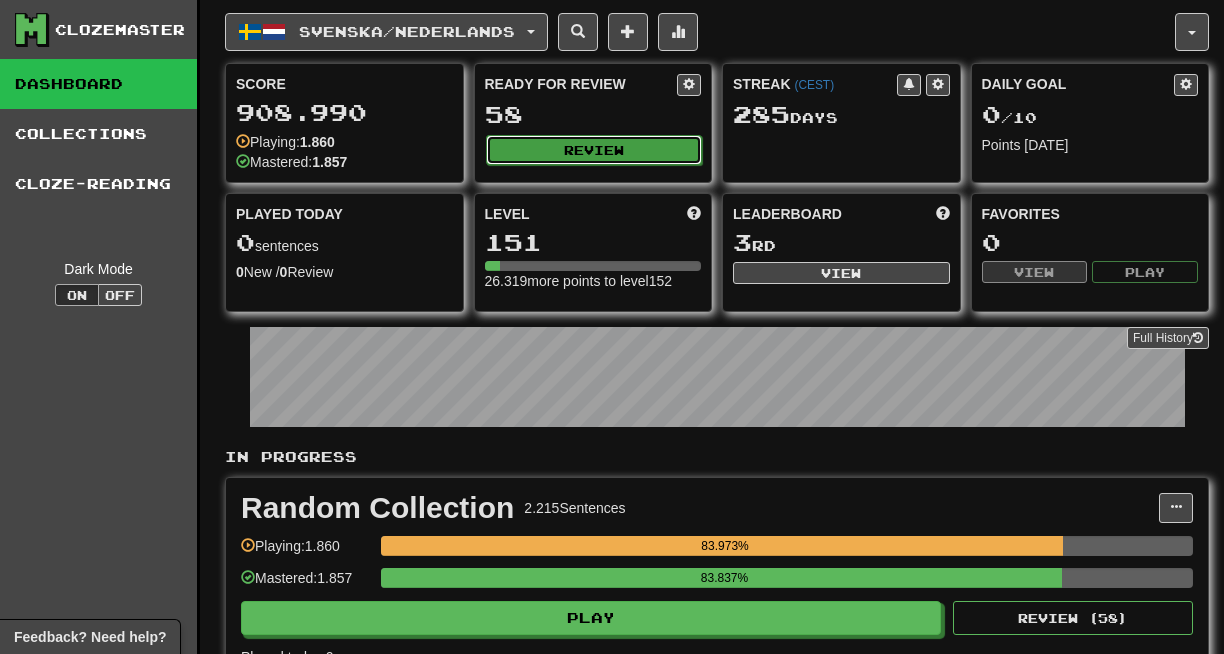 click on "Review" at bounding box center [594, 150] 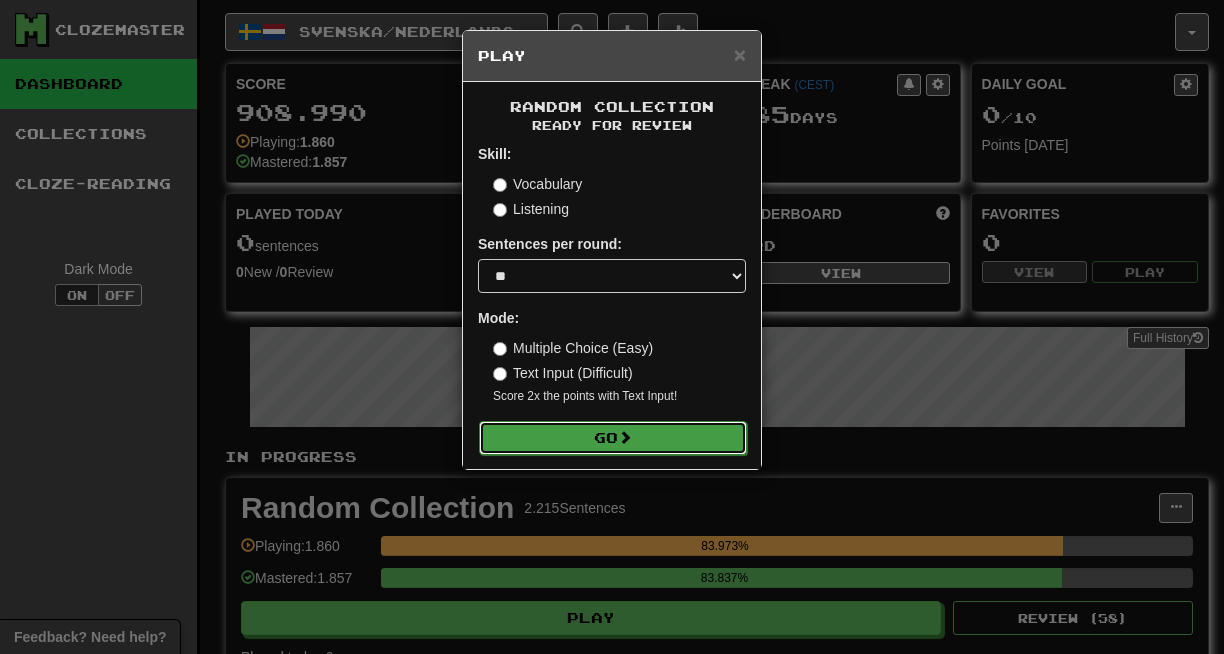 click on "Go" at bounding box center [613, 438] 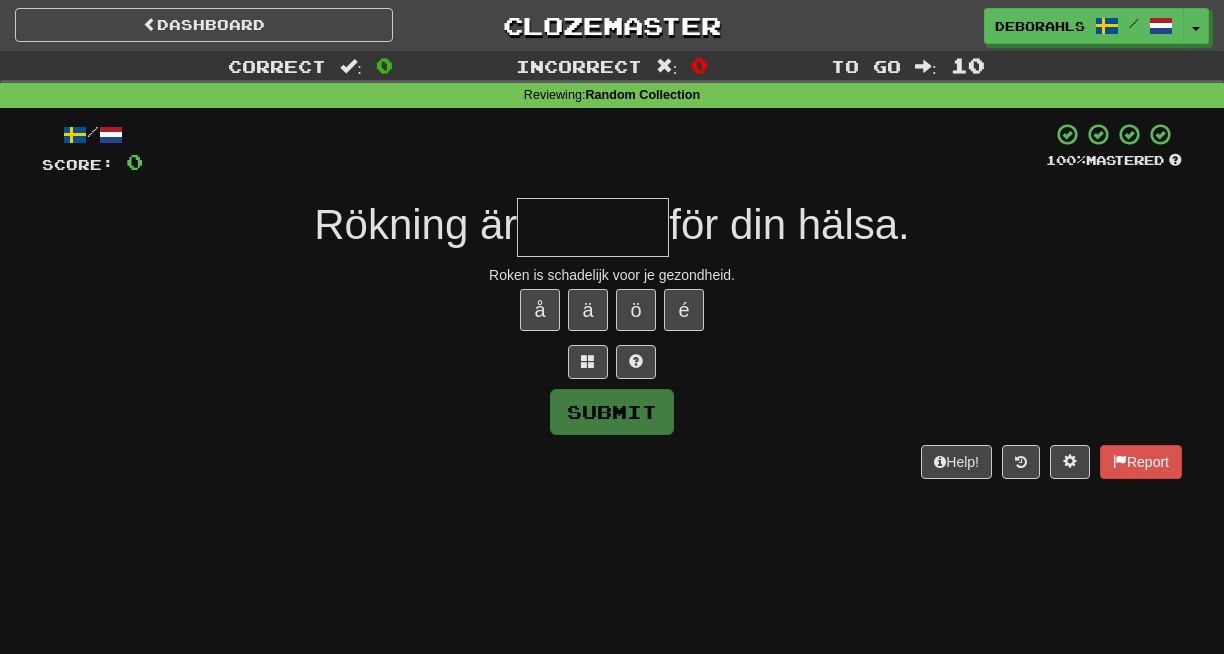 scroll, scrollTop: 0, scrollLeft: 0, axis: both 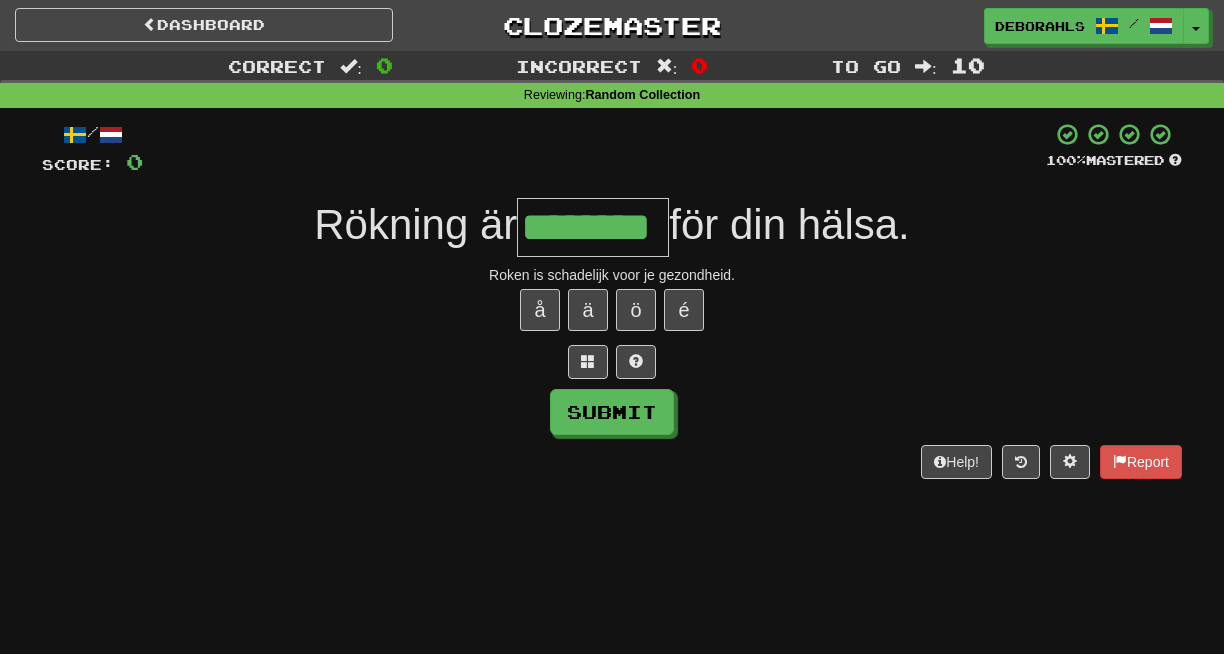 type on "********" 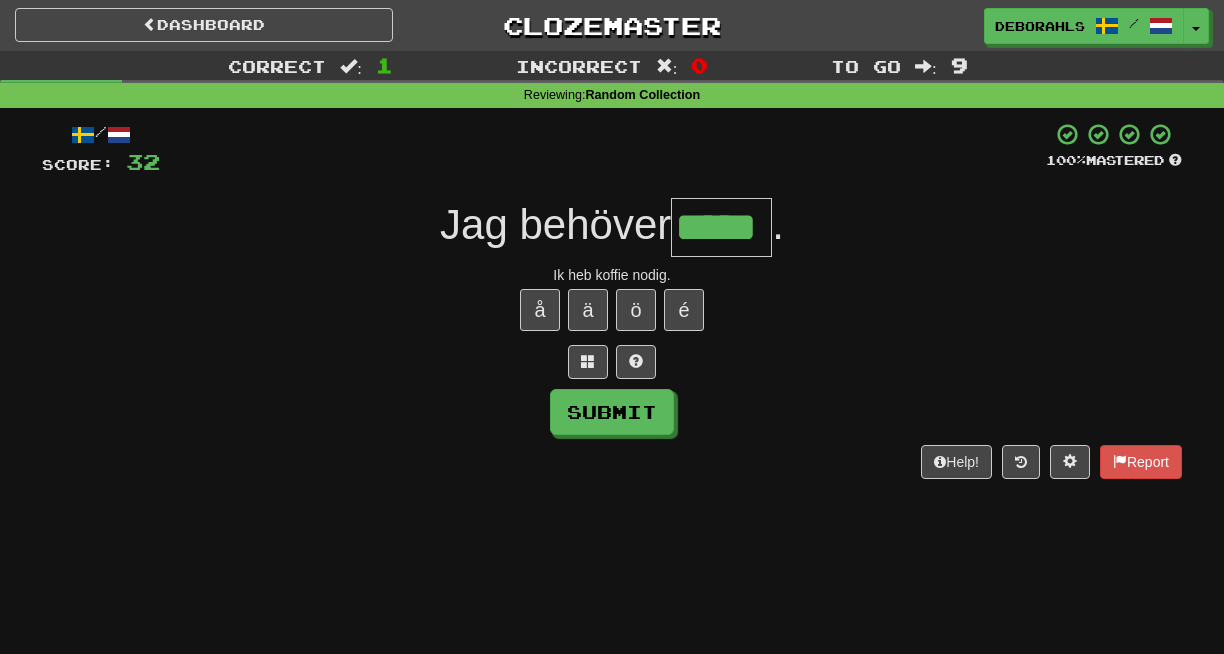 type on "*****" 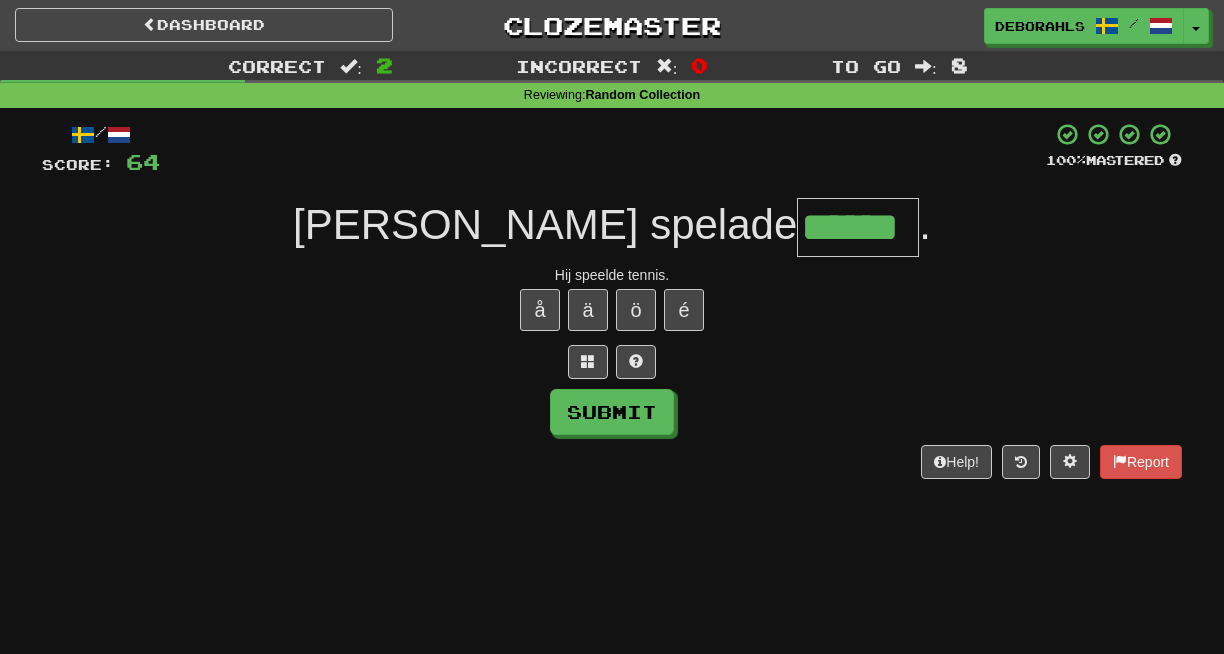 type on "******" 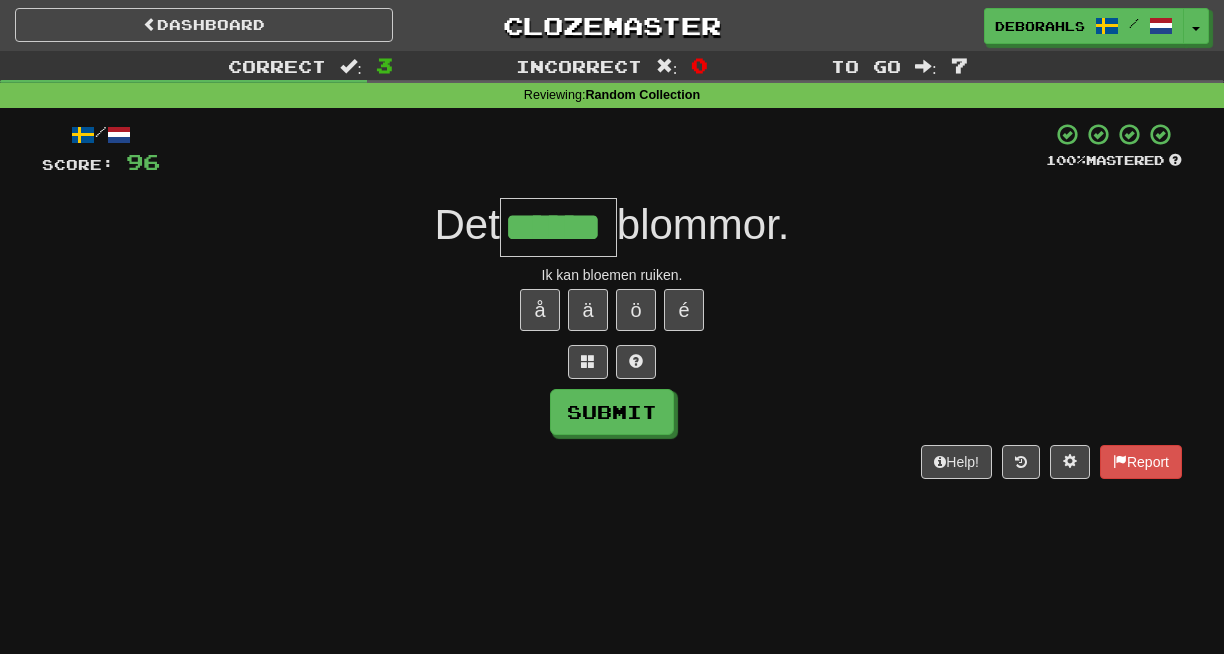type on "******" 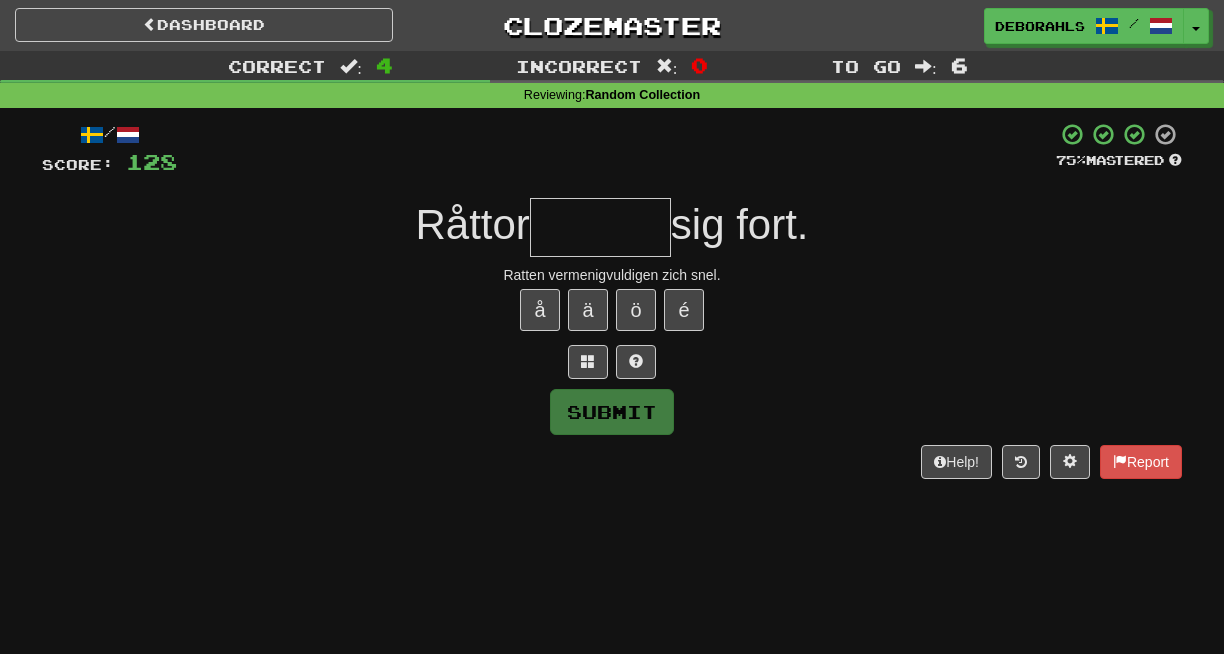 type on "*" 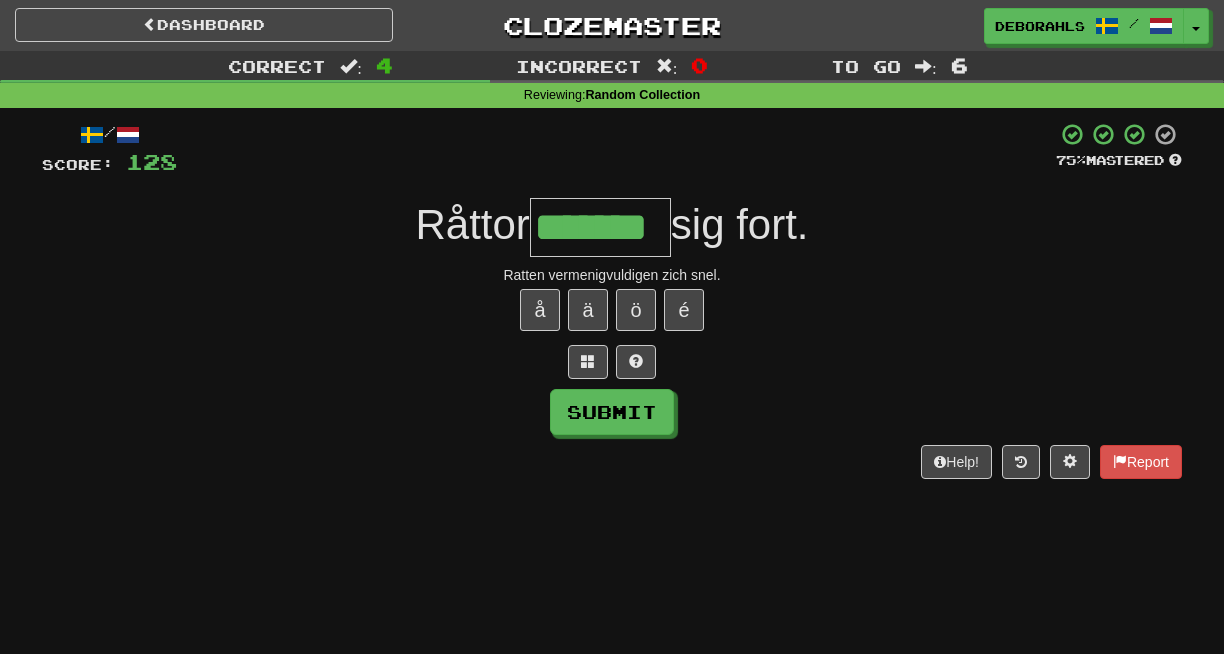 type on "*******" 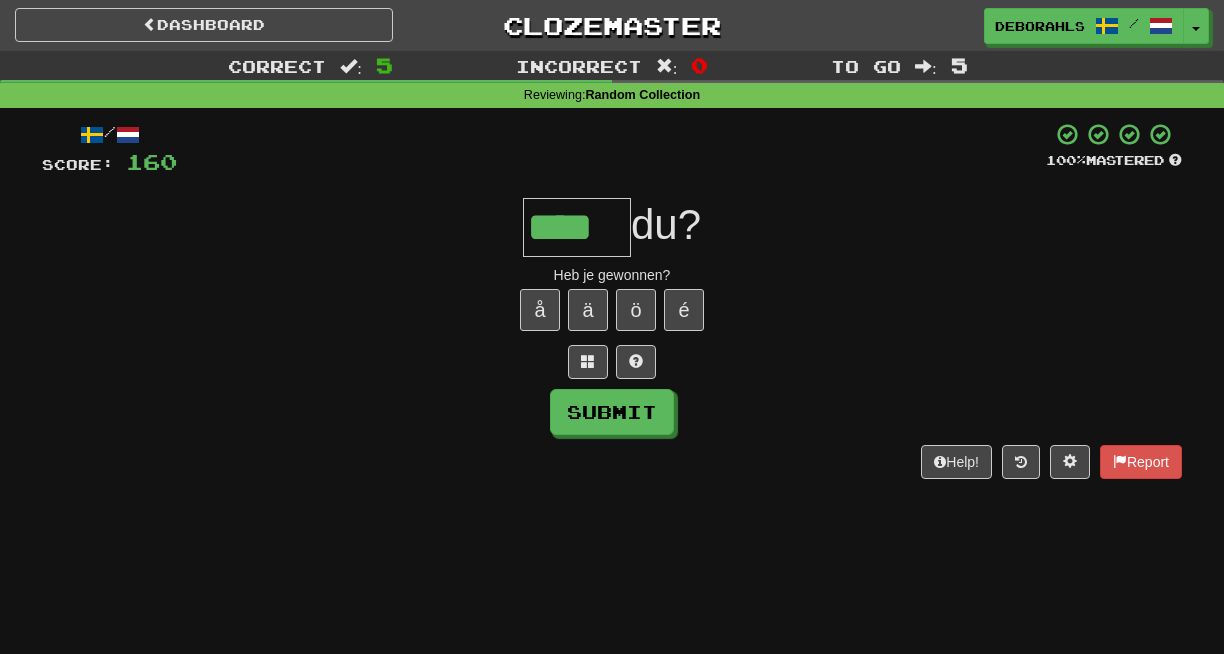 type on "****" 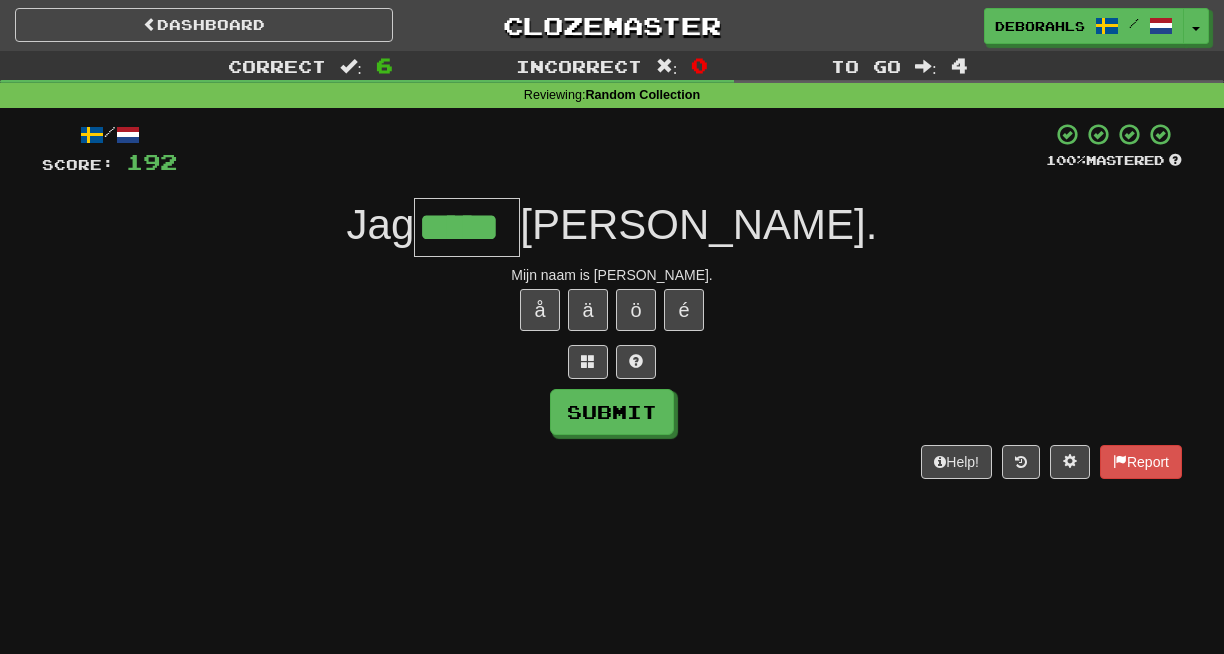 type on "*****" 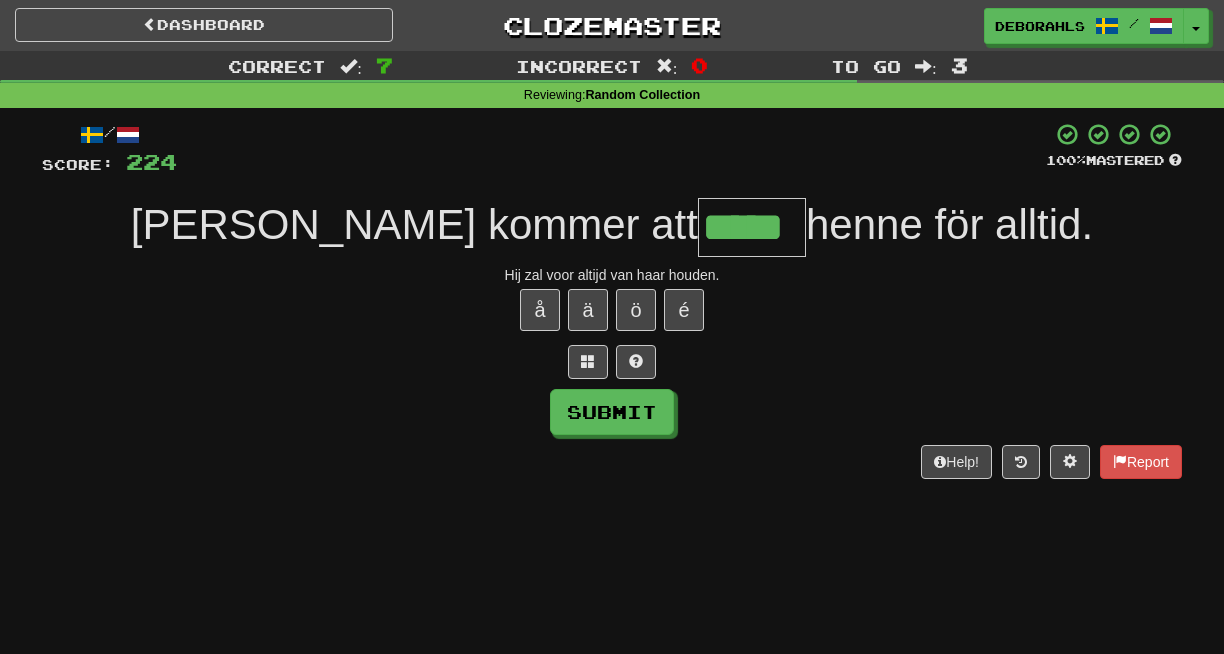 type on "*****" 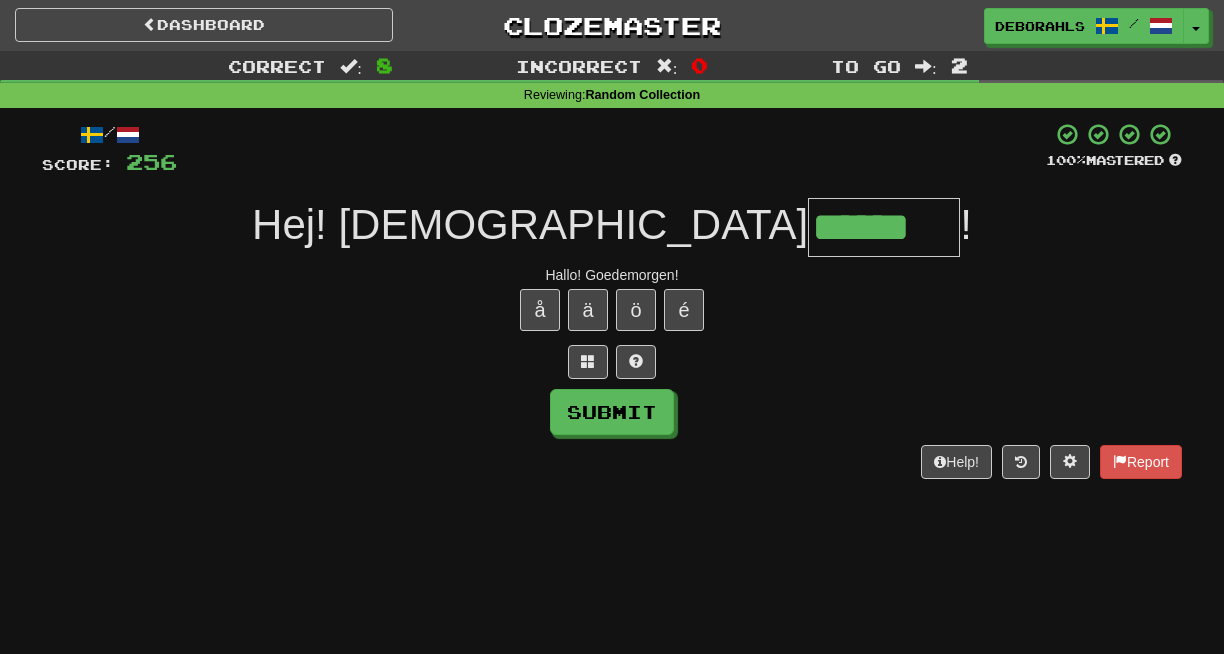 type on "******" 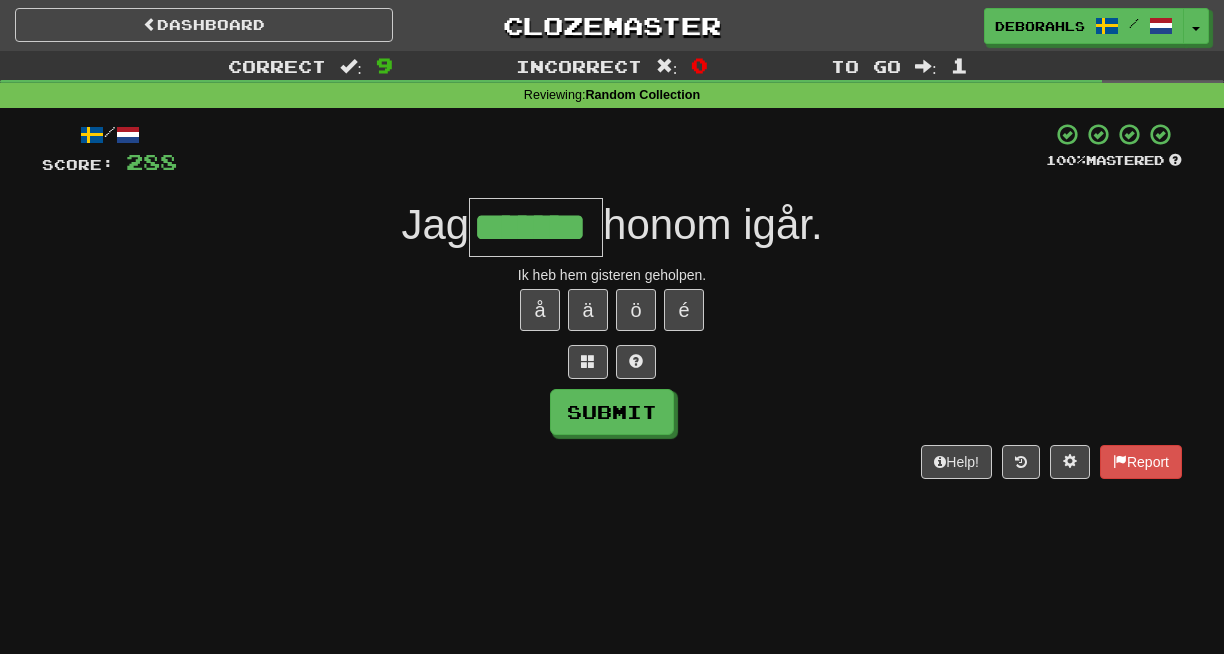 type on "*******" 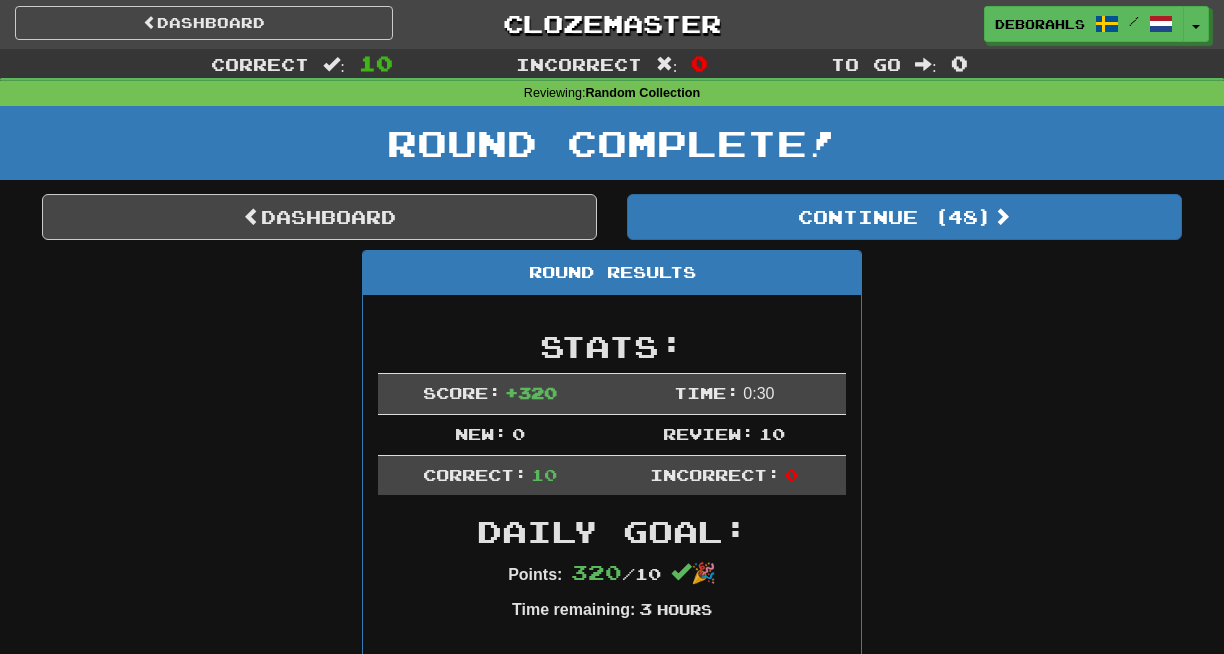 scroll, scrollTop: 0, scrollLeft: 0, axis: both 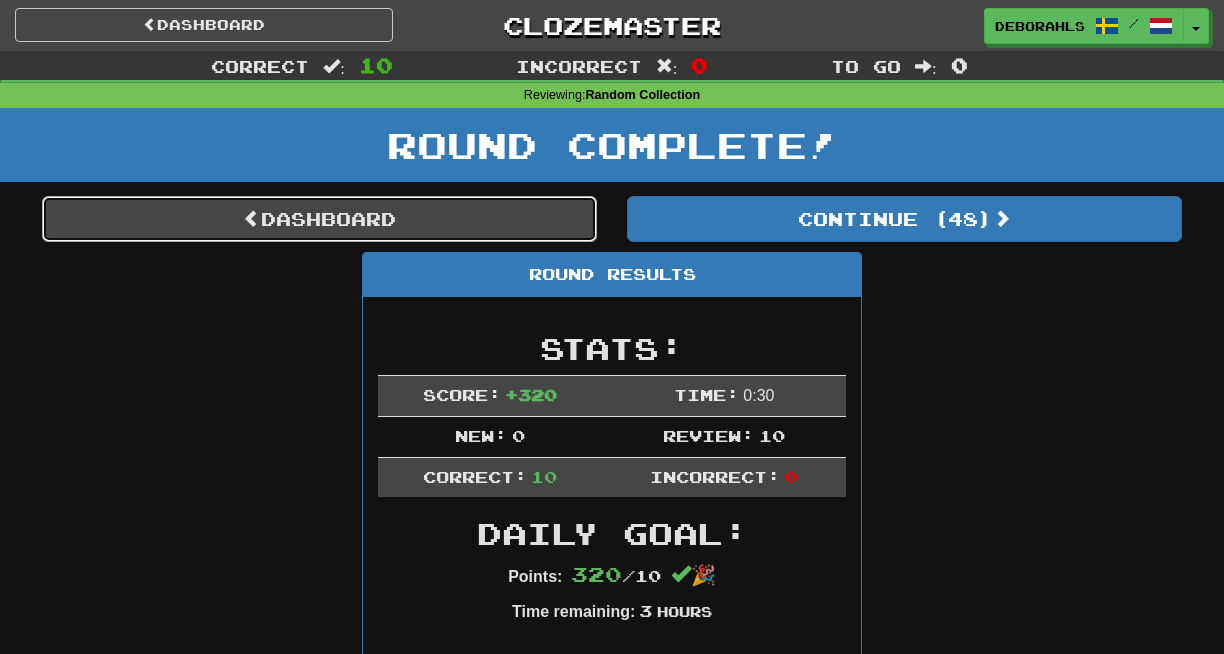 click on "Dashboard" at bounding box center (319, 219) 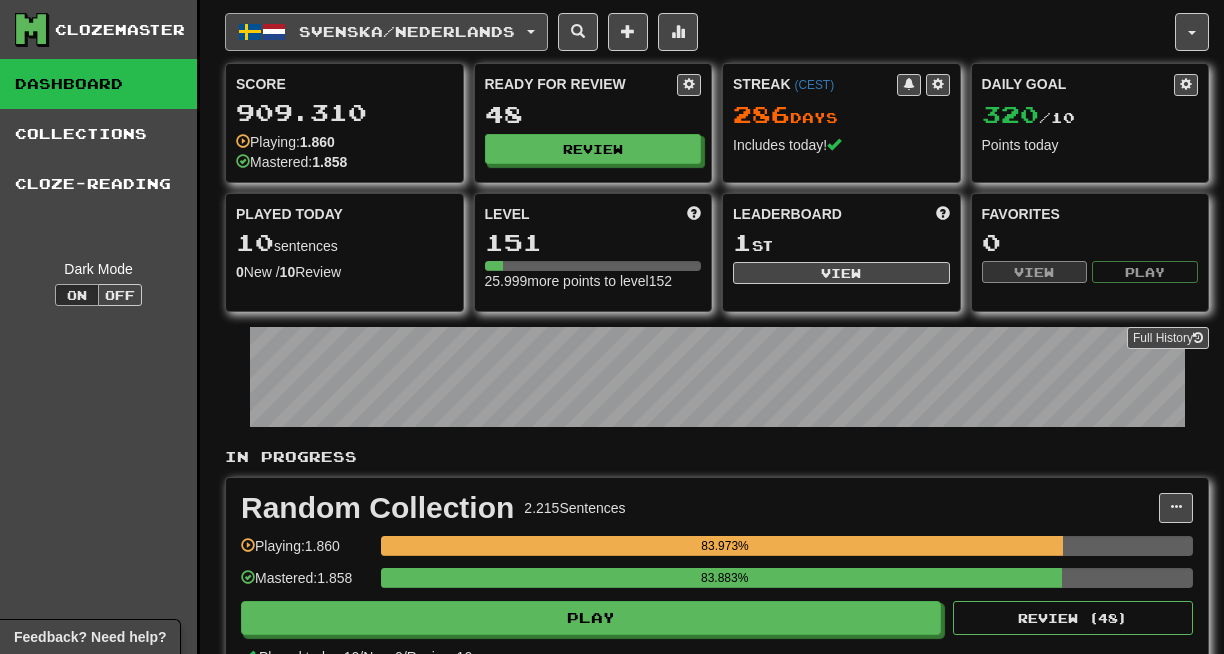 scroll, scrollTop: 0, scrollLeft: 0, axis: both 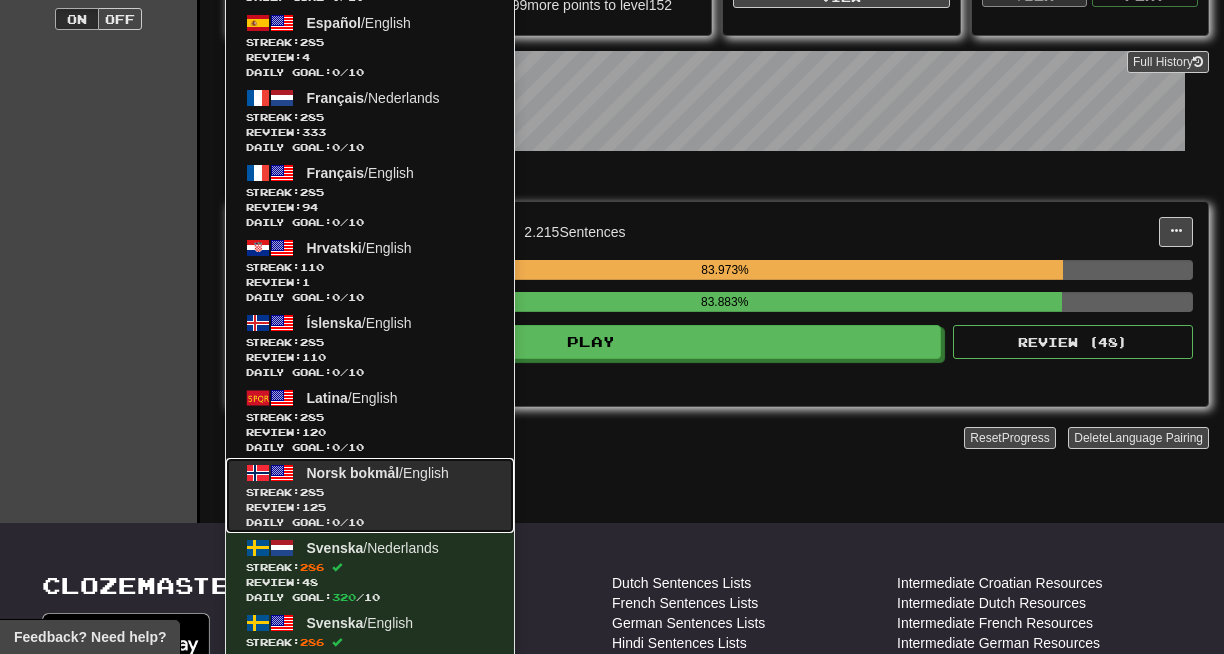 click on "Norsk bokmål" at bounding box center (353, 473) 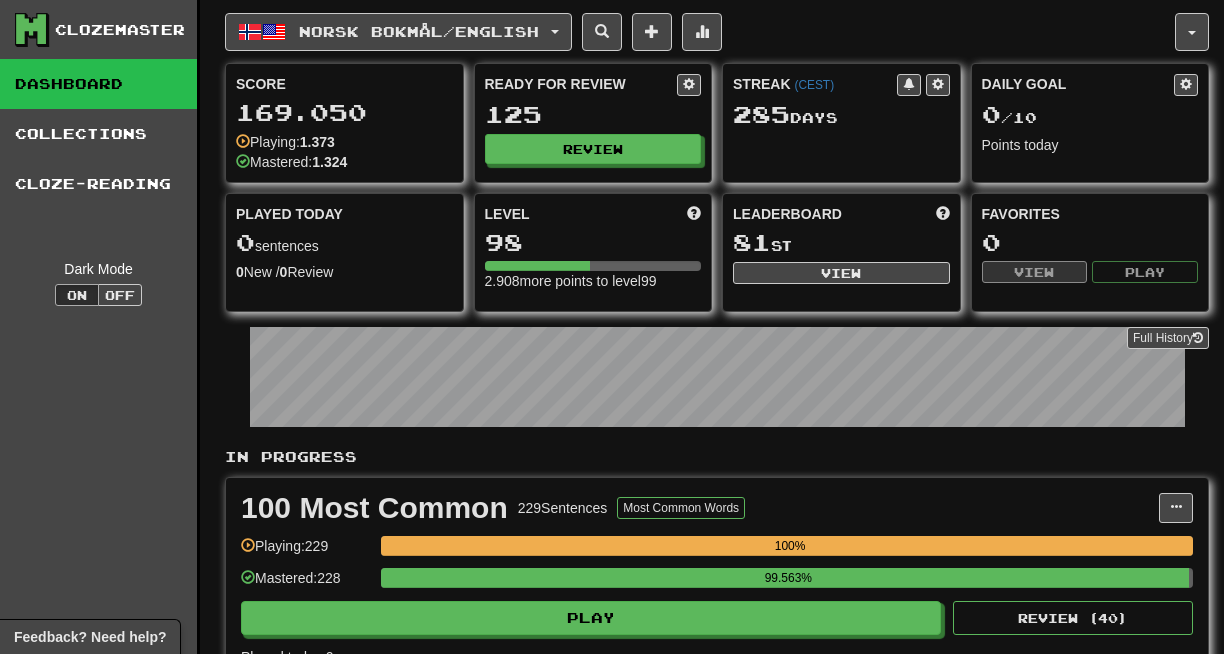 scroll, scrollTop: 0, scrollLeft: 0, axis: both 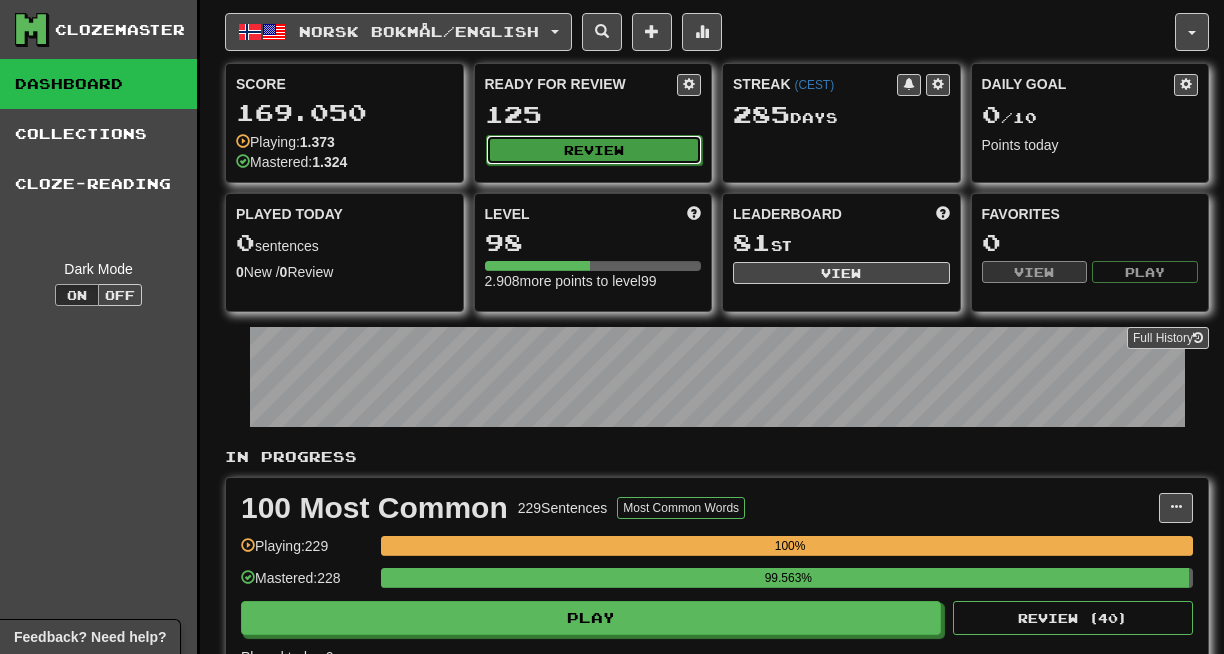 click on "Review" at bounding box center (594, 150) 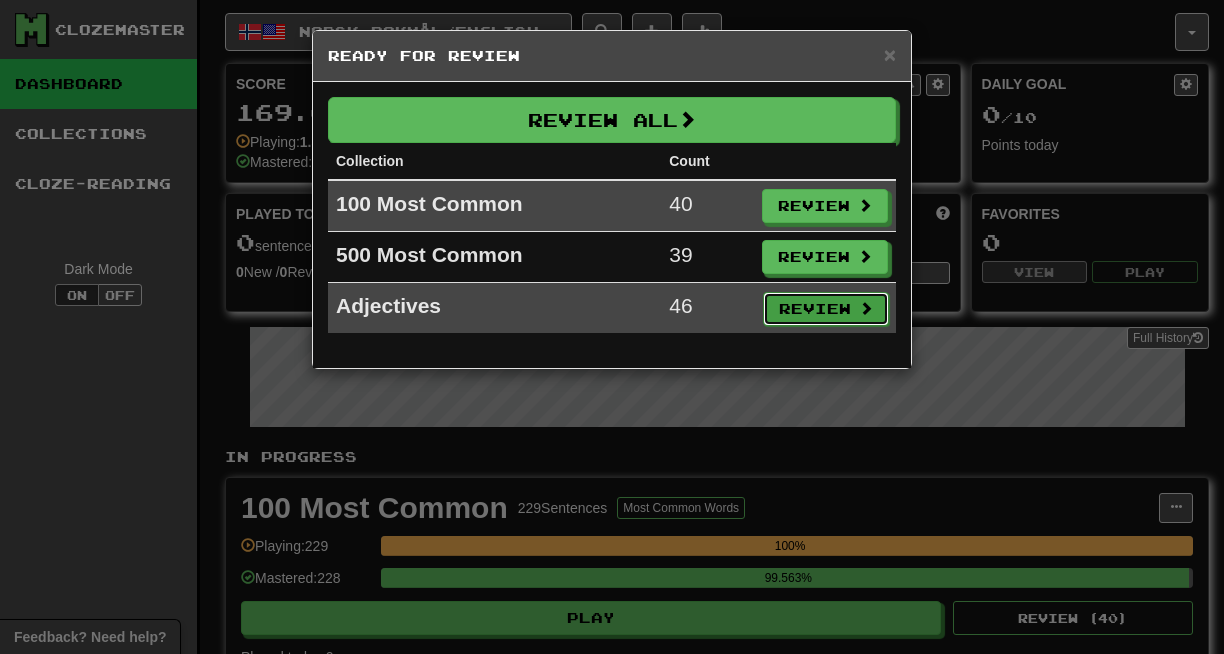 click on "Review" at bounding box center (826, 309) 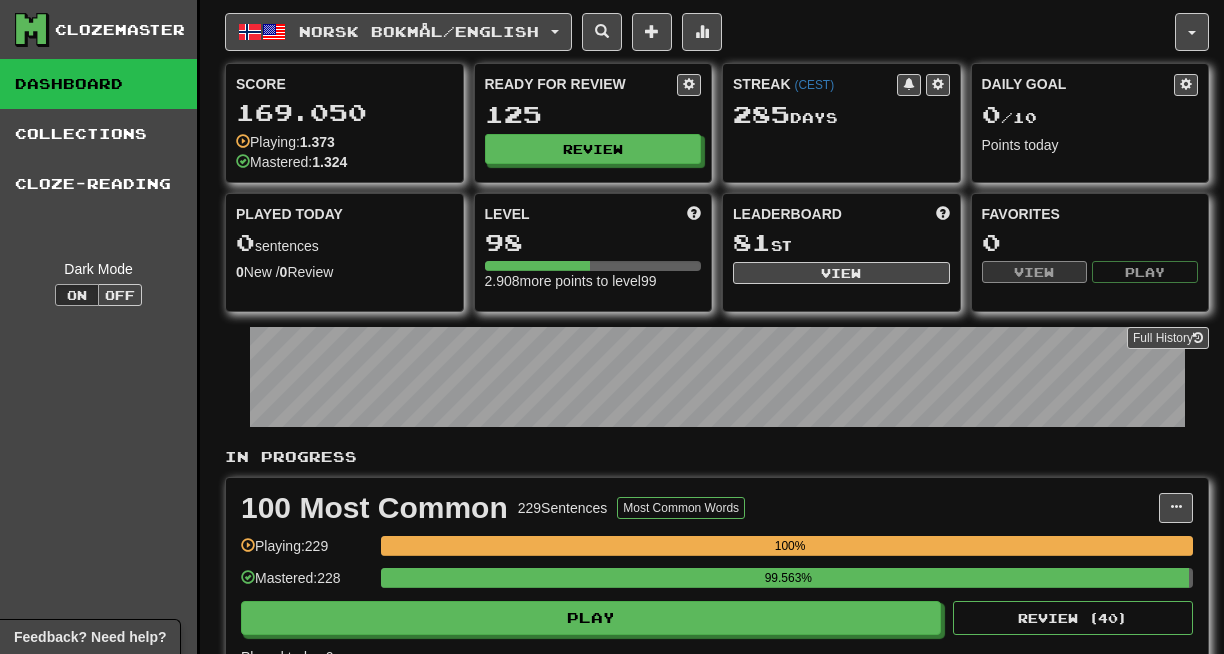 select on "**" 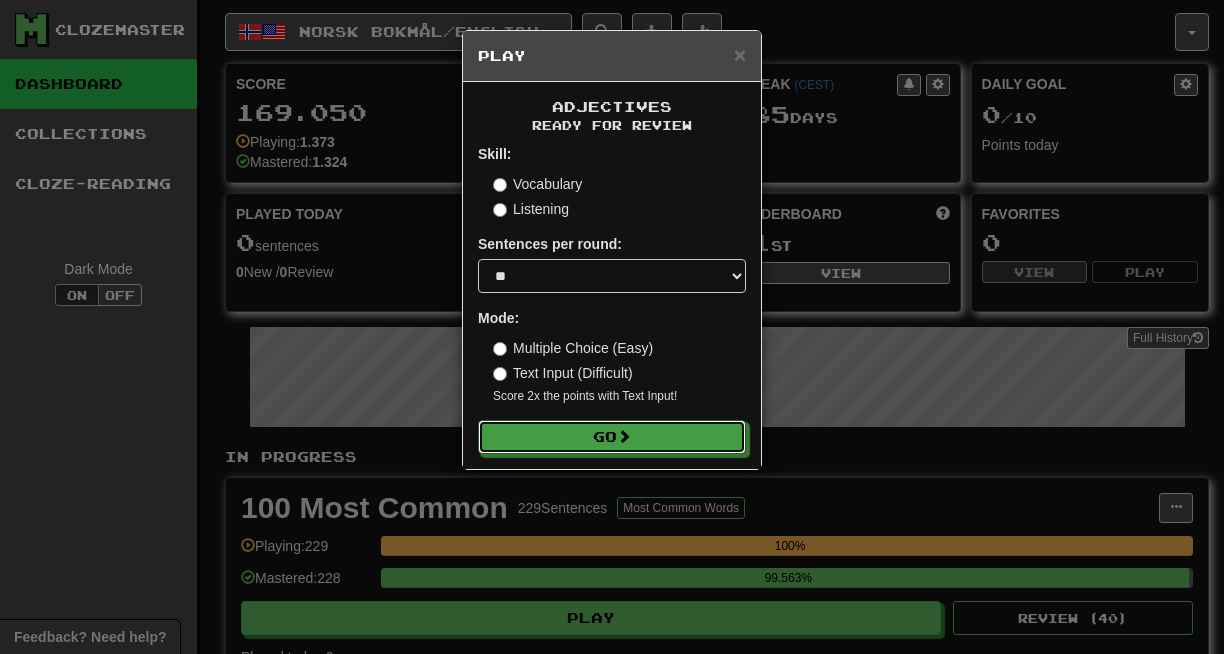 drag, startPoint x: 640, startPoint y: 445, endPoint x: 633, endPoint y: 498, distance: 53.460266 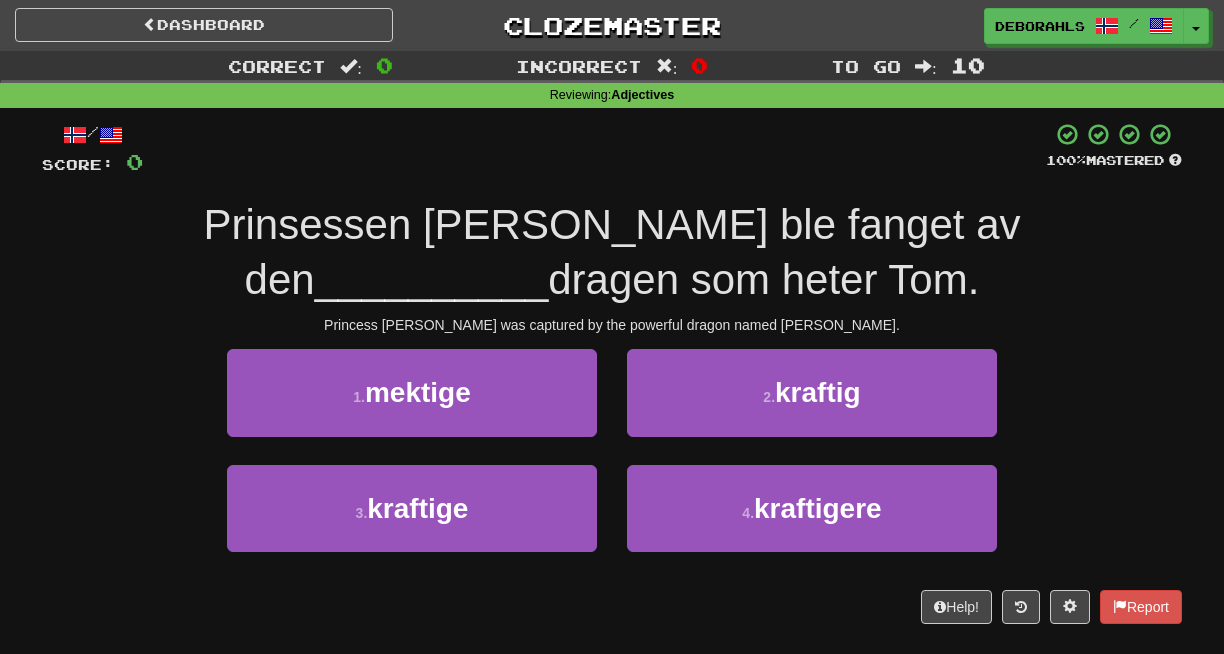 scroll, scrollTop: 0, scrollLeft: 0, axis: both 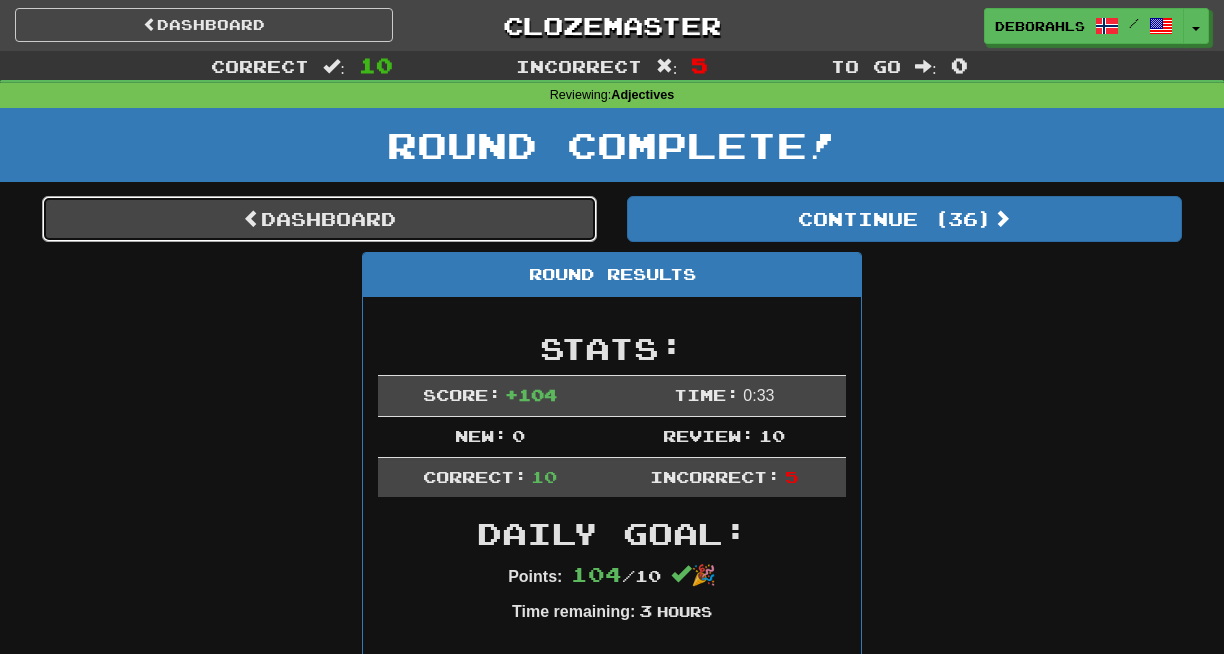 click on "Dashboard" at bounding box center (319, 219) 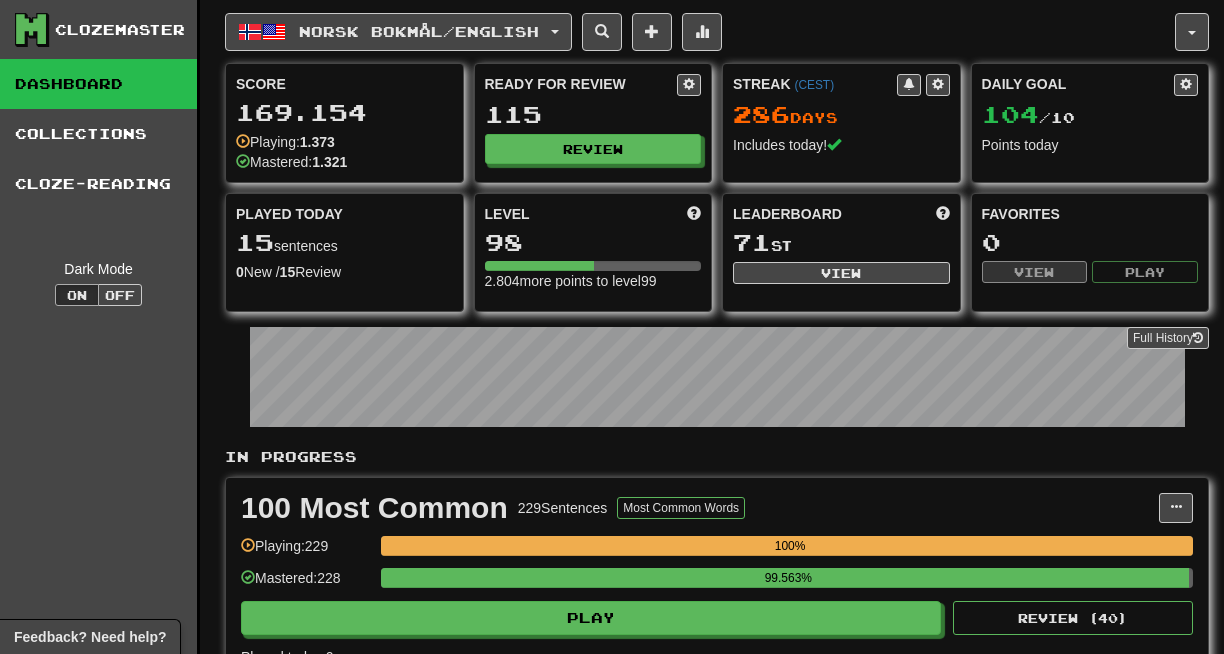 scroll, scrollTop: 0, scrollLeft: 0, axis: both 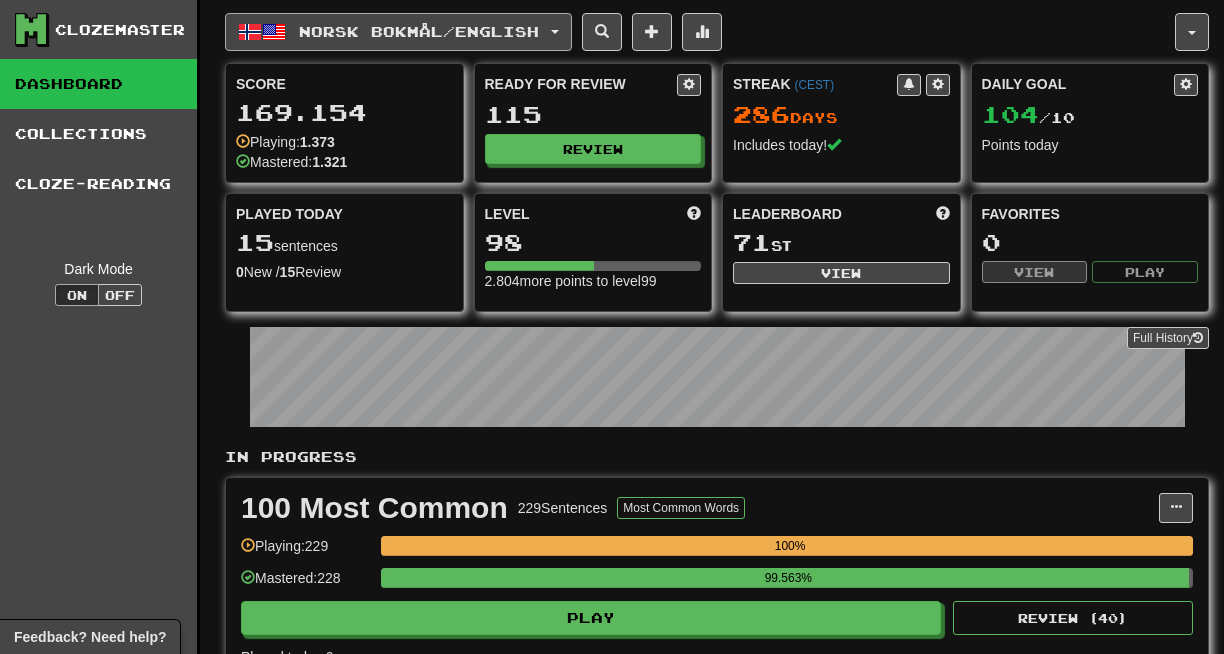 click on "Norsk bokmål  /  English" at bounding box center (419, 31) 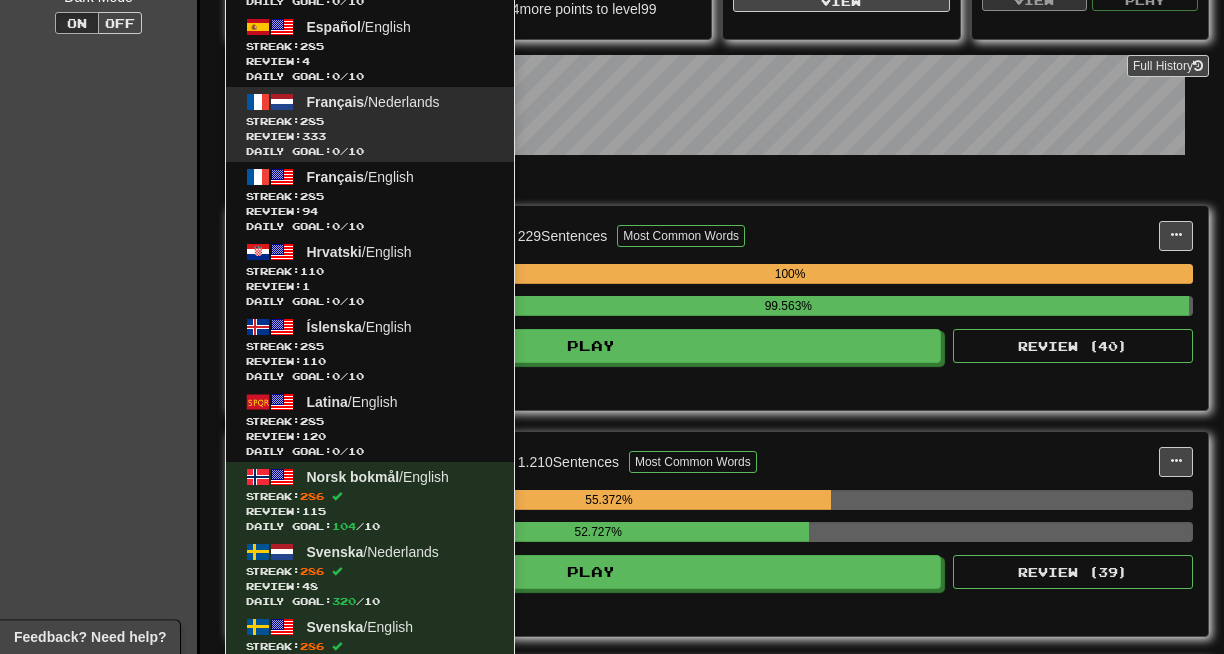 scroll, scrollTop: 276, scrollLeft: 0, axis: vertical 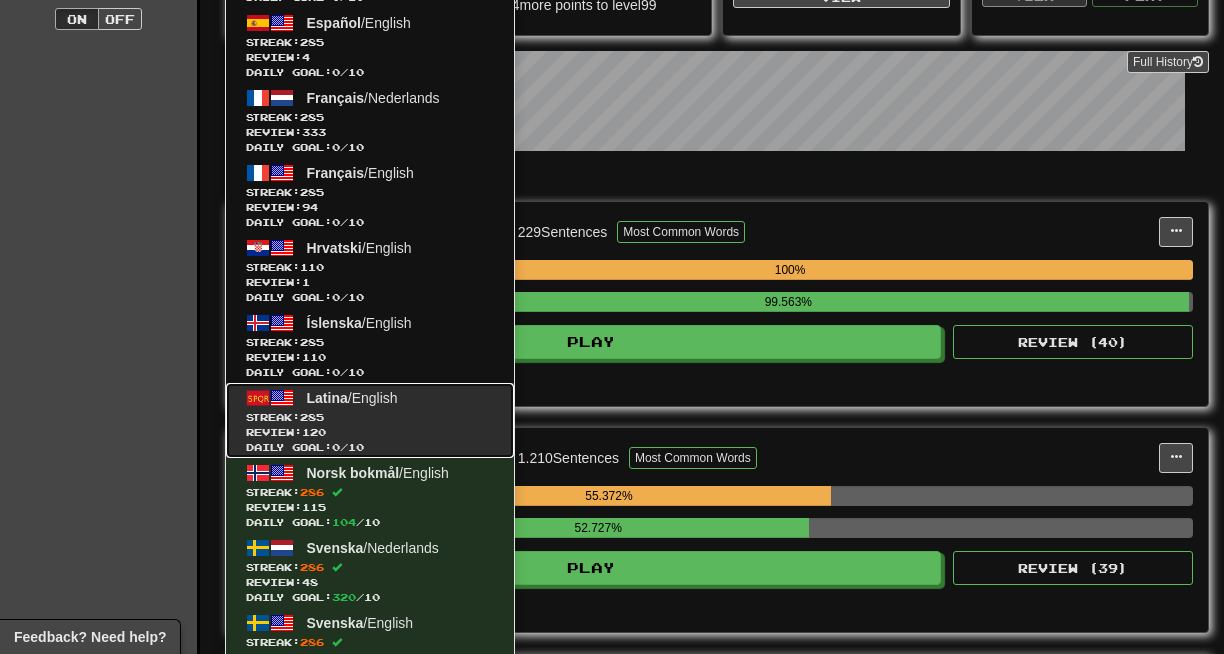 click on "Latina  /  English" at bounding box center [352, 398] 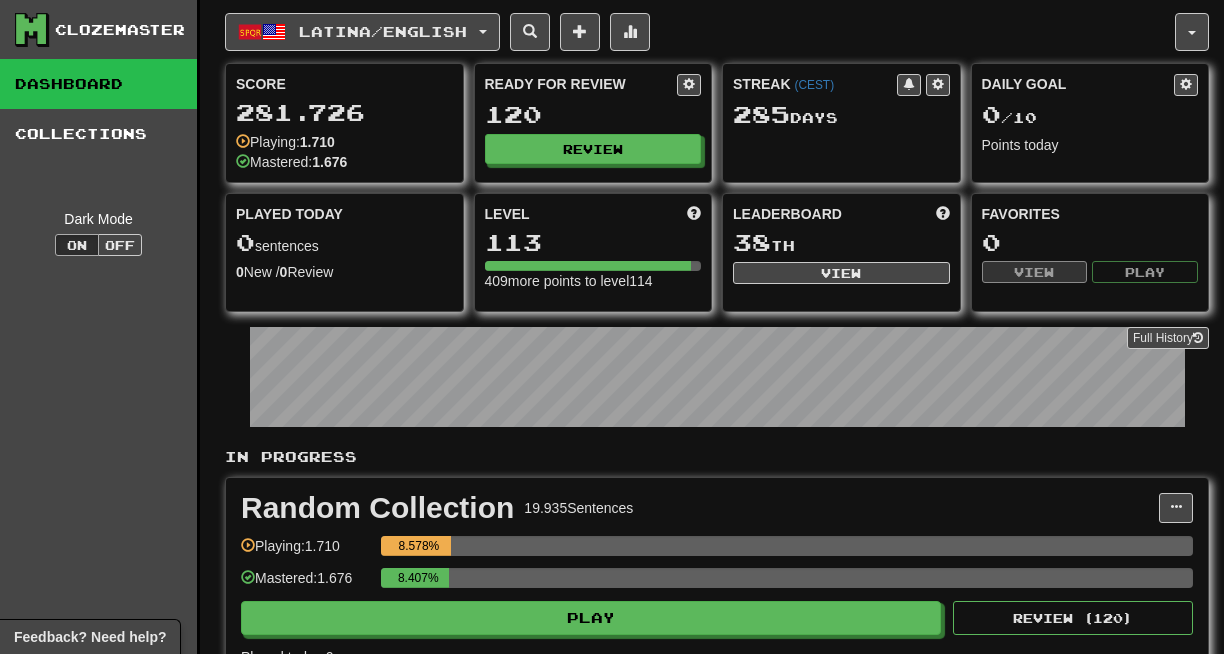 scroll, scrollTop: 0, scrollLeft: 0, axis: both 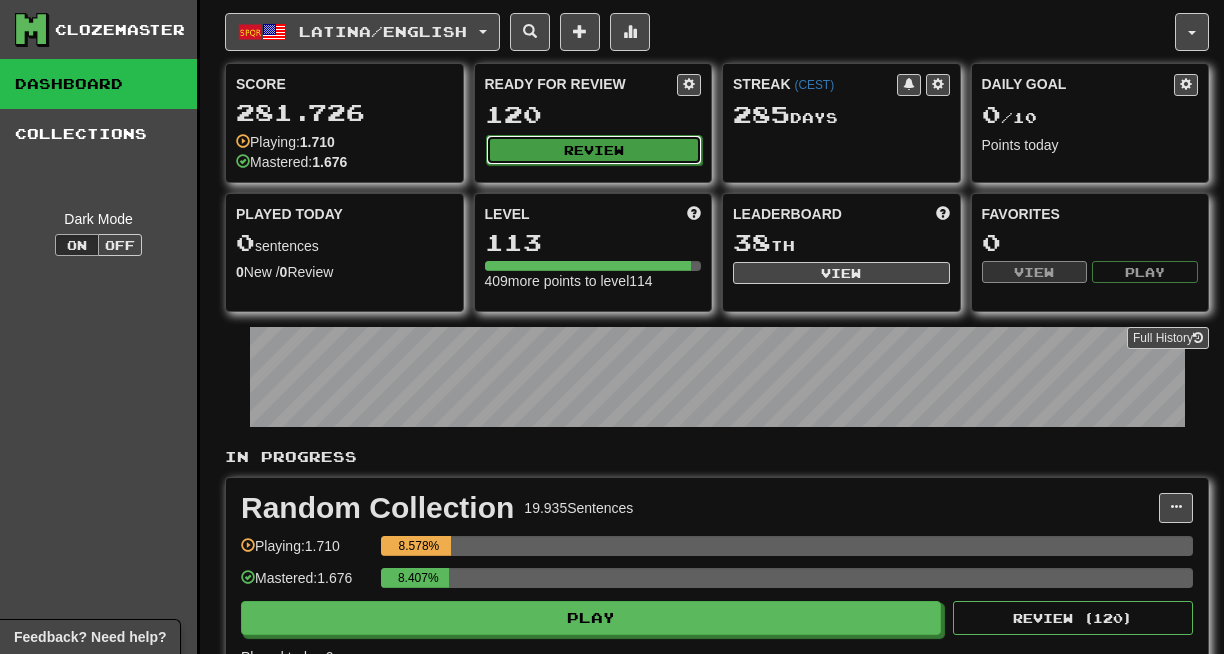 click on "Review" at bounding box center [594, 150] 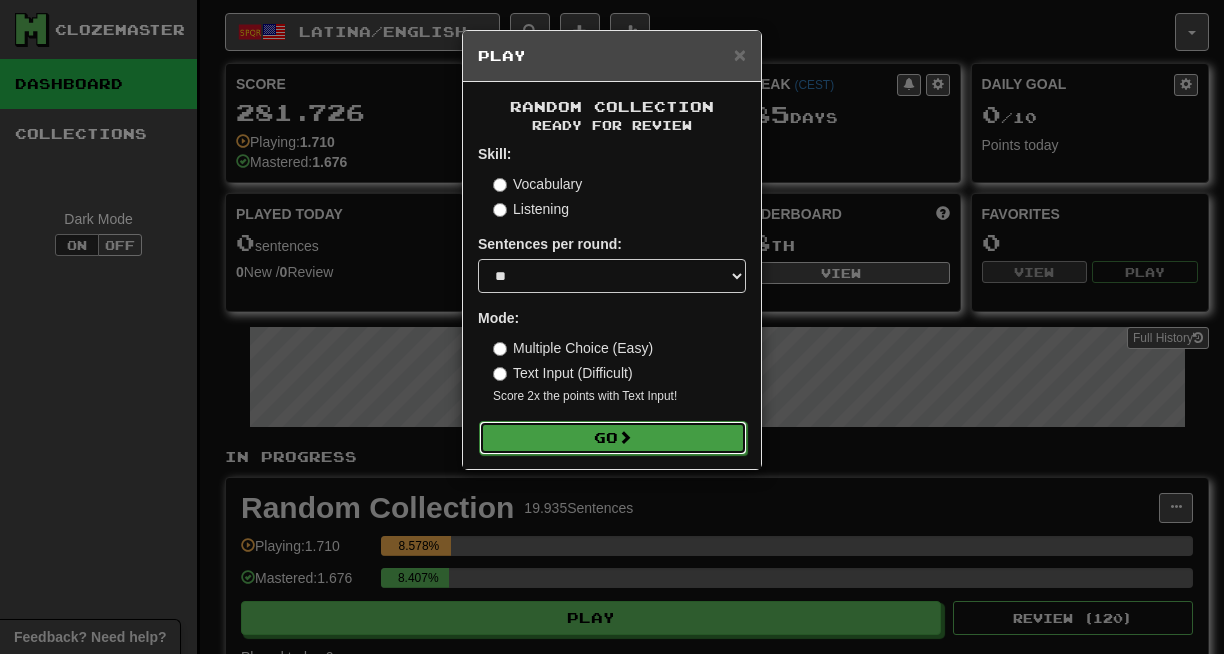 click at bounding box center (625, 437) 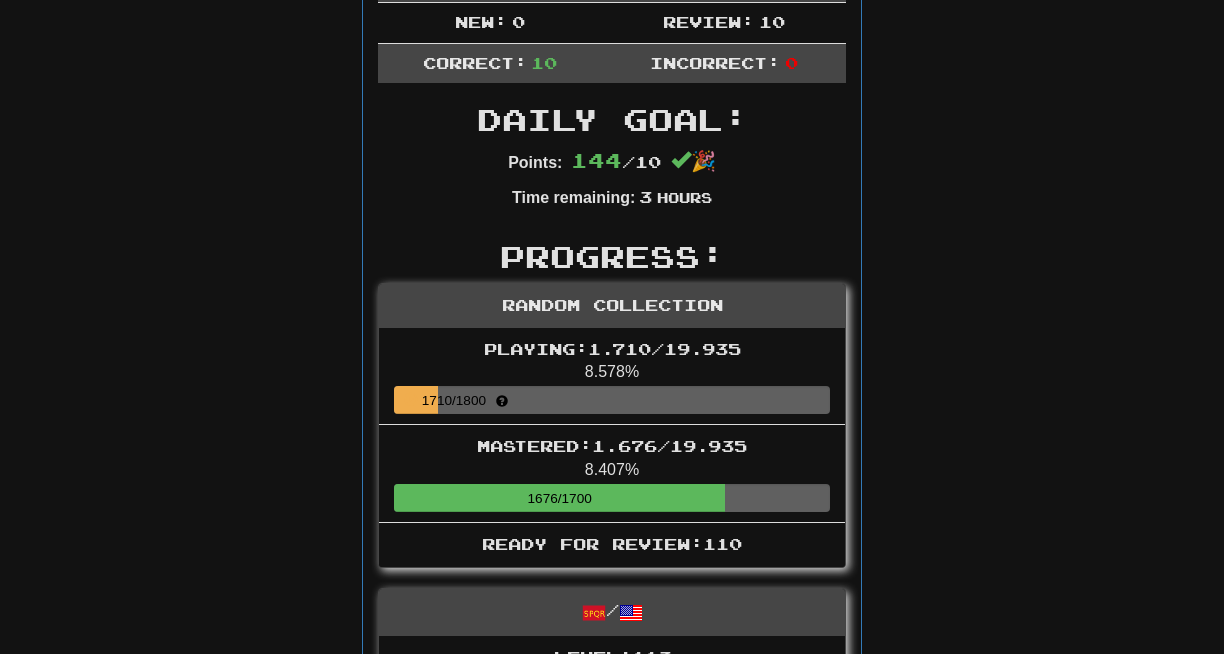 scroll, scrollTop: 0, scrollLeft: 0, axis: both 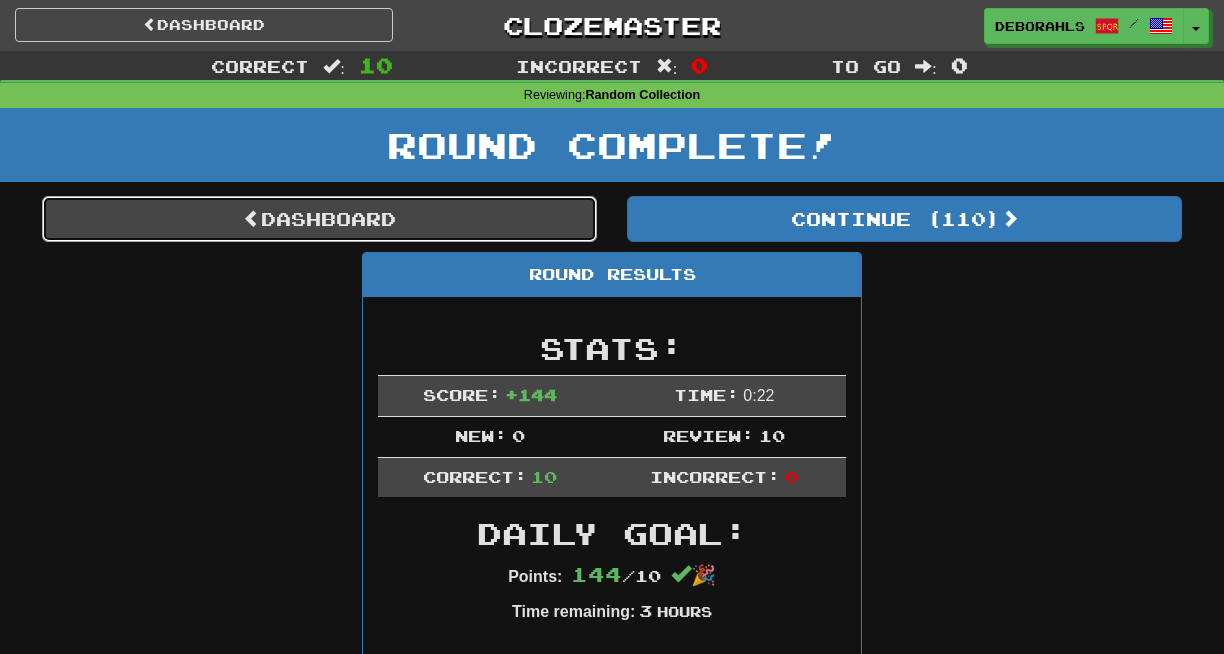 click on "Dashboard" at bounding box center [319, 219] 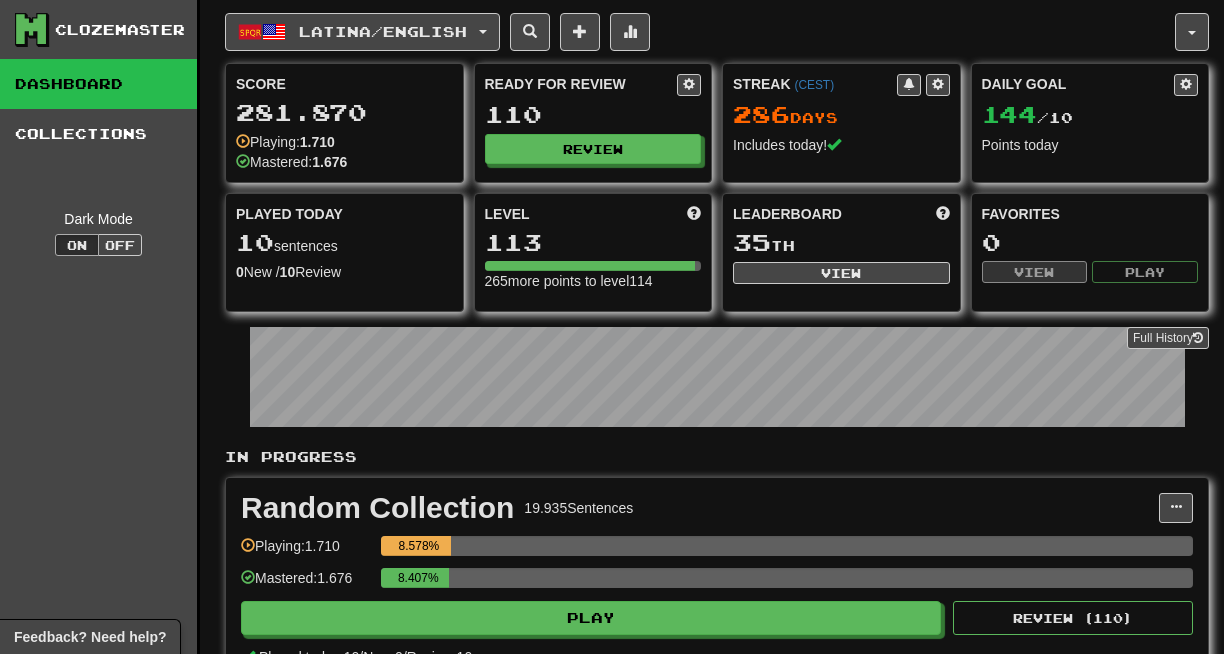 click on "Latina  /  English" at bounding box center (362, 32) 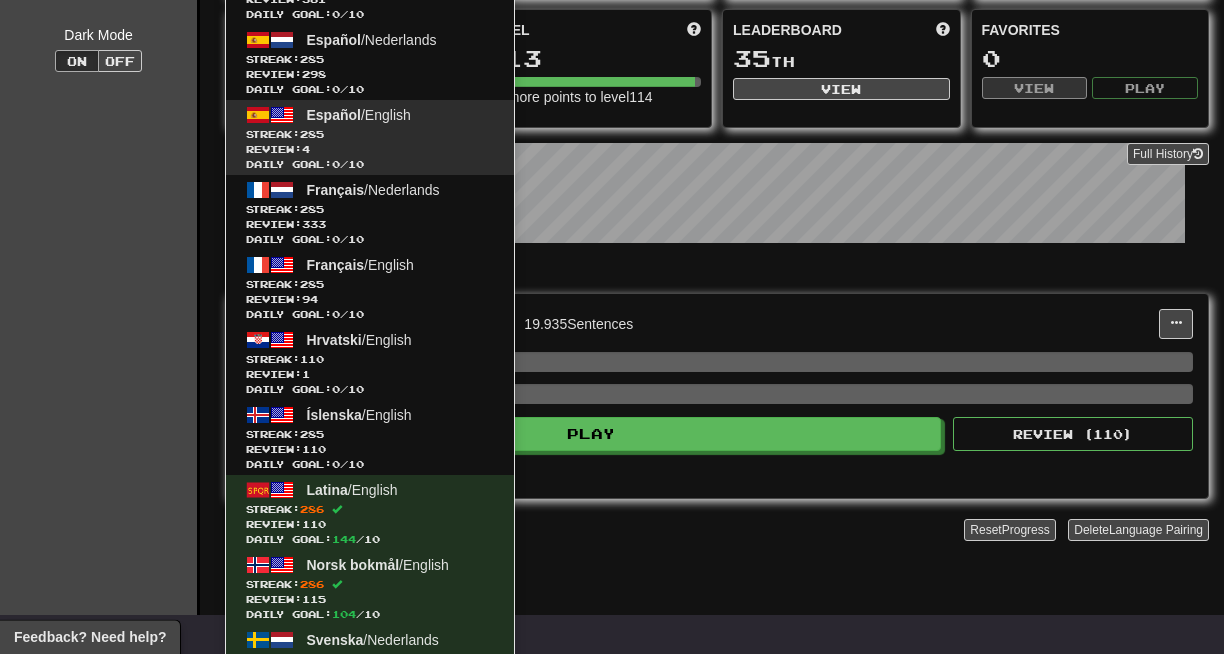 scroll, scrollTop: 276, scrollLeft: 0, axis: vertical 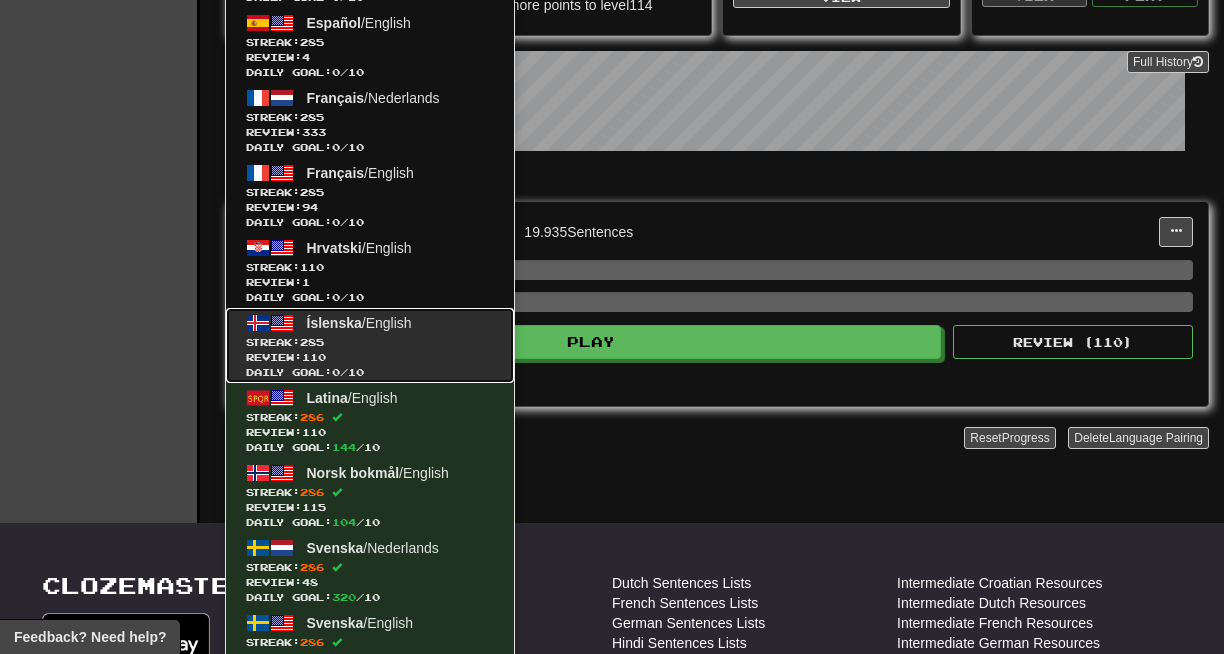 click on "Íslenska  /  English" at bounding box center (359, 323) 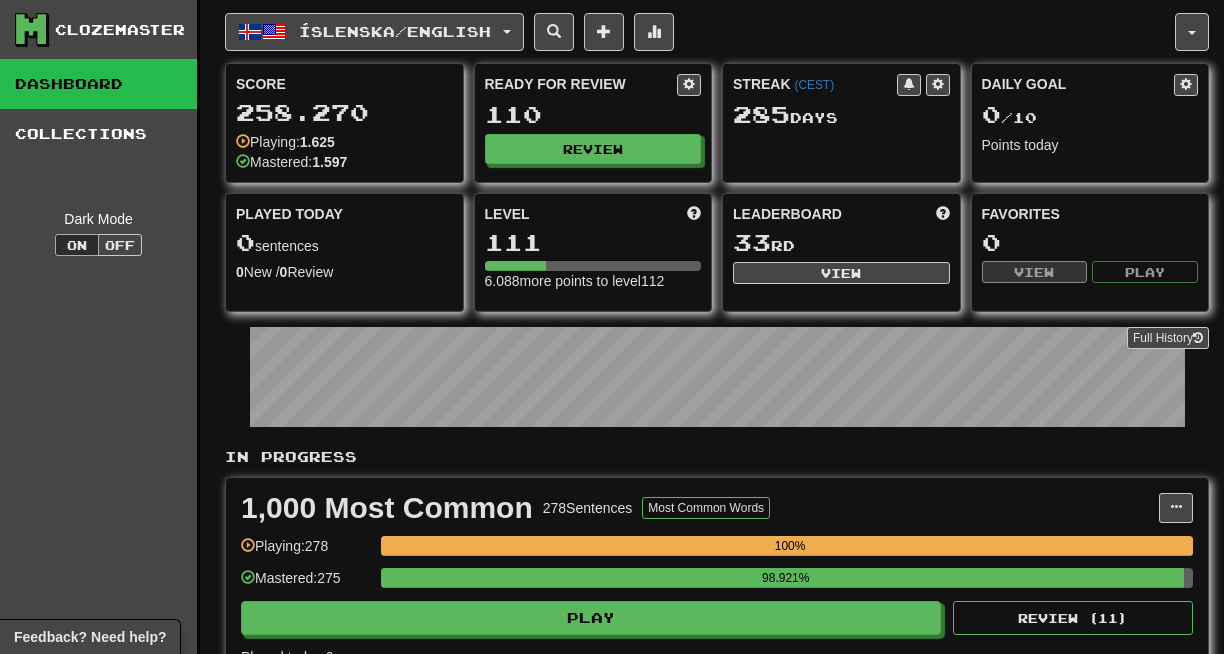 scroll, scrollTop: 0, scrollLeft: 0, axis: both 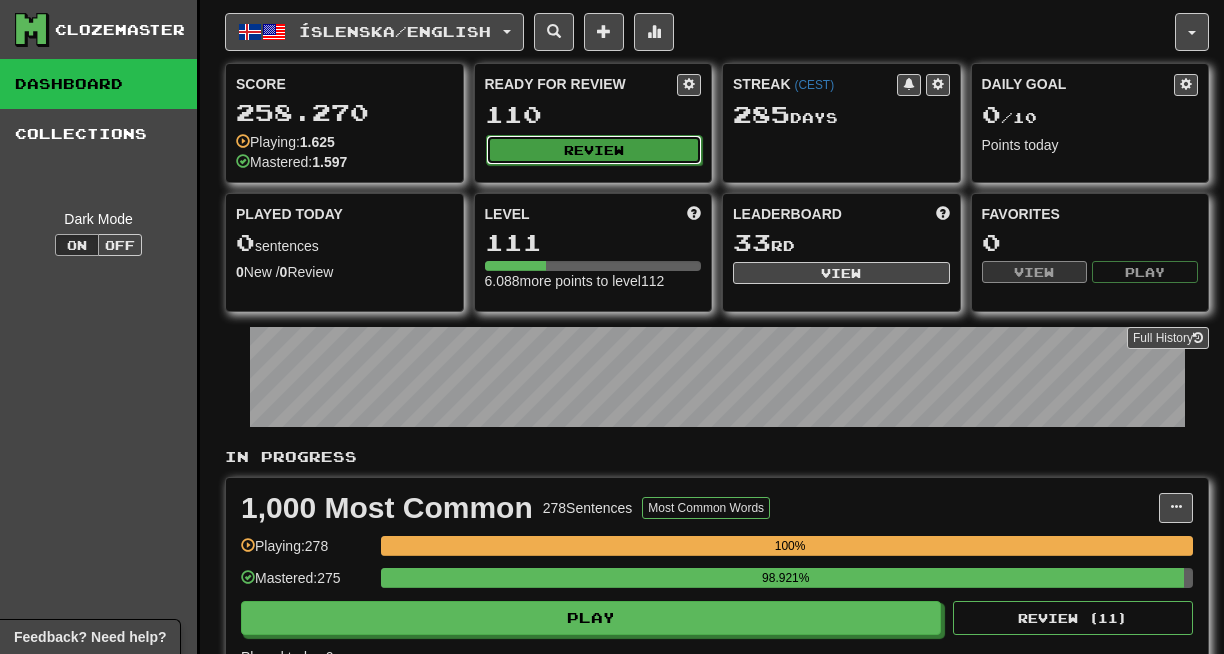 click on "Review" at bounding box center (594, 150) 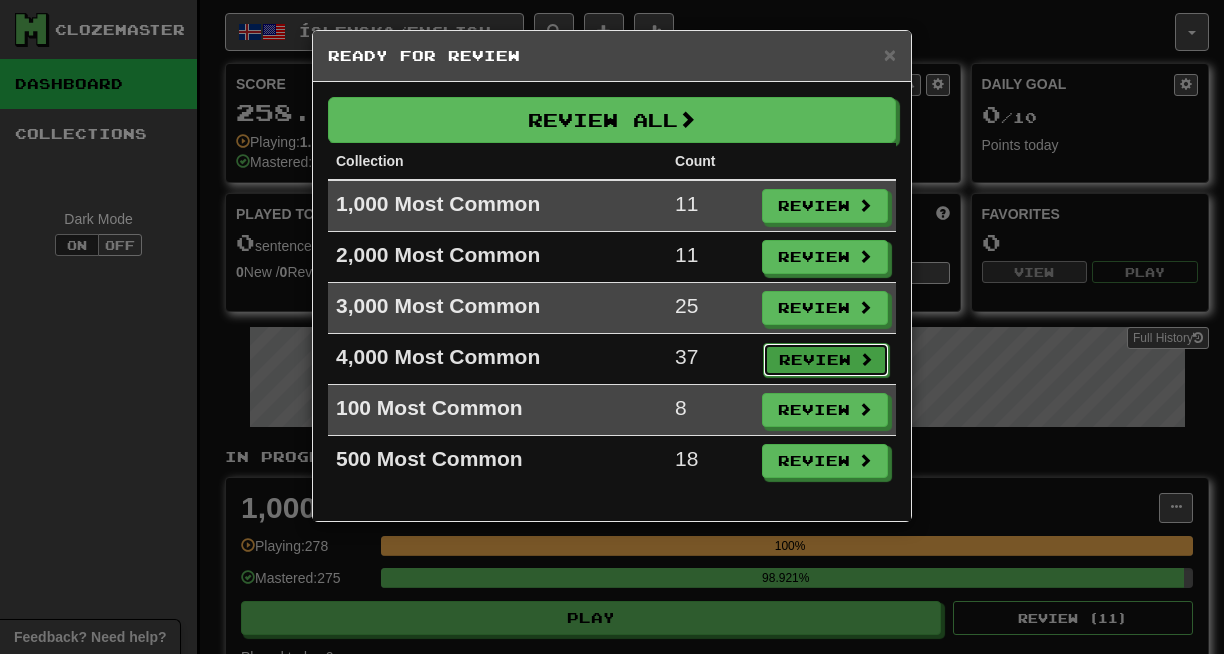 click on "Review" at bounding box center (826, 360) 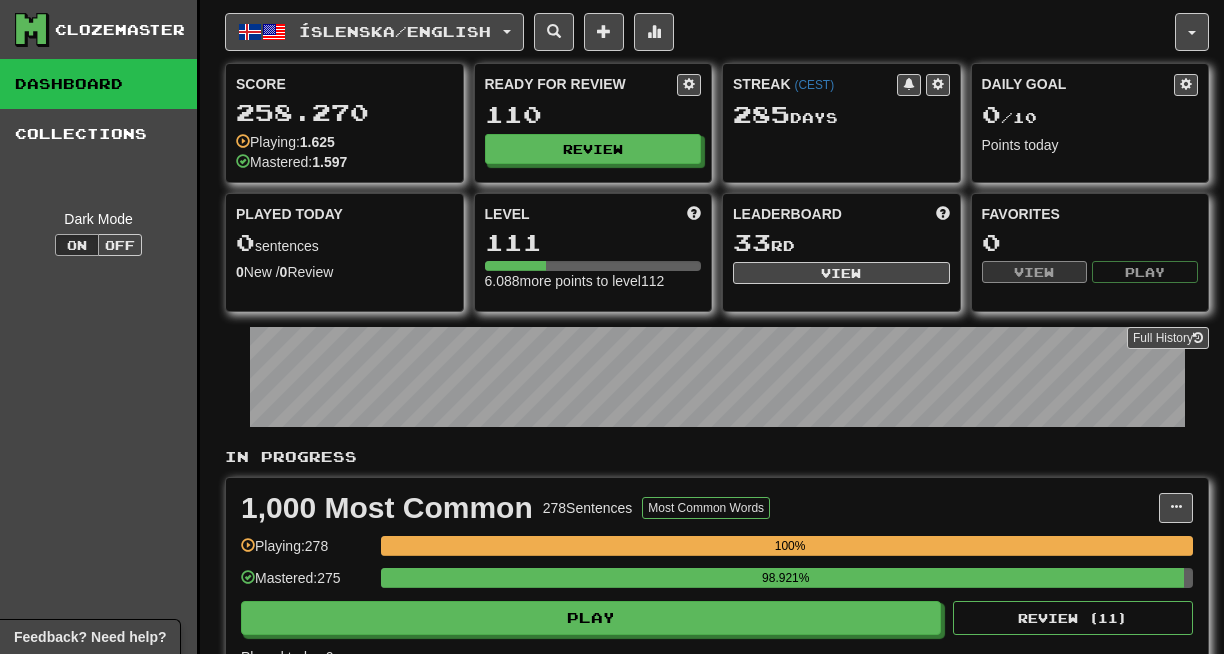 select on "**" 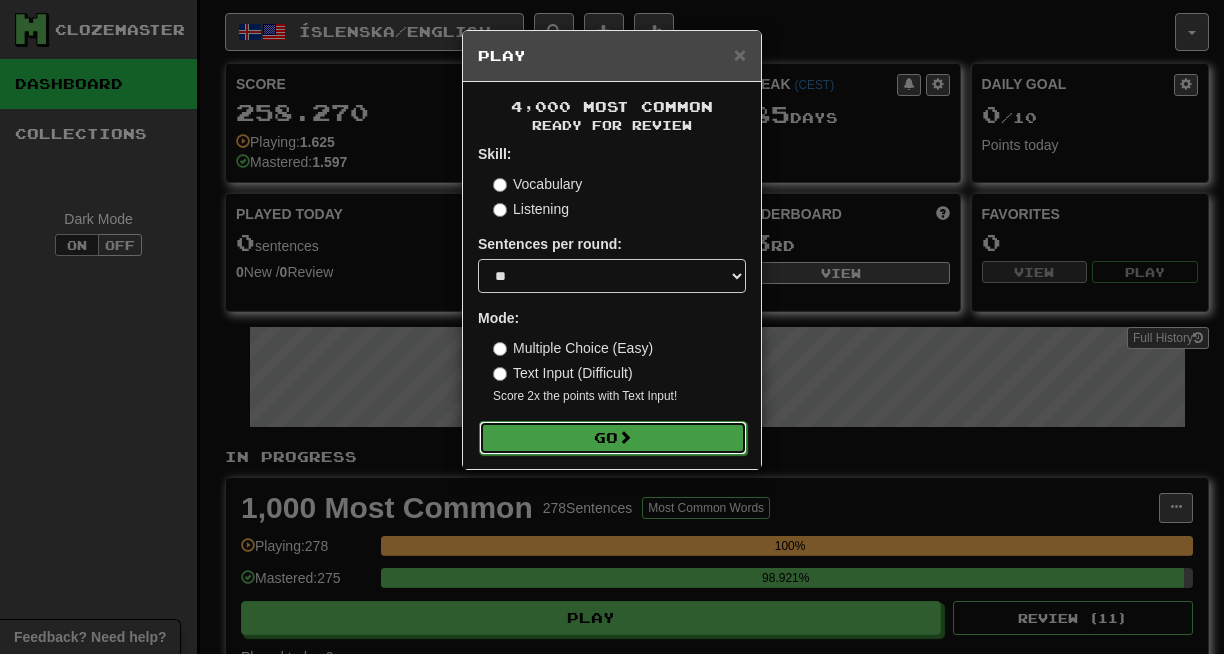 click on "Go" at bounding box center (613, 438) 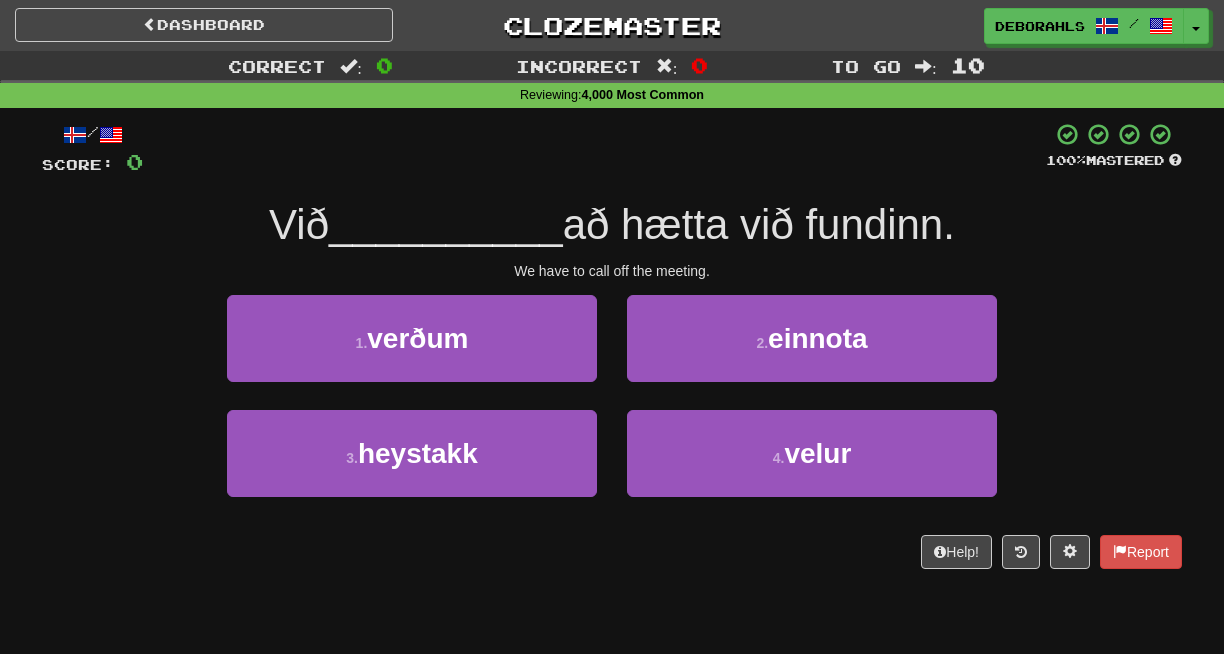 scroll, scrollTop: 0, scrollLeft: 0, axis: both 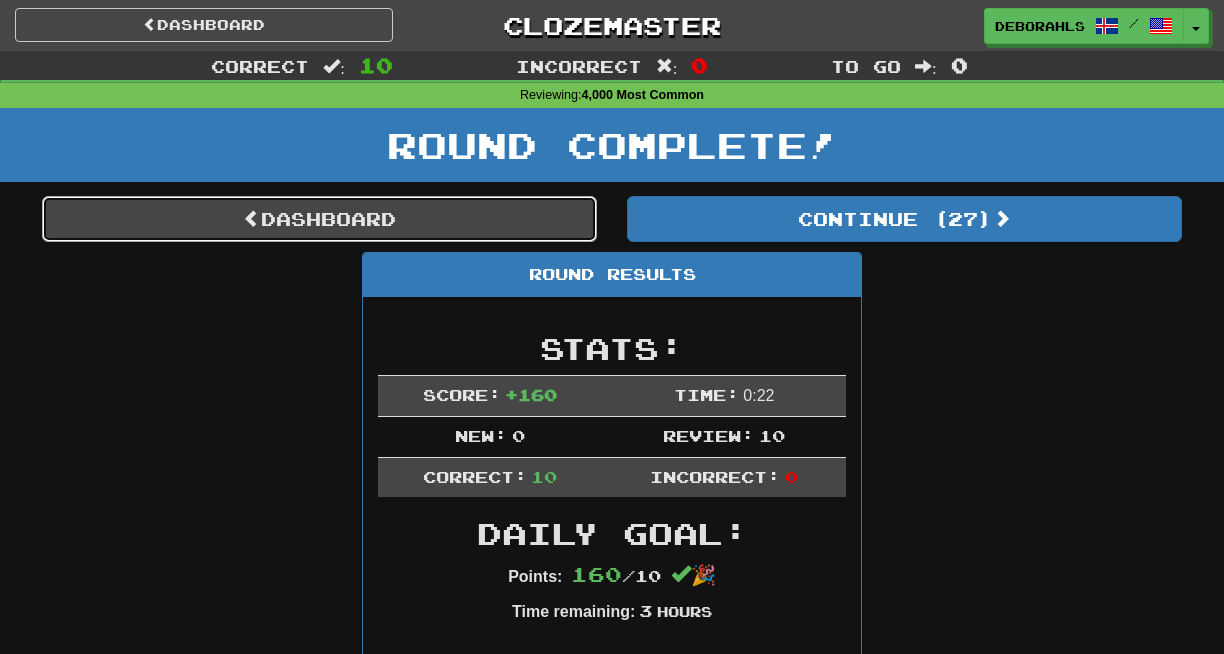 click on "Dashboard" at bounding box center (319, 219) 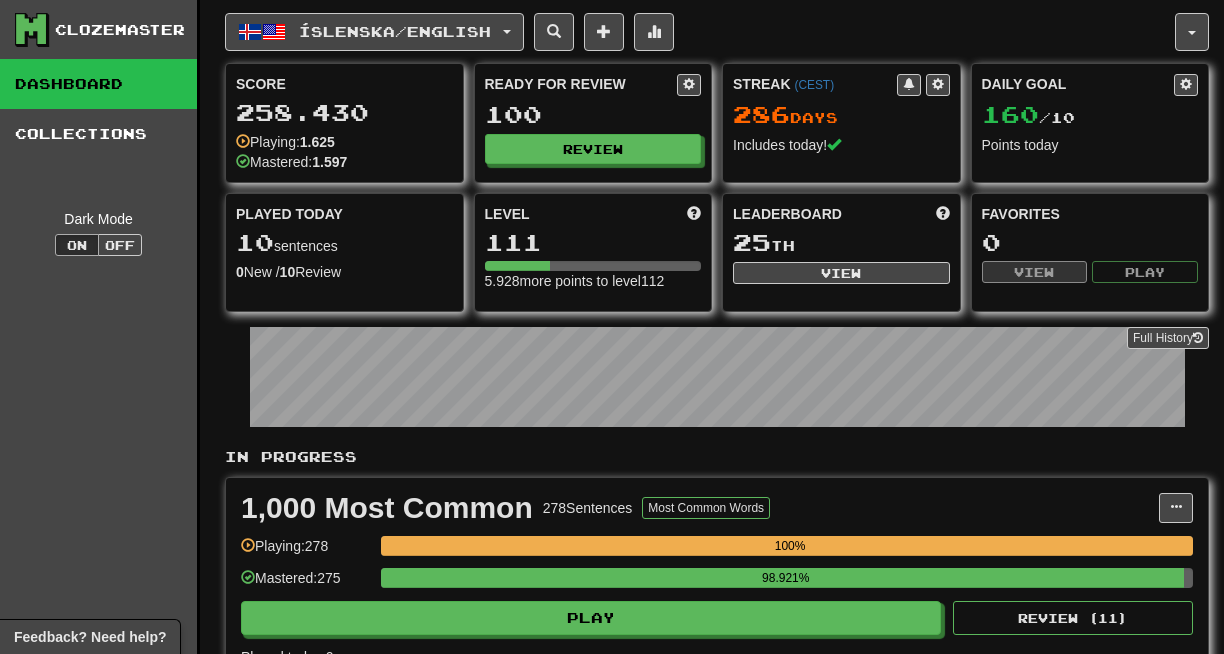 scroll, scrollTop: 0, scrollLeft: 0, axis: both 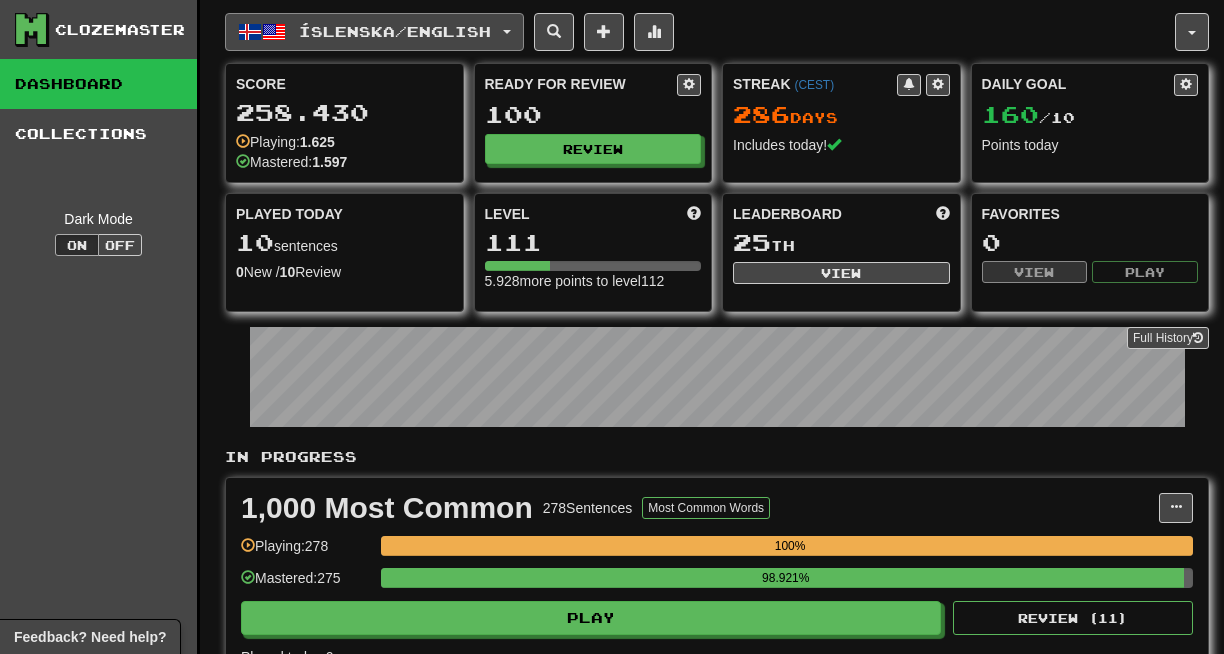 click on "Íslenska  /  English" at bounding box center (374, 32) 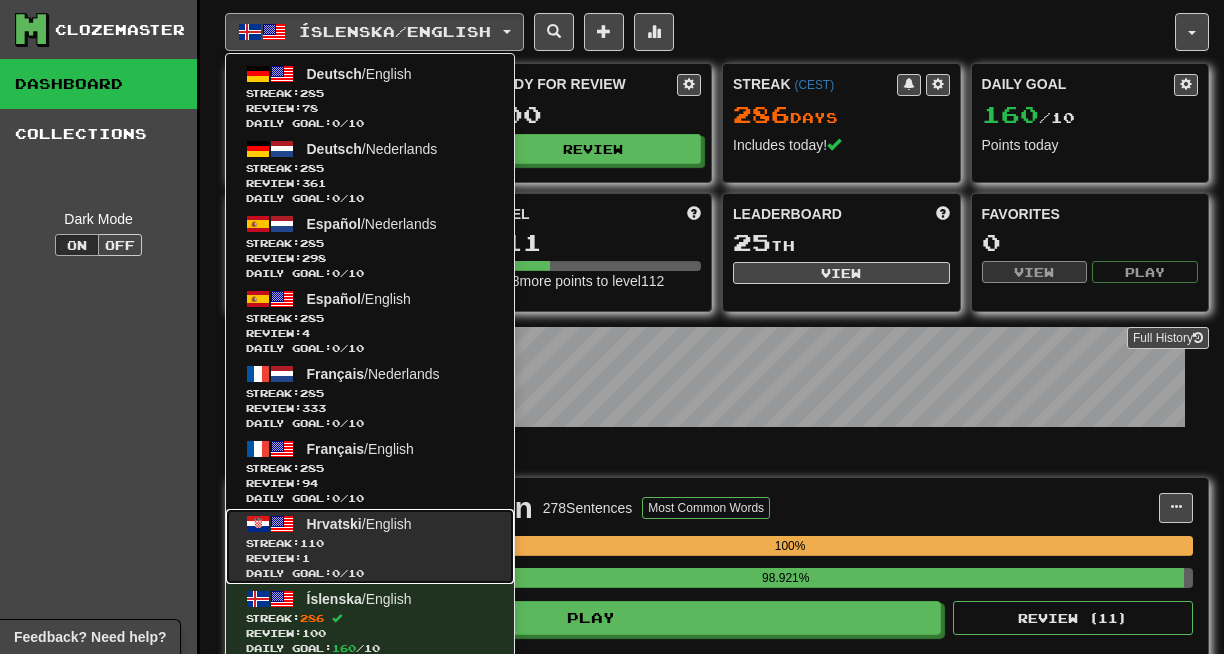click on "110" at bounding box center [312, 543] 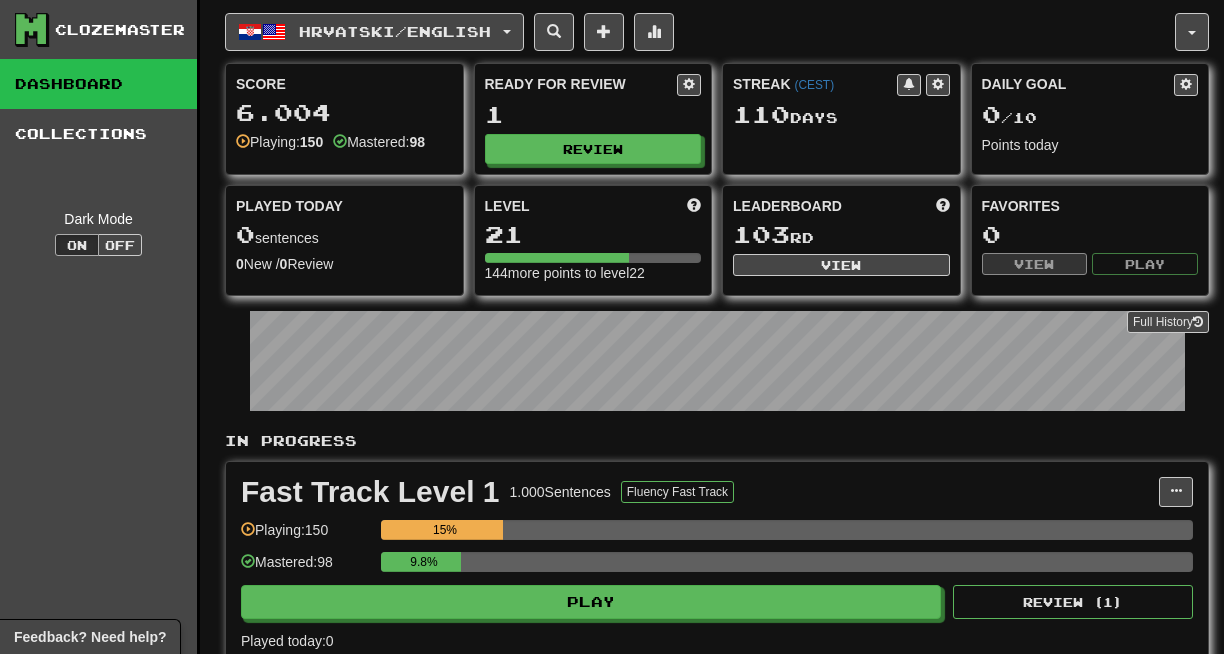 scroll, scrollTop: 0, scrollLeft: 0, axis: both 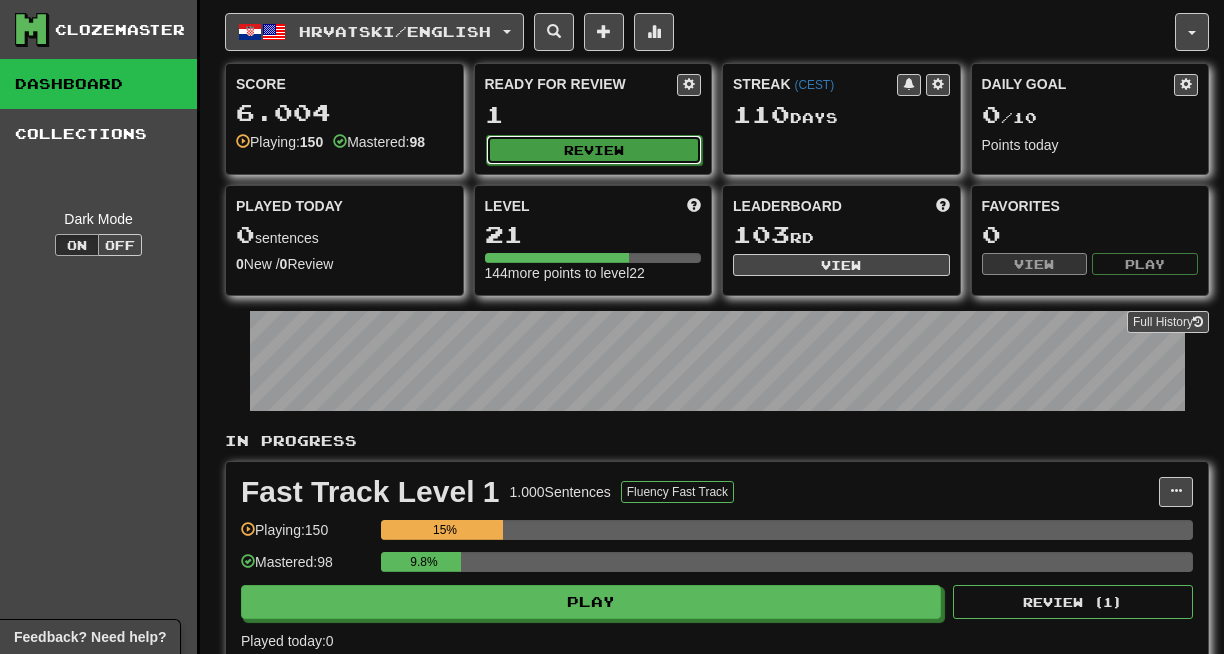 click on "Review" at bounding box center (594, 150) 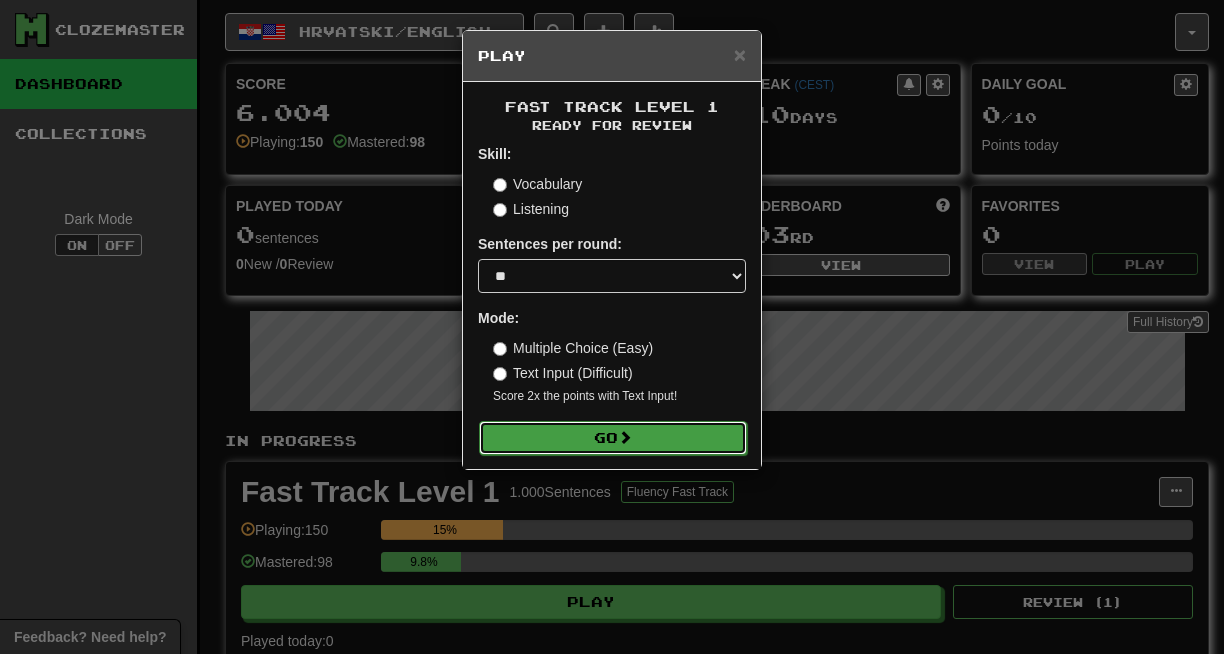 click on "Go" at bounding box center (613, 438) 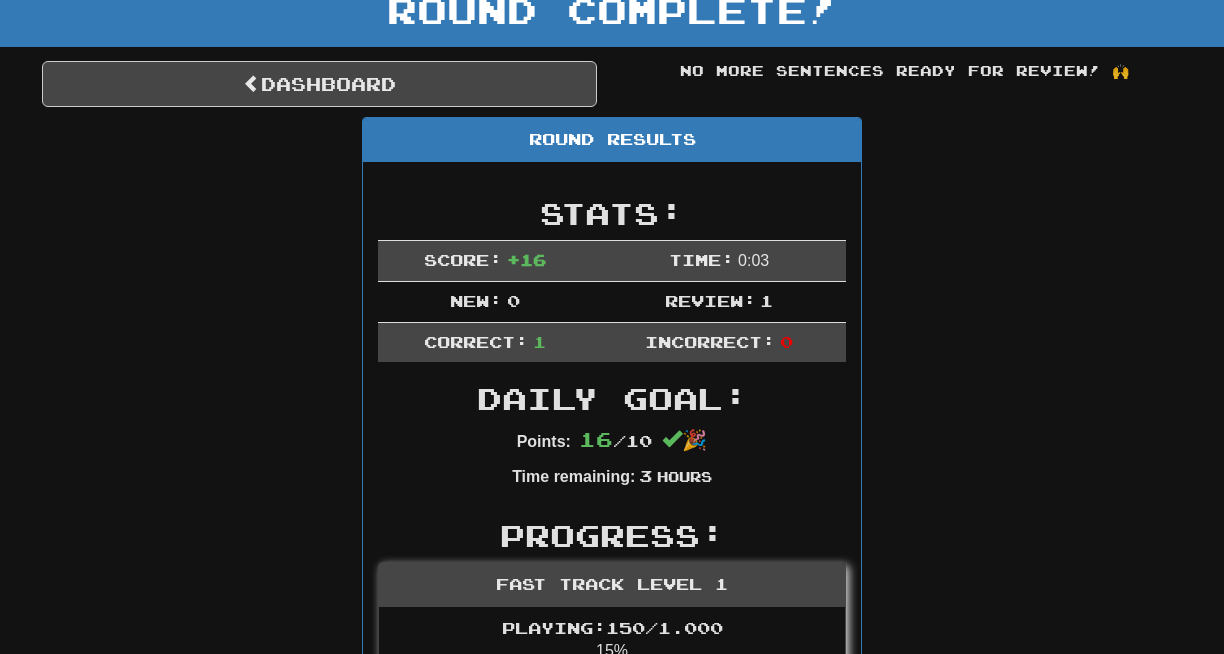 scroll, scrollTop: 0, scrollLeft: 0, axis: both 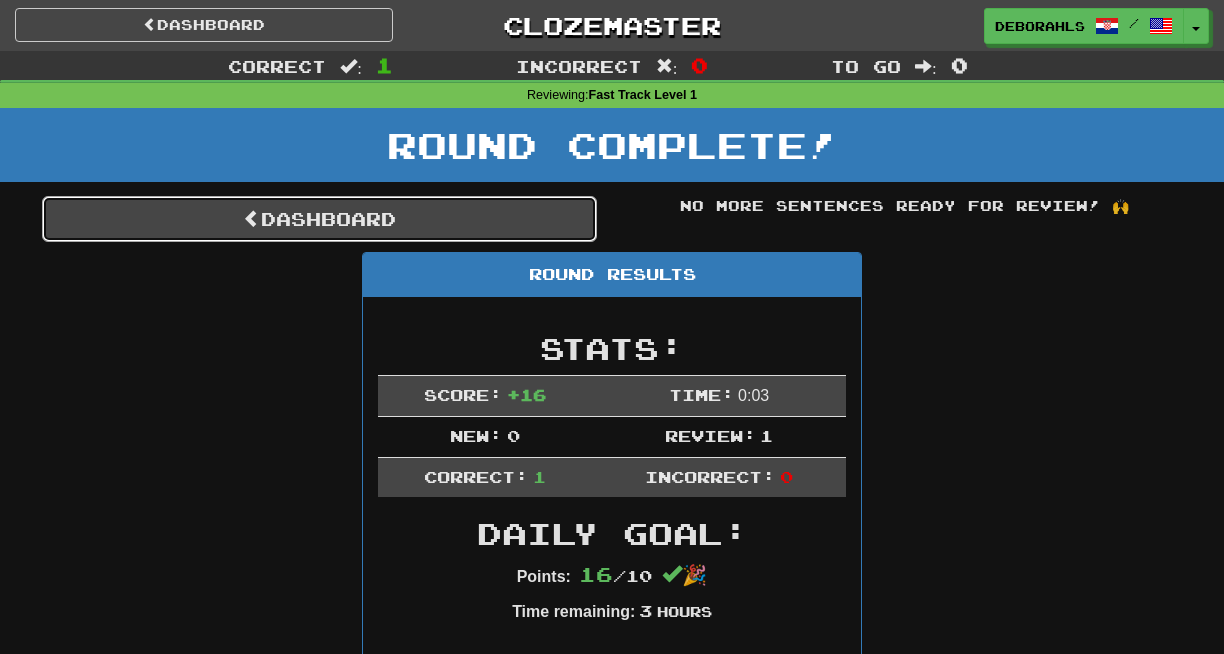 click on "Dashboard" at bounding box center (319, 219) 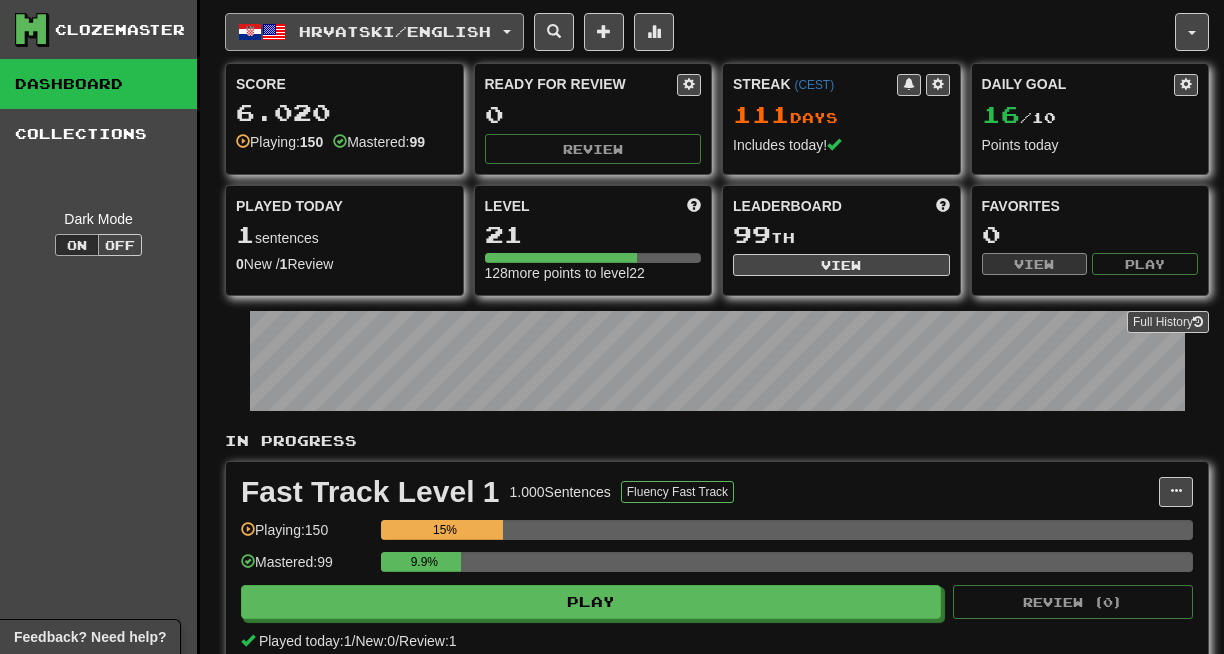 scroll, scrollTop: 0, scrollLeft: 0, axis: both 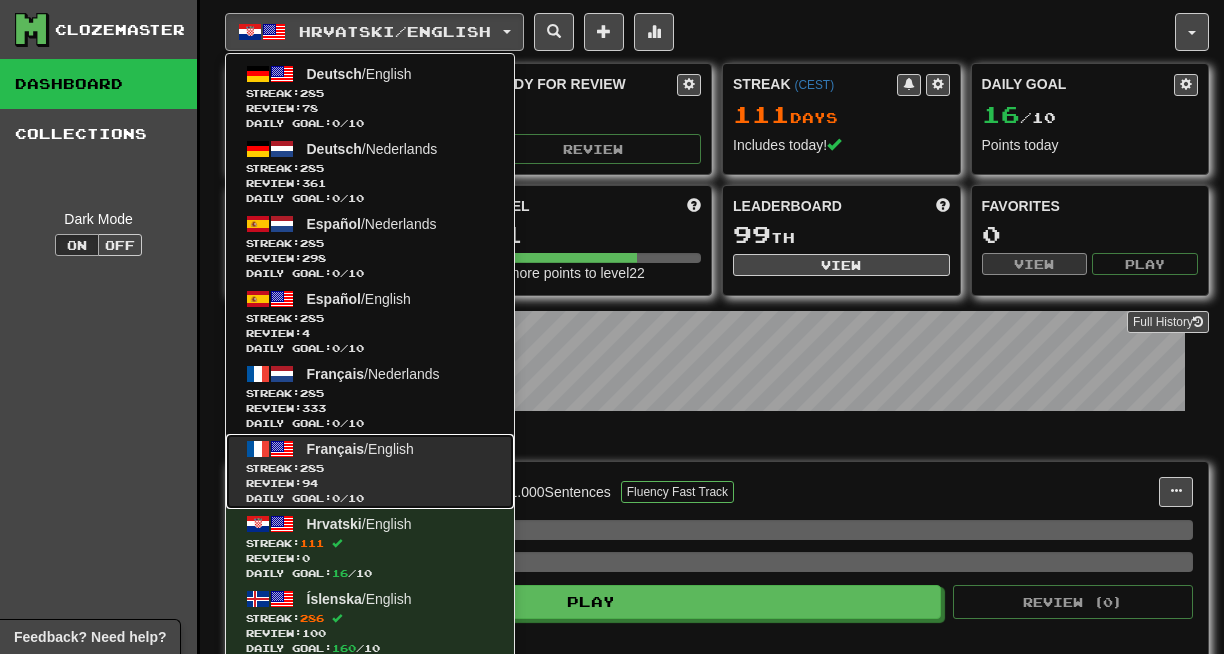 click on "Streak:  285" at bounding box center [370, 468] 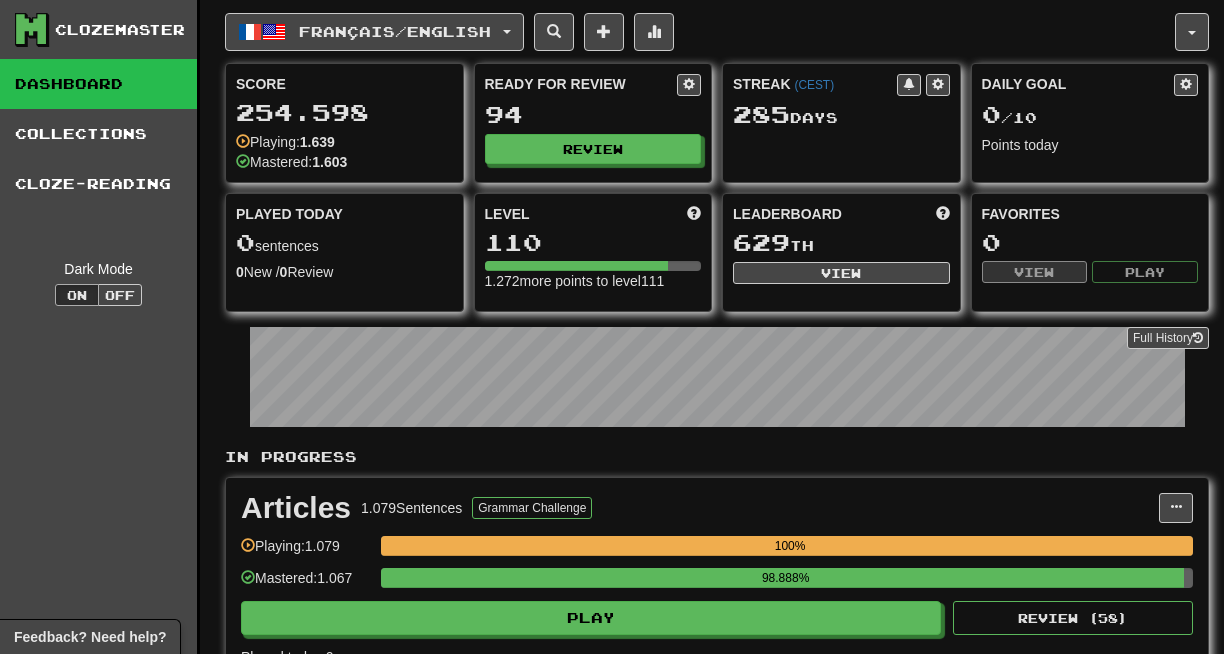 scroll, scrollTop: 0, scrollLeft: 0, axis: both 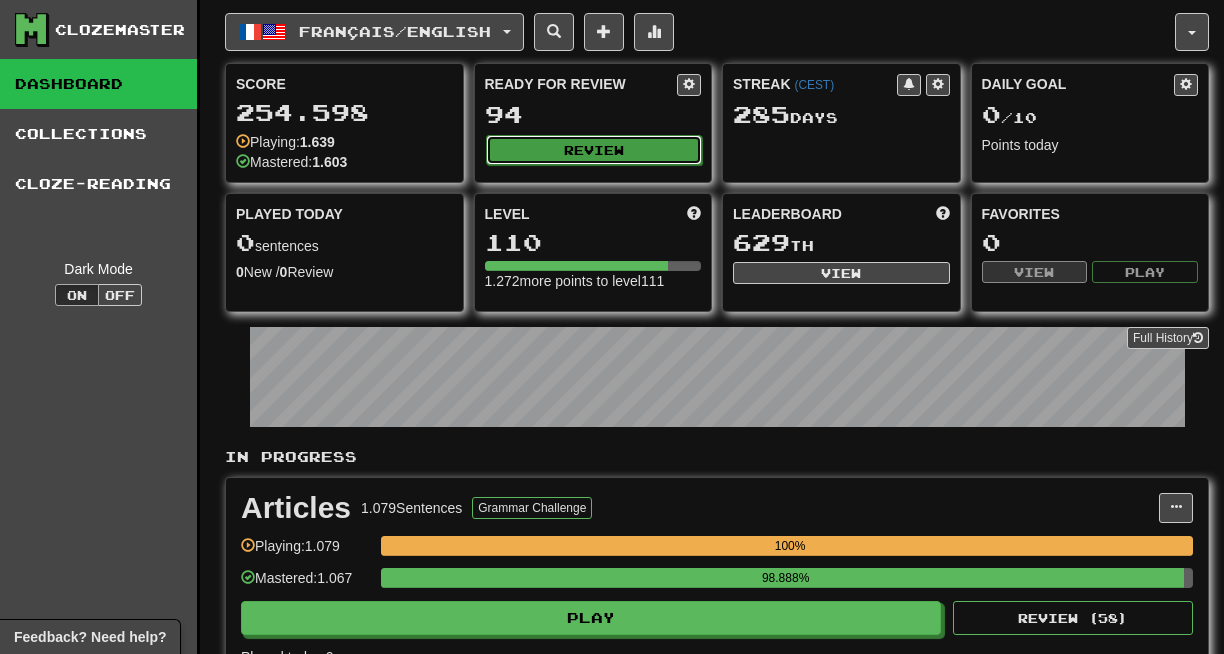 click on "Review" at bounding box center [594, 150] 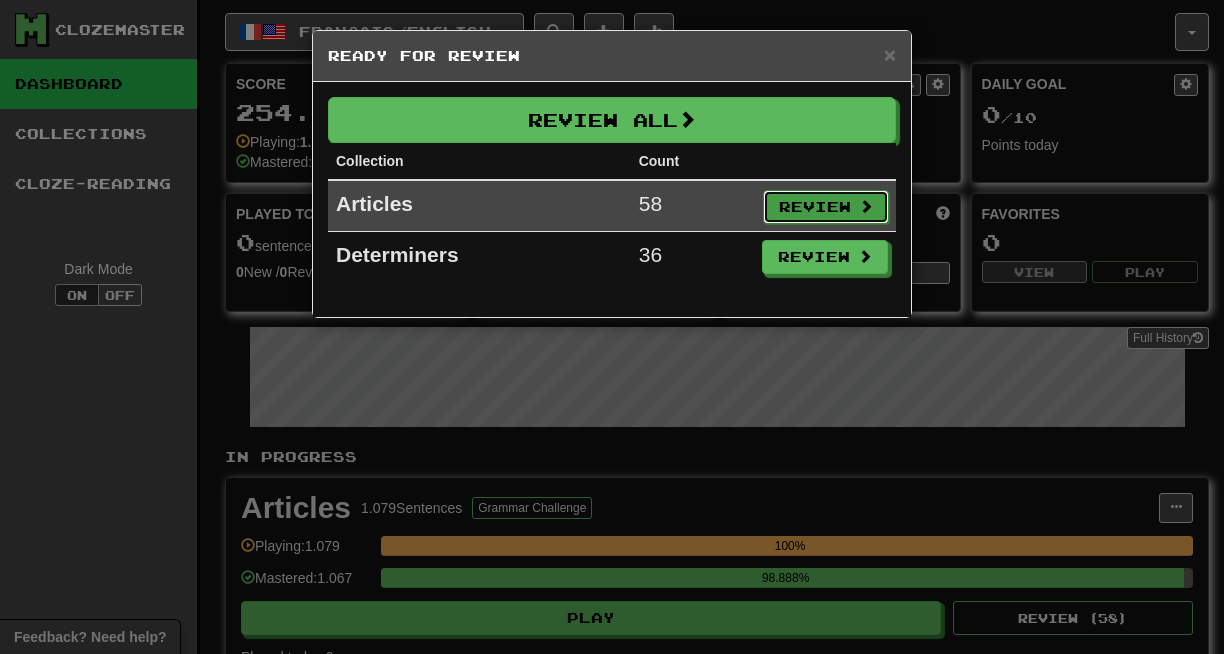 click on "Review" at bounding box center (826, 207) 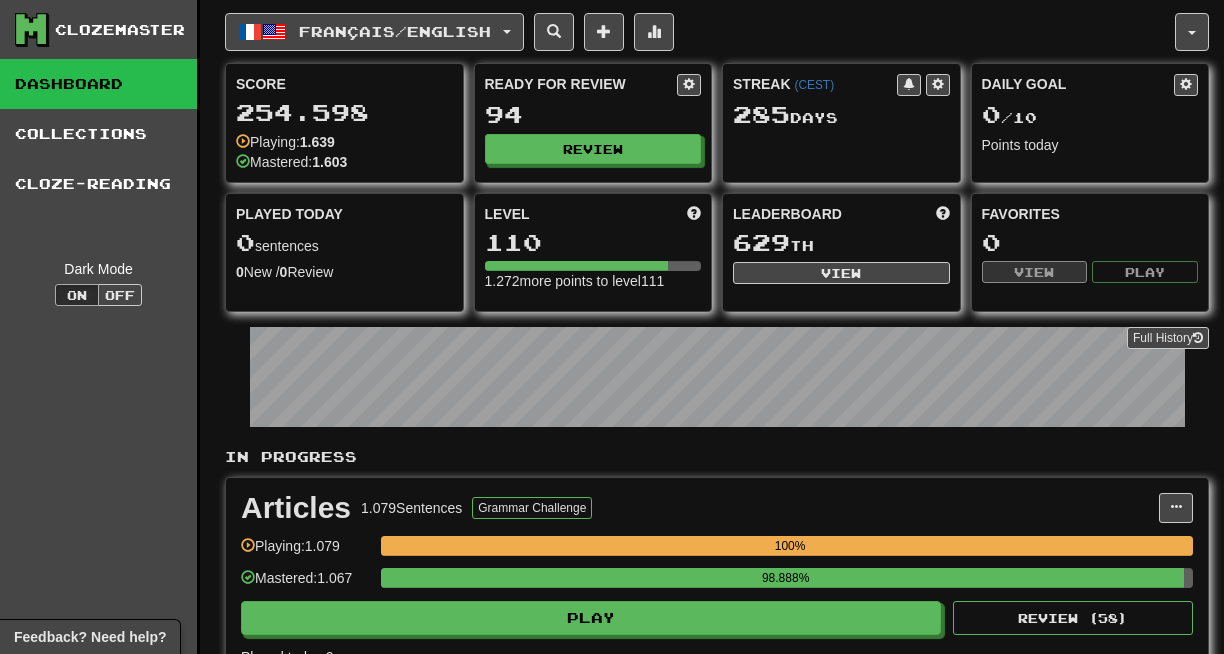 select on "**" 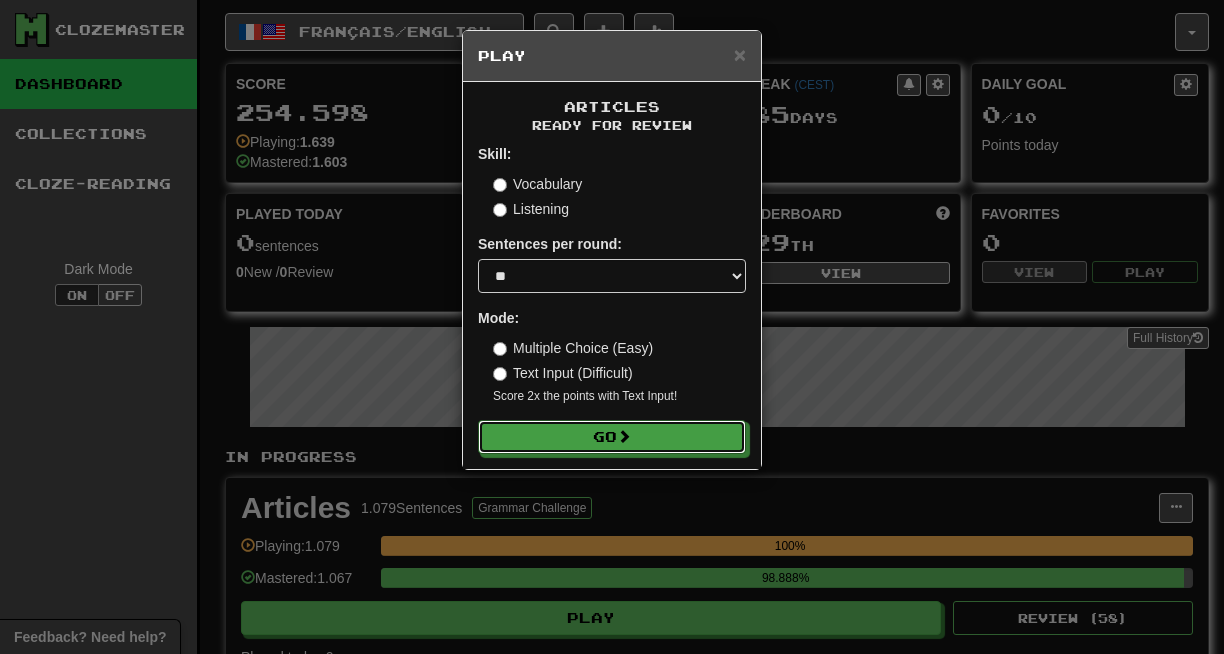 click at bounding box center [624, 436] 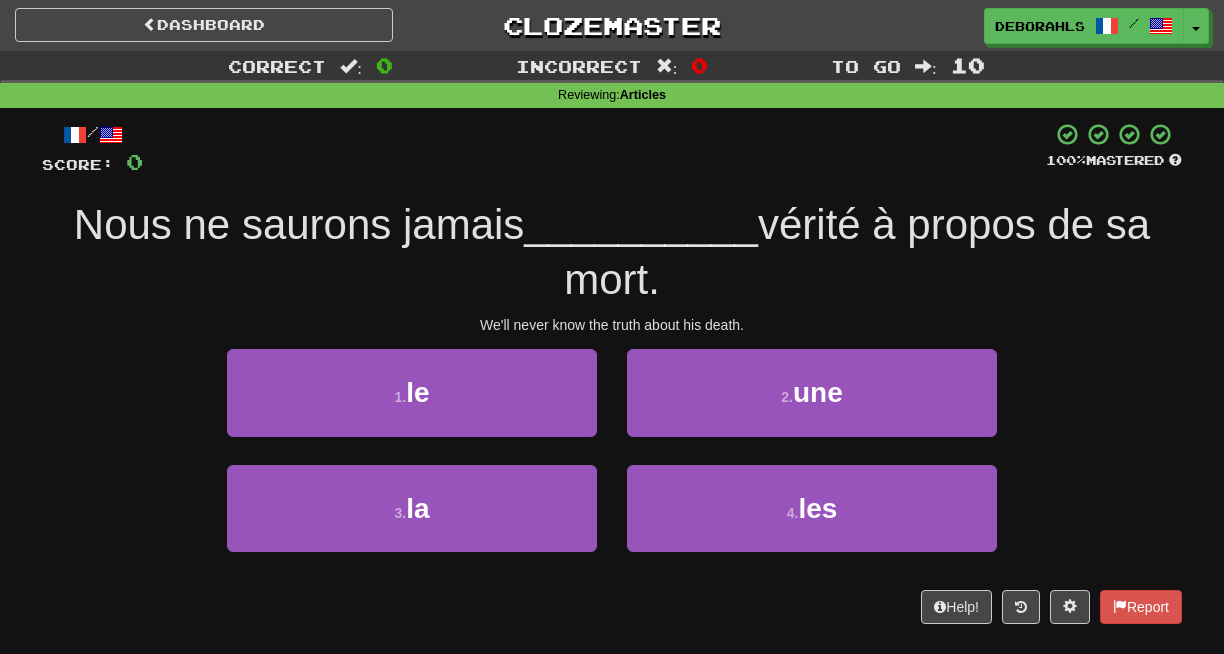 scroll, scrollTop: 0, scrollLeft: 0, axis: both 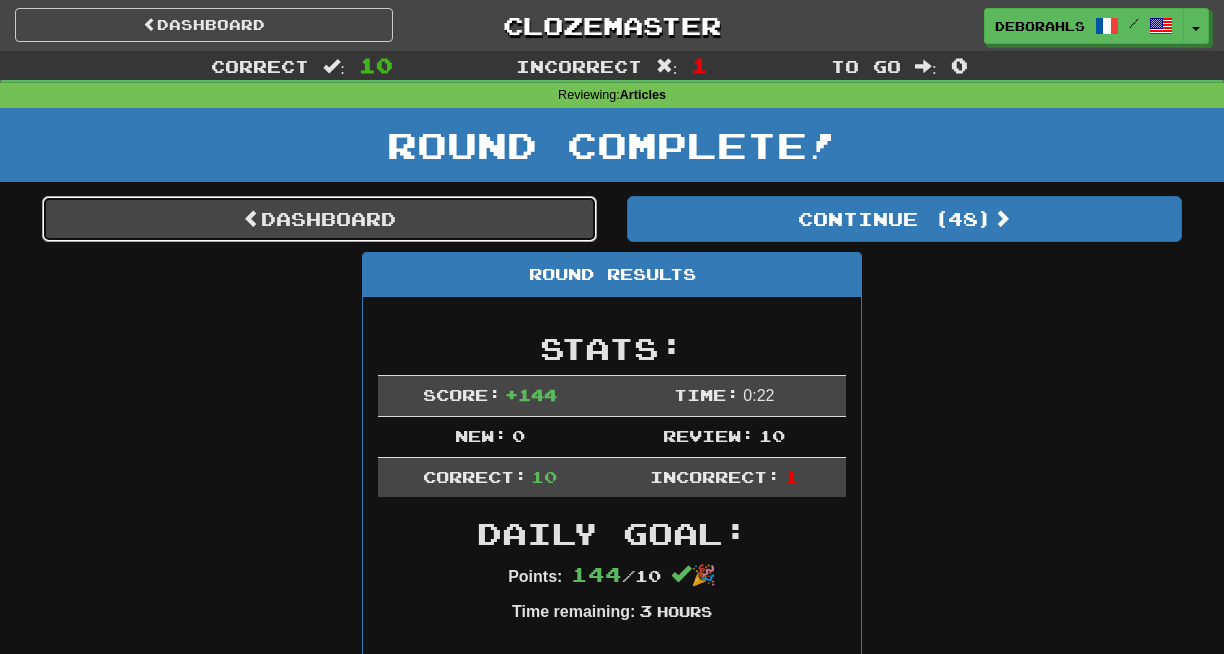 click on "Dashboard" at bounding box center [319, 219] 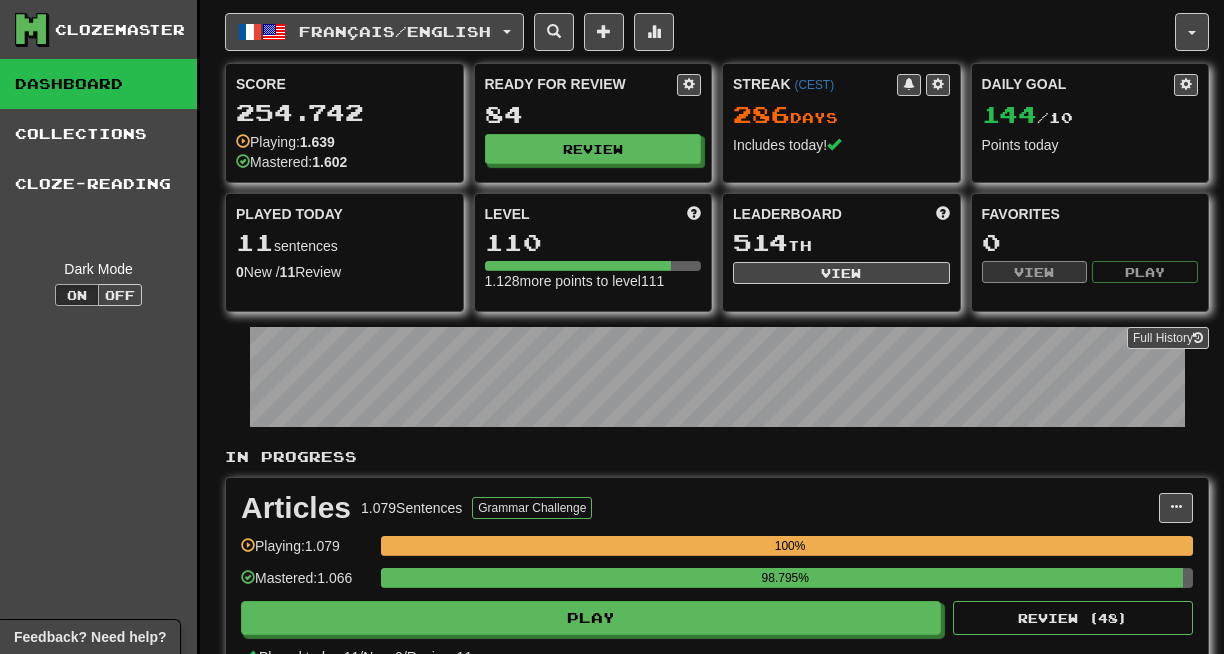 scroll, scrollTop: 0, scrollLeft: 0, axis: both 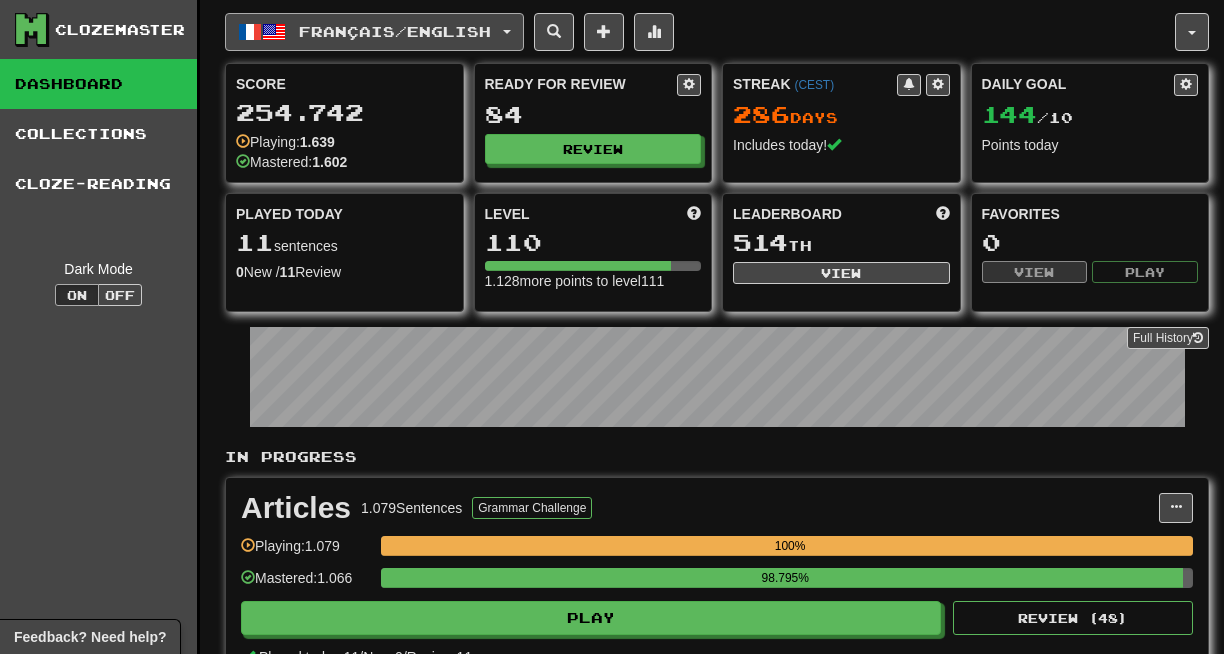 click on "Français  /  English" at bounding box center [395, 31] 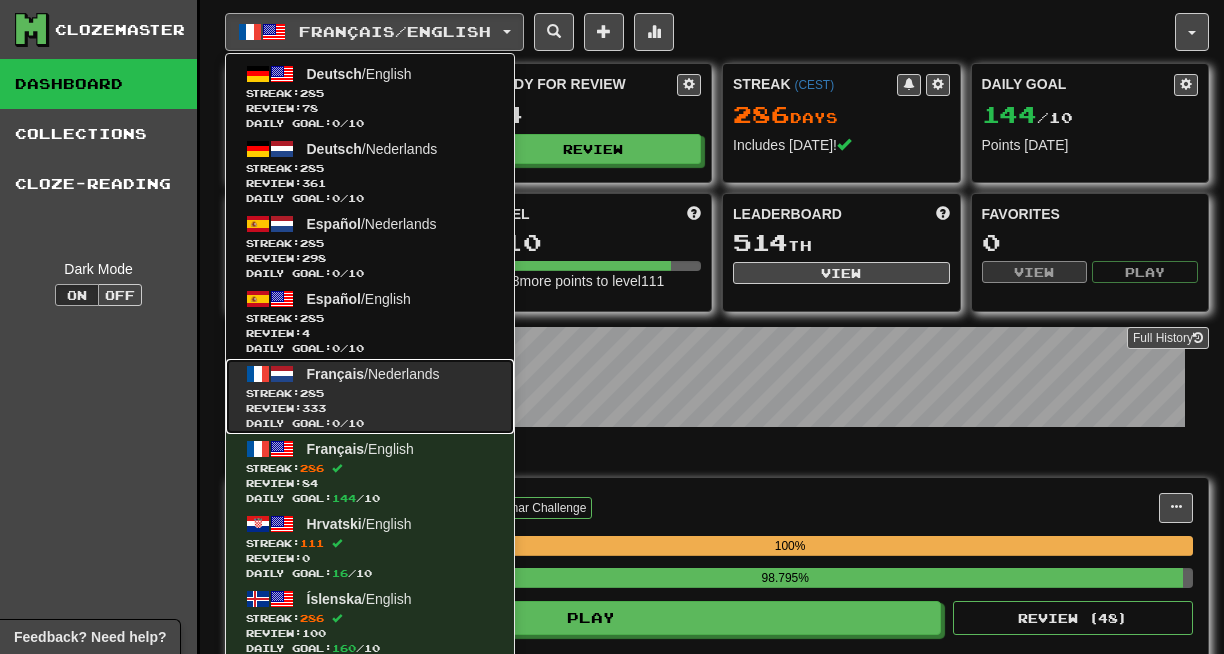 click on "Français  /  Nederlands Streak:  285   Review:  333 Daily Goal:  0  /  10" 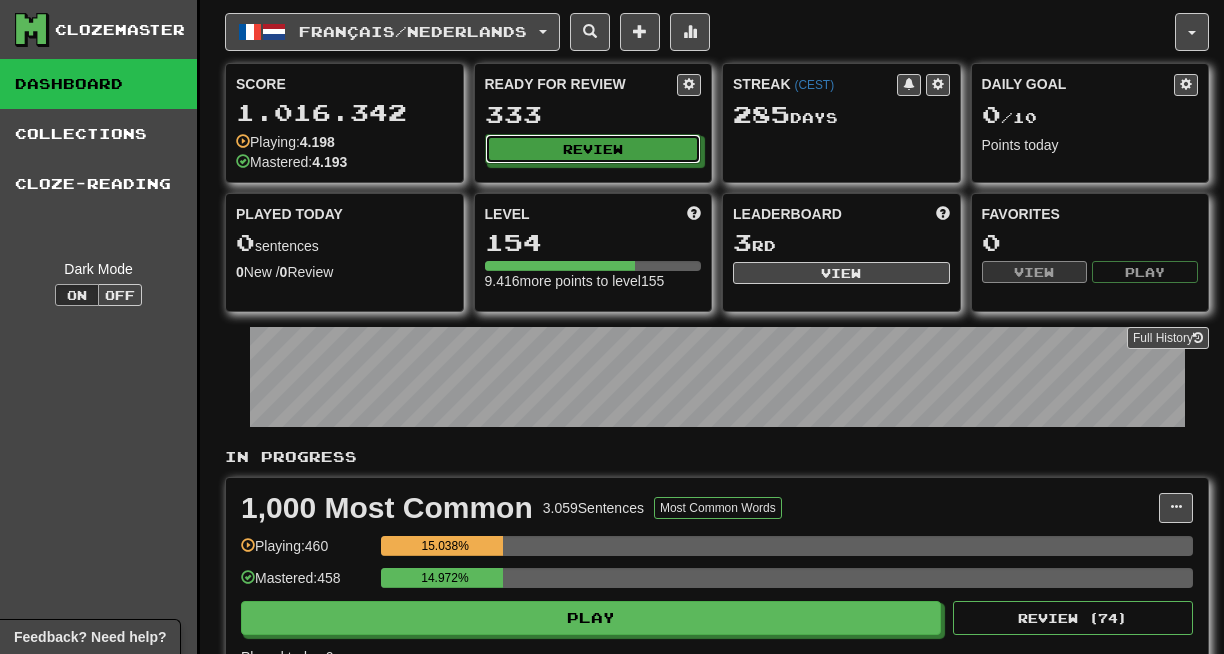 click on "Review" at bounding box center (593, 149) 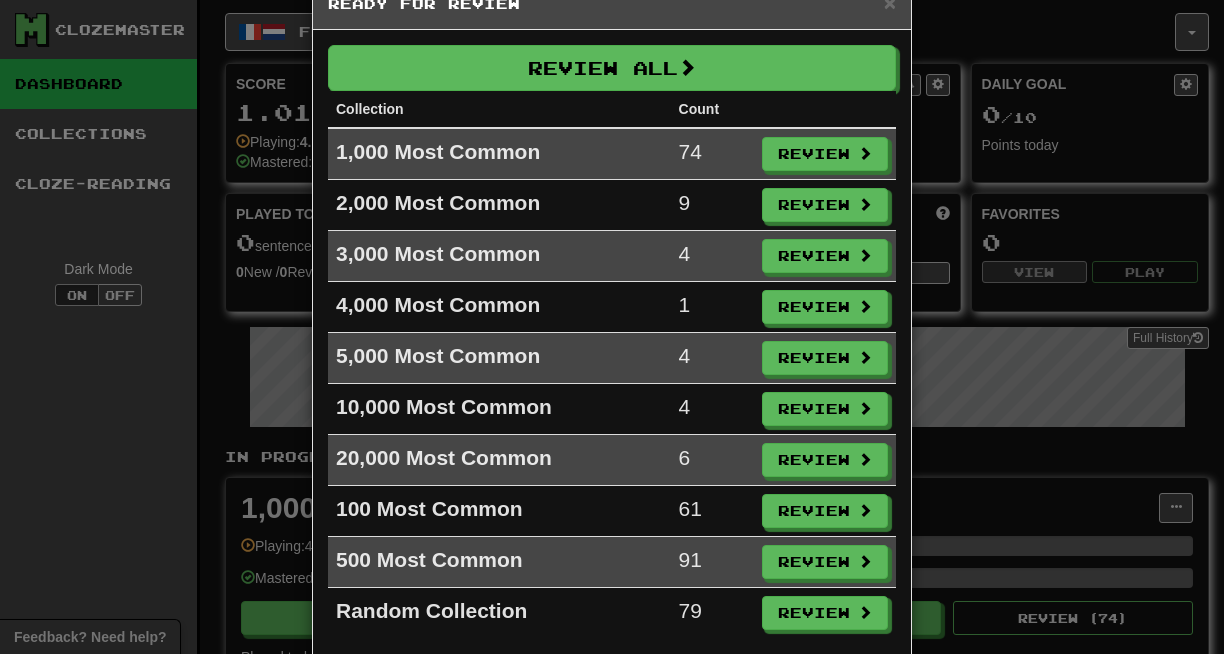 scroll, scrollTop: 102, scrollLeft: 0, axis: vertical 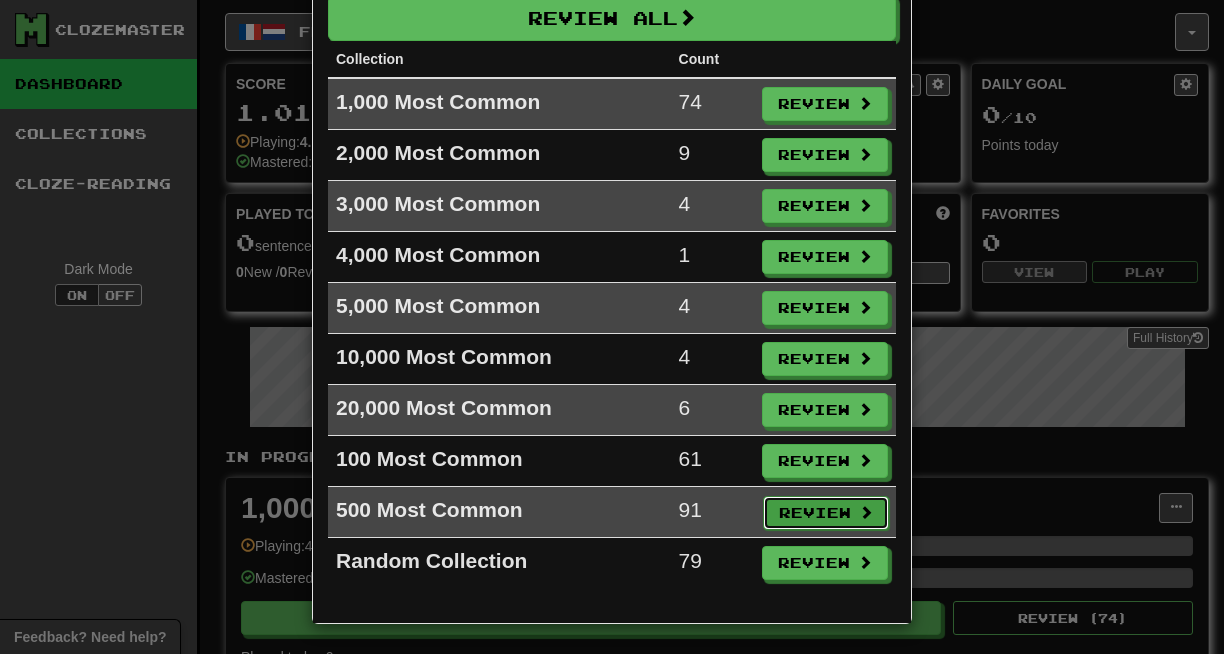 click on "Review" at bounding box center (826, 513) 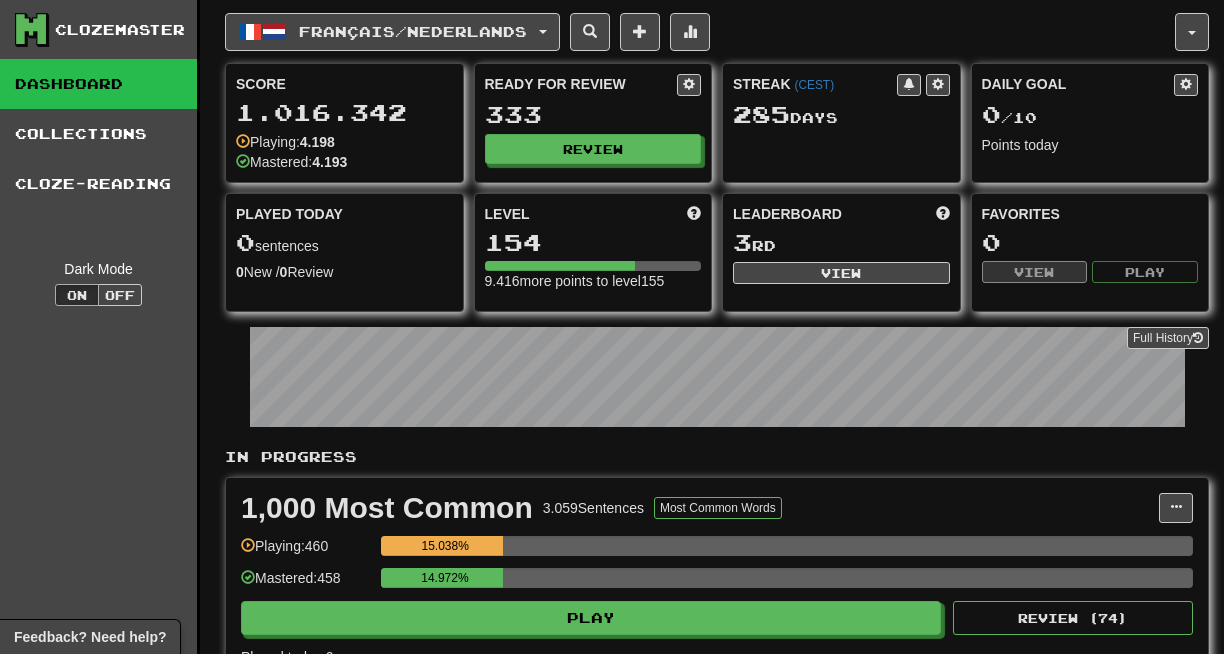 select on "**" 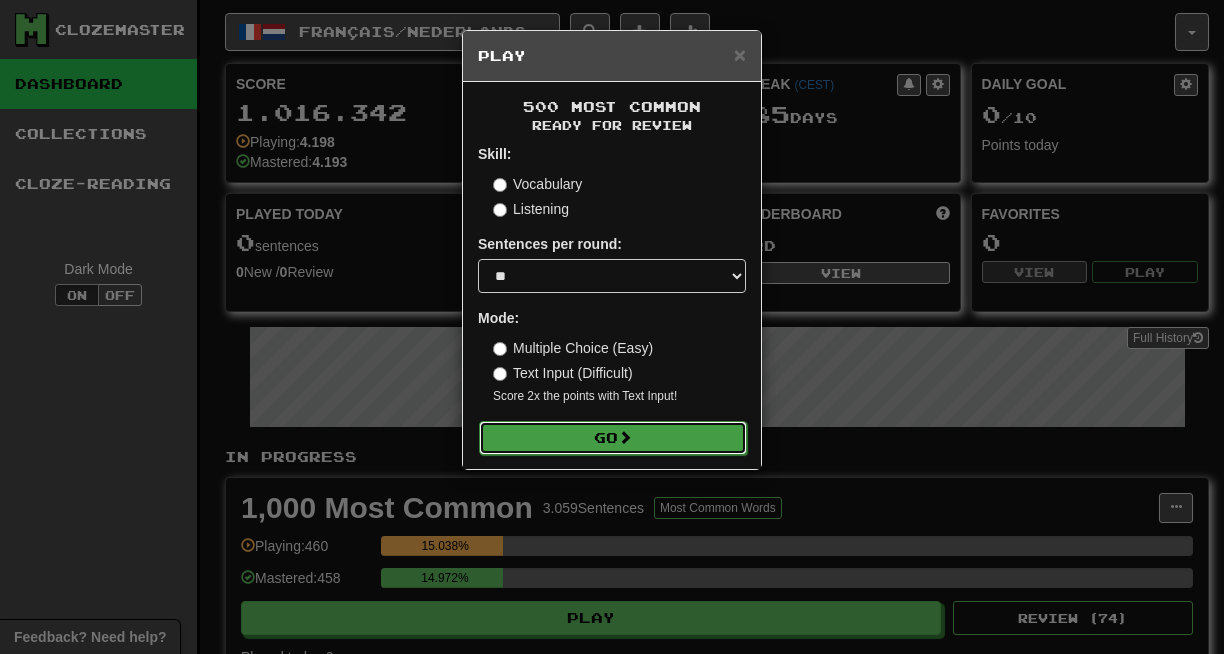 click on "Go" at bounding box center [613, 438] 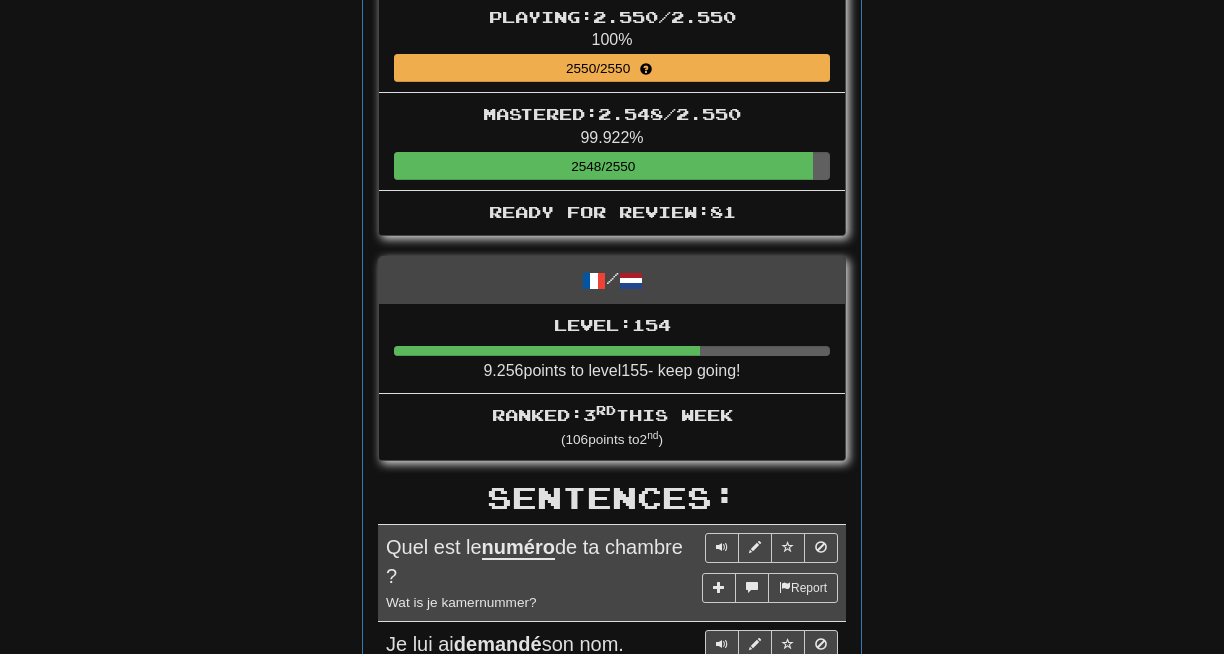 scroll, scrollTop: 0, scrollLeft: 0, axis: both 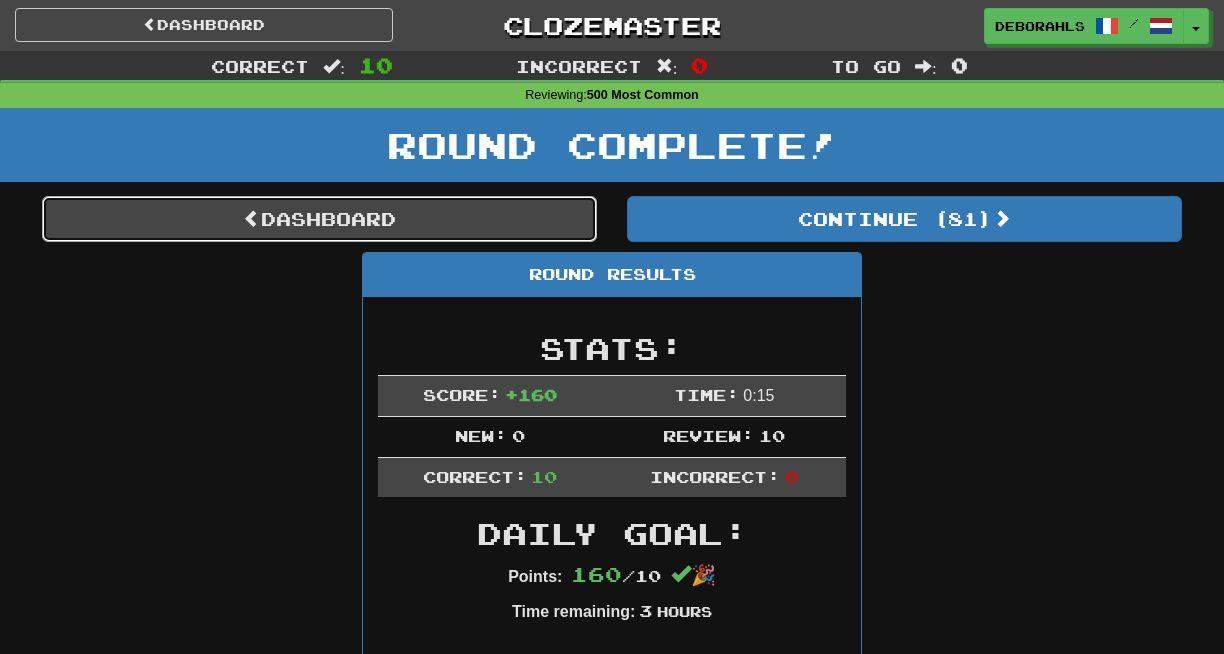 click on "Dashboard" at bounding box center (319, 219) 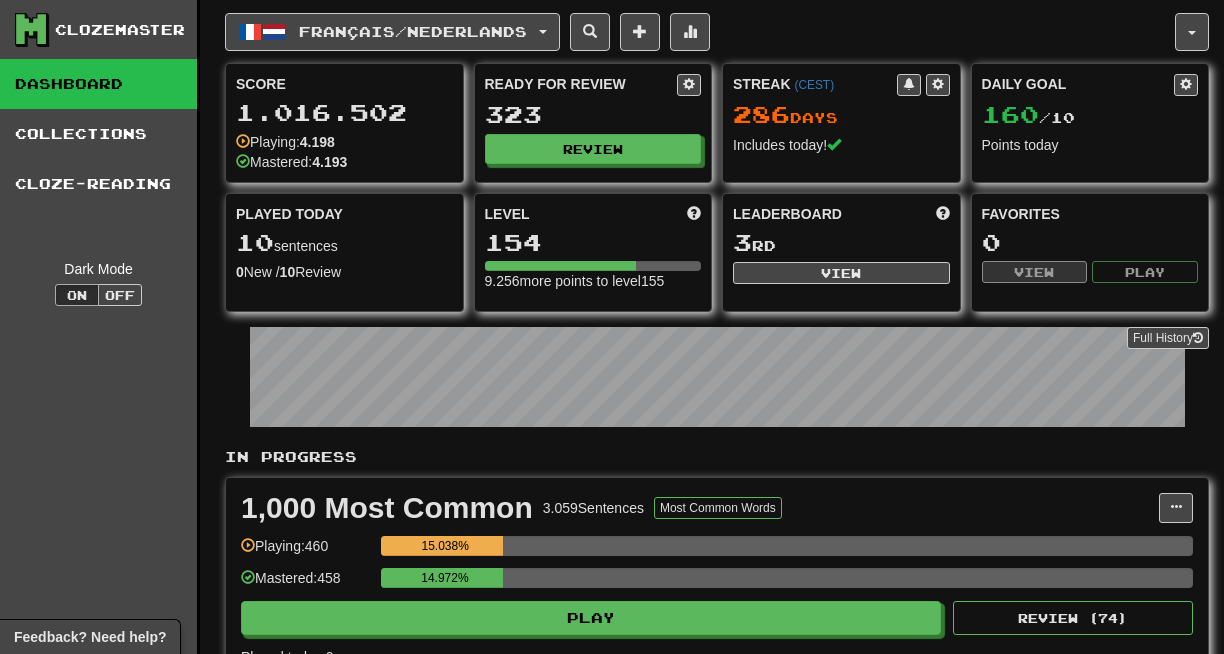 scroll, scrollTop: 0, scrollLeft: 0, axis: both 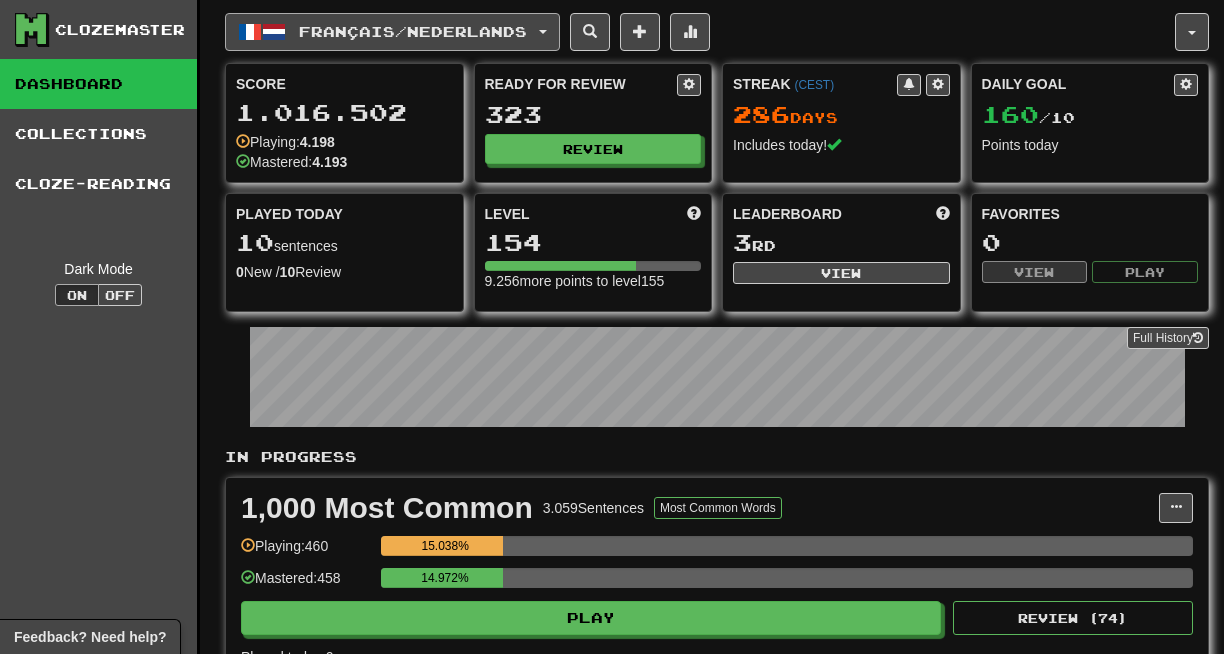 click on "Français  /  Nederlands" at bounding box center [392, 32] 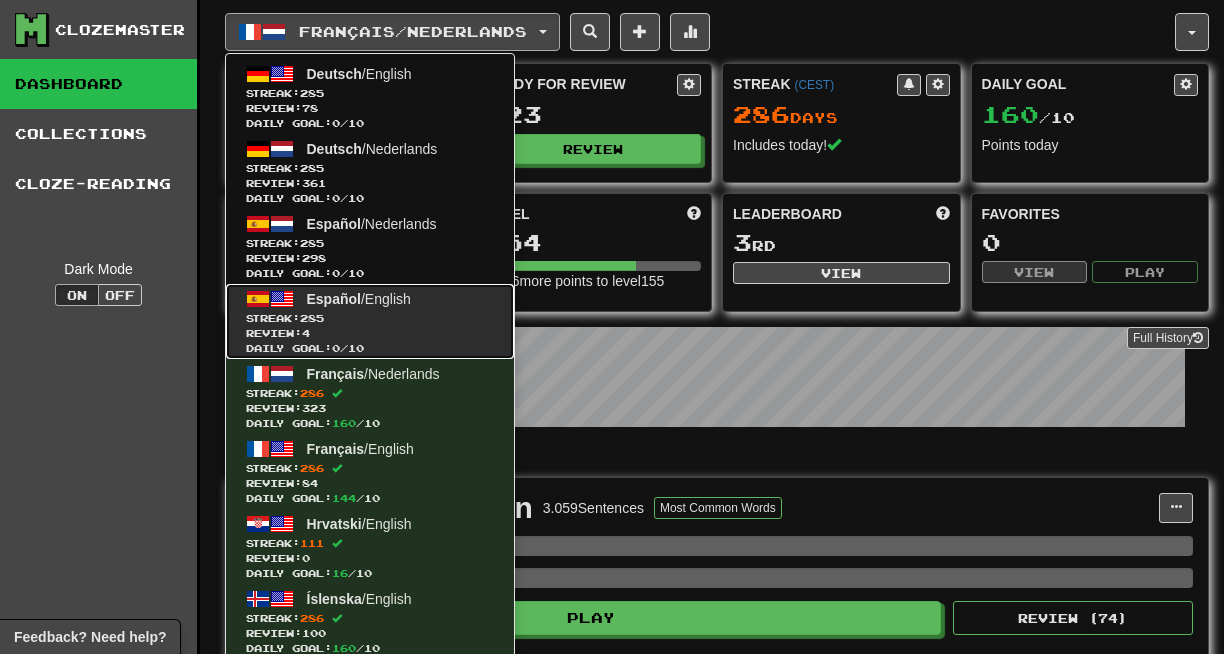 click on "Daily Goal:  0  /  10" at bounding box center [370, 348] 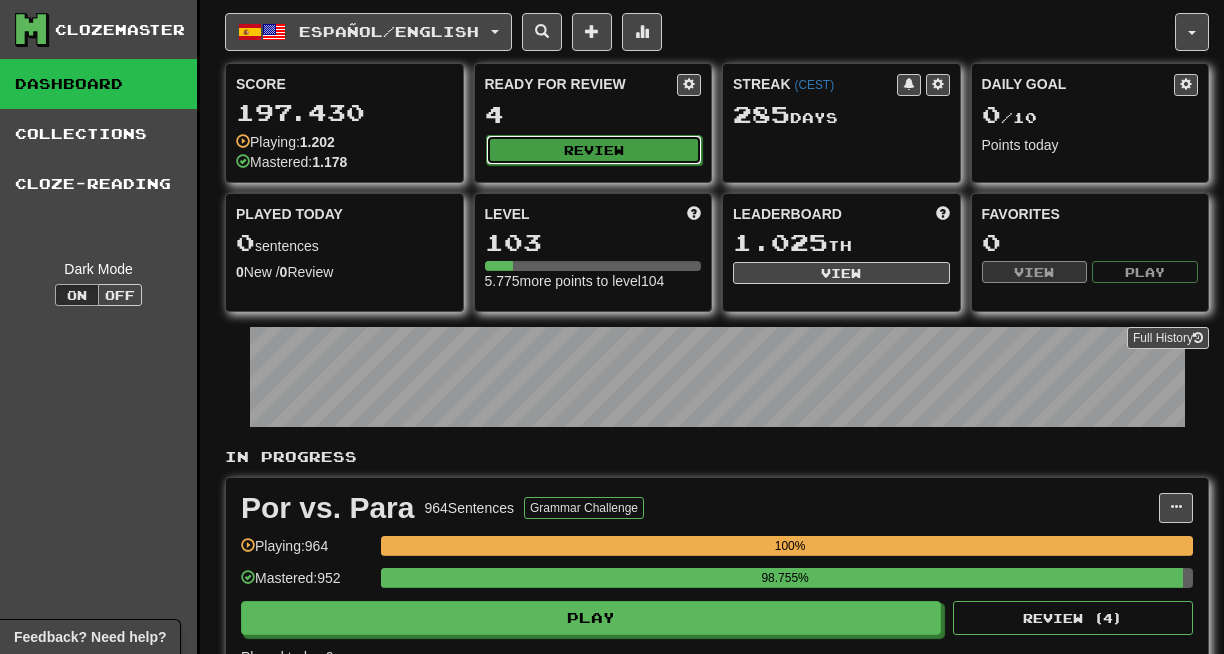scroll, scrollTop: 0, scrollLeft: 0, axis: both 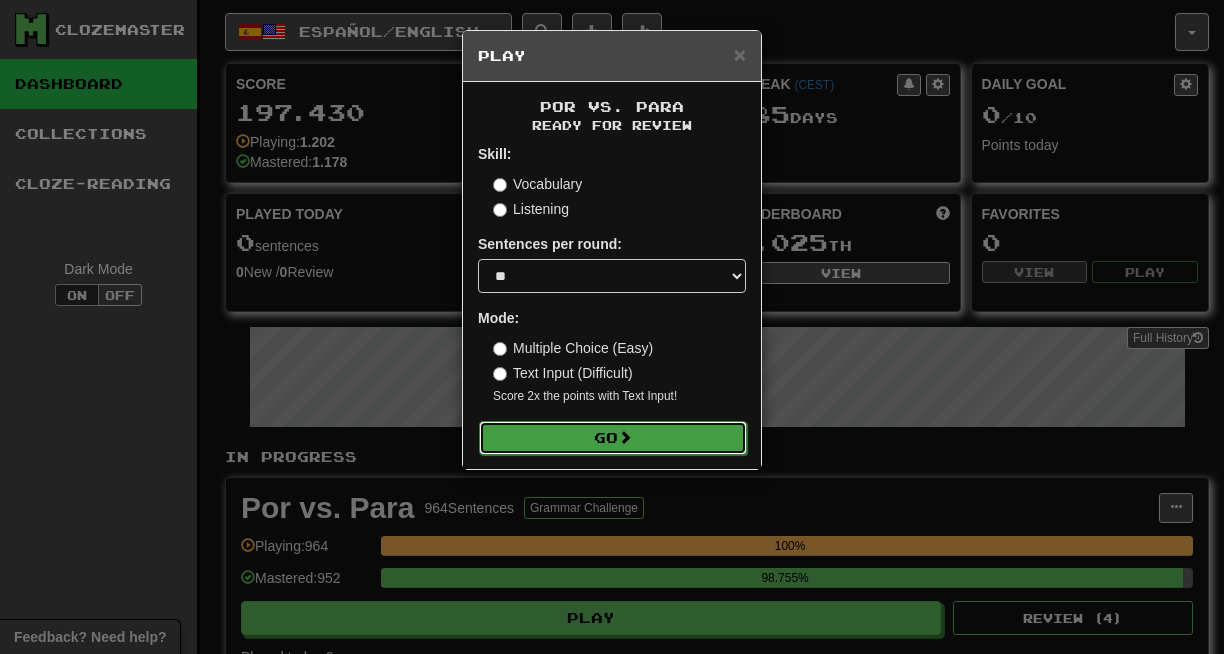 click on "Go" at bounding box center (613, 438) 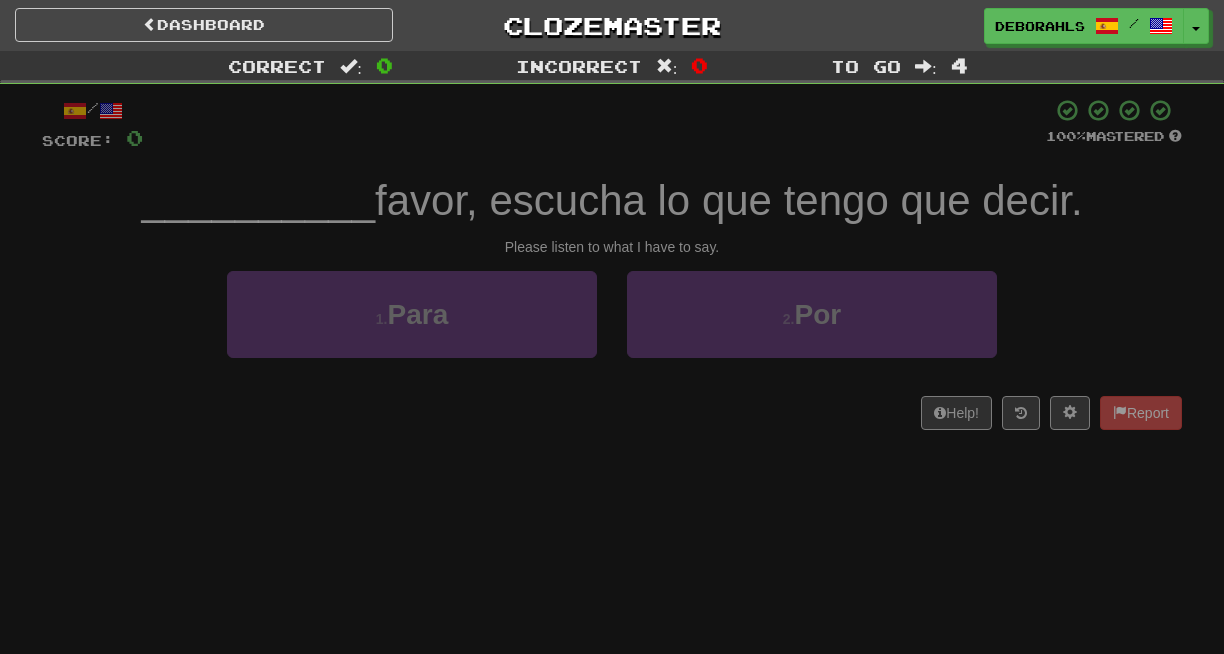 scroll, scrollTop: 0, scrollLeft: 0, axis: both 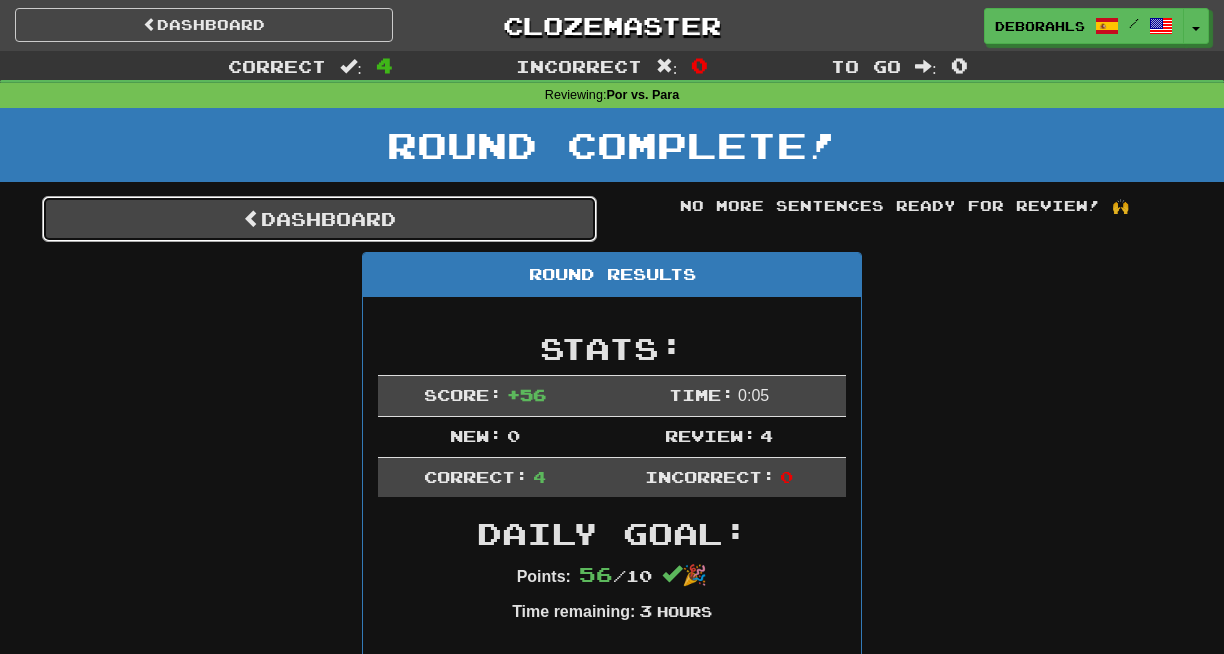 click on "Dashboard" at bounding box center [319, 219] 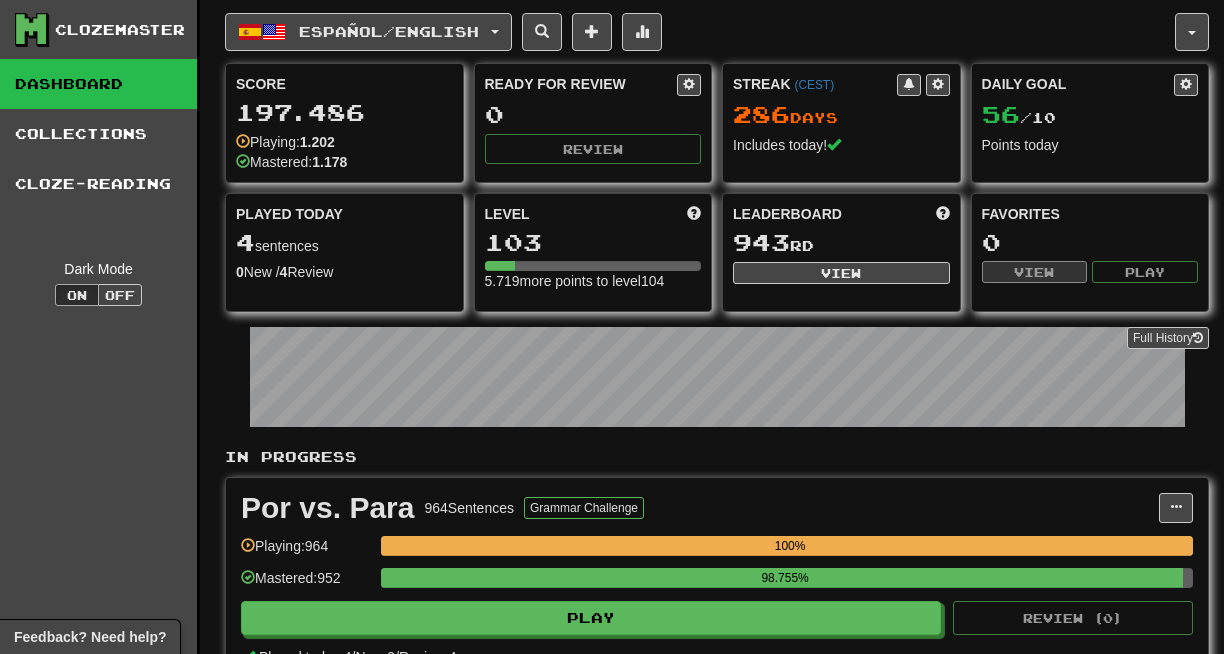 scroll, scrollTop: 0, scrollLeft: 0, axis: both 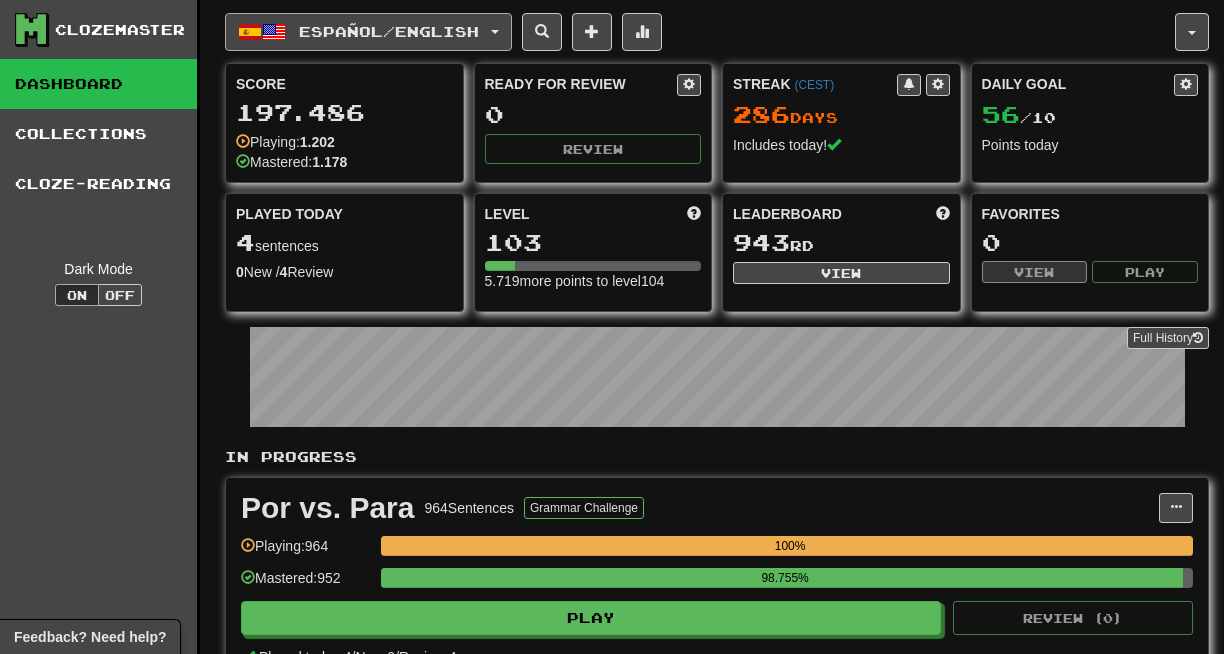 click on "Español  /  English" at bounding box center [389, 31] 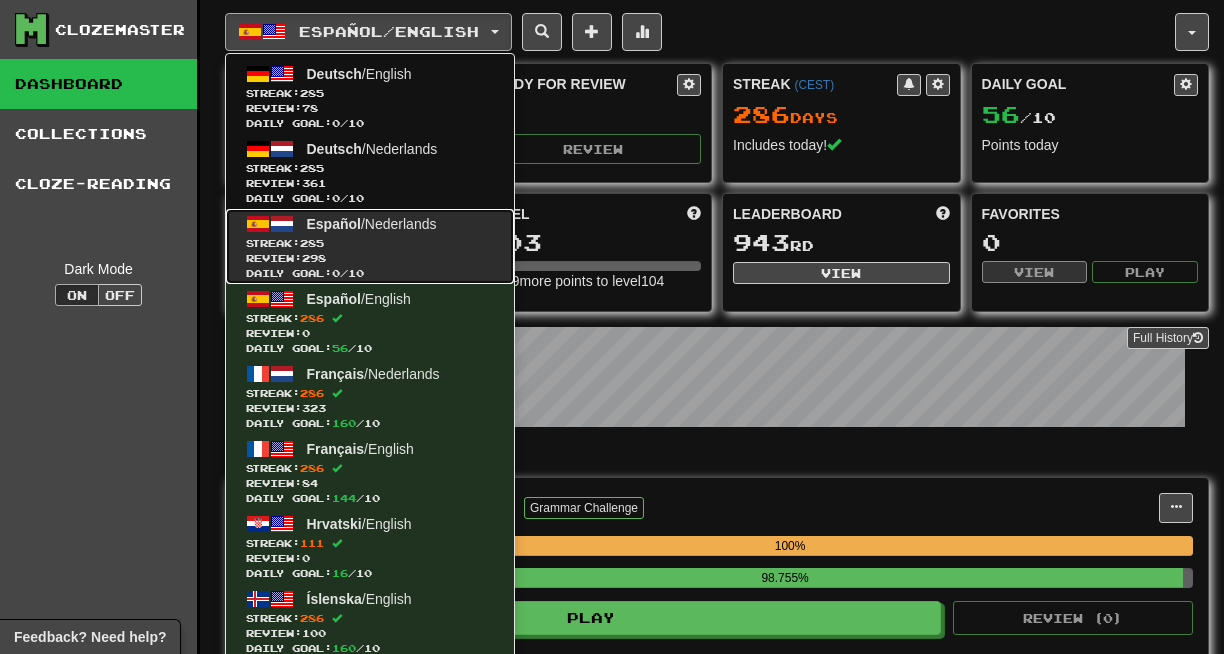 click on "Streak:  285" at bounding box center (370, 243) 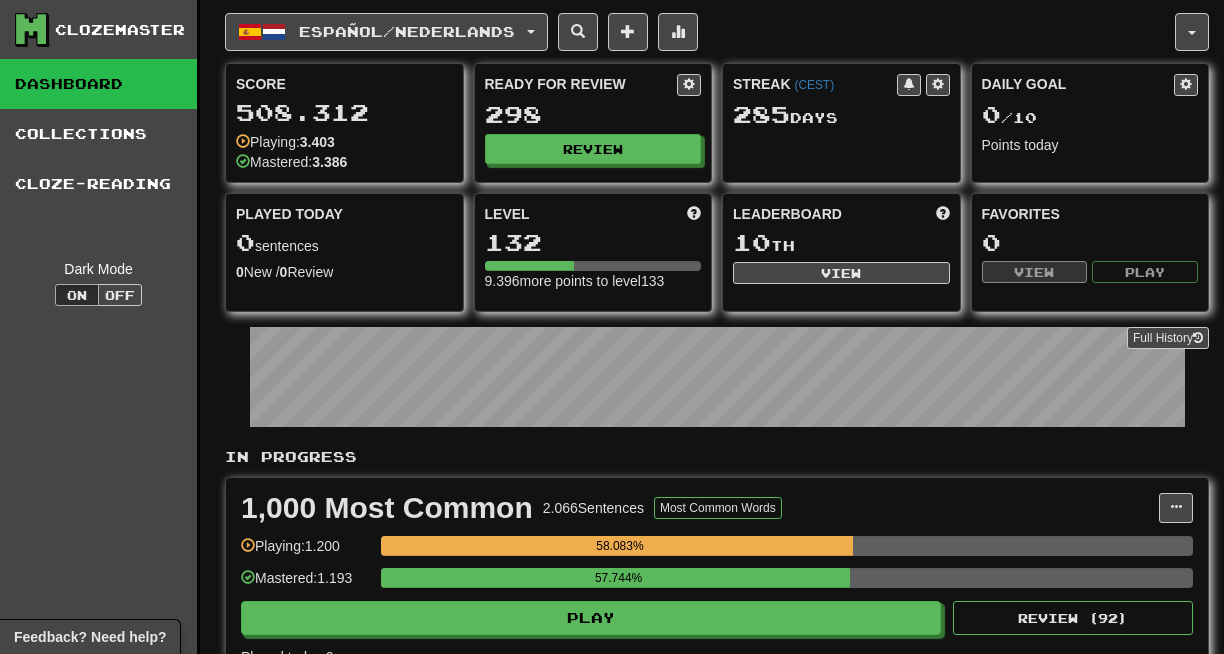 click on "Ready for Review 298   Review" at bounding box center (593, 119) 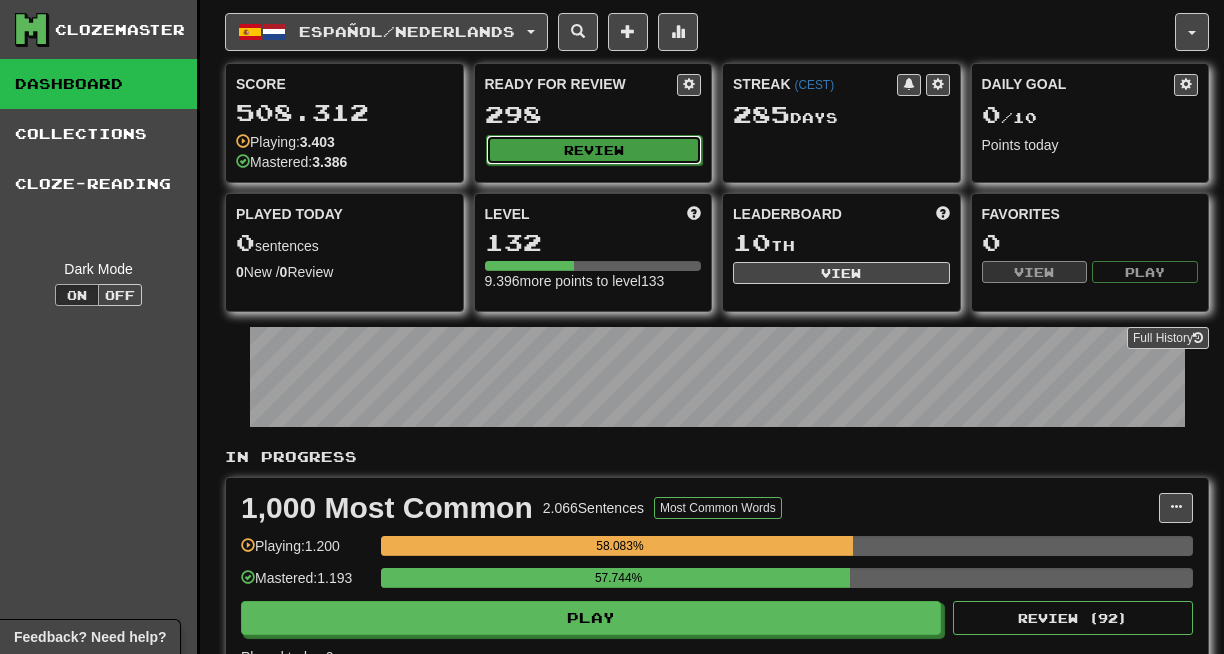click on "Review" at bounding box center (594, 150) 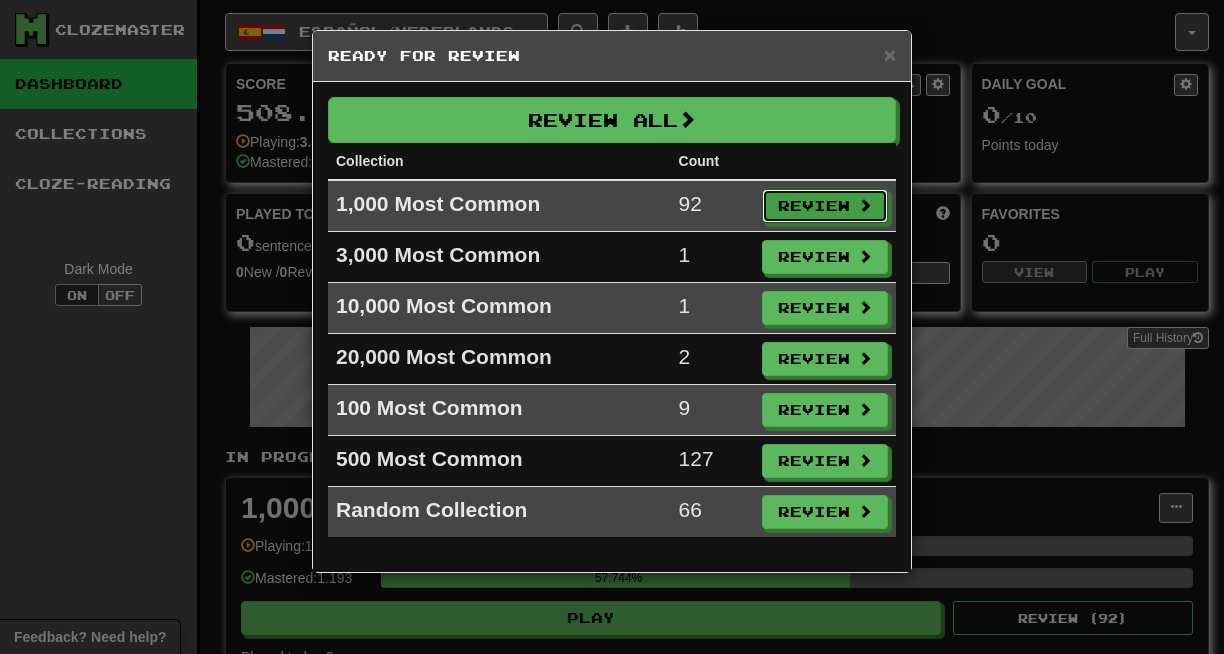 click on "Review" at bounding box center [825, 206] 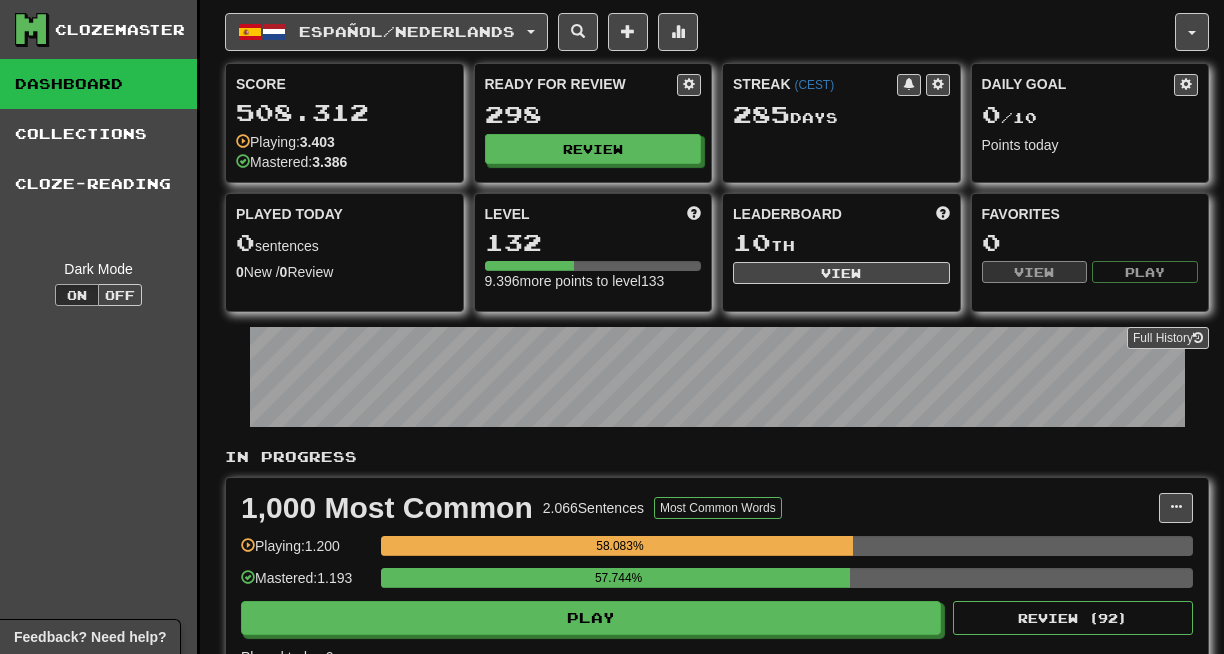 select on "**" 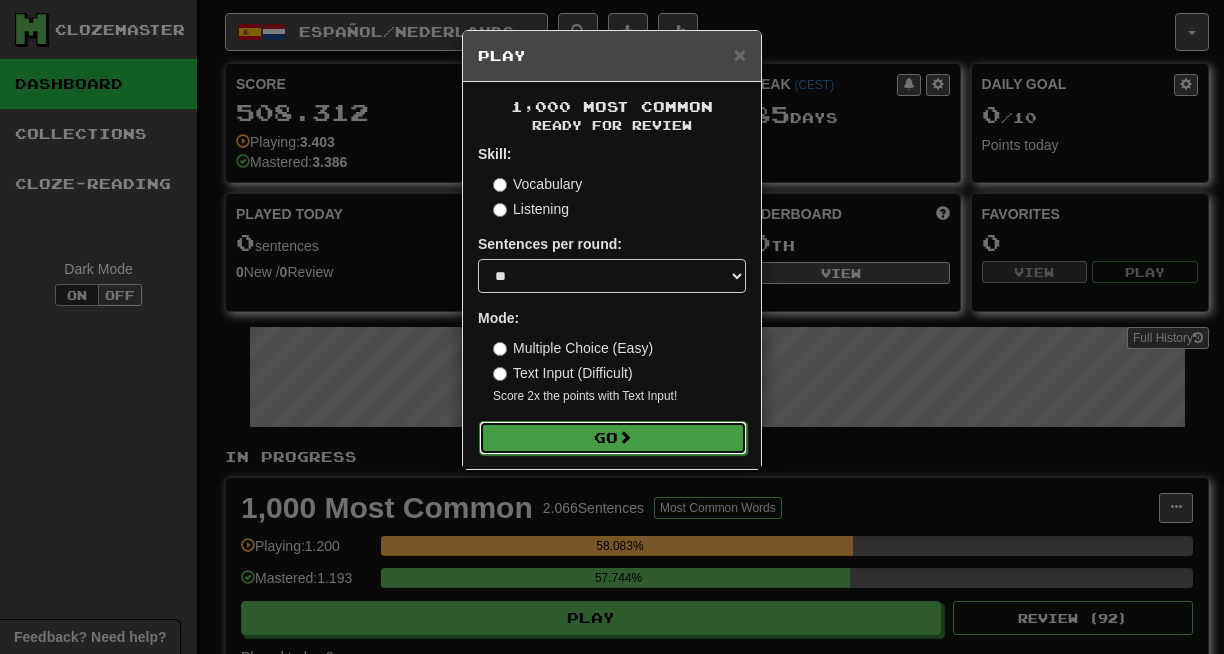 click on "Go" at bounding box center [613, 438] 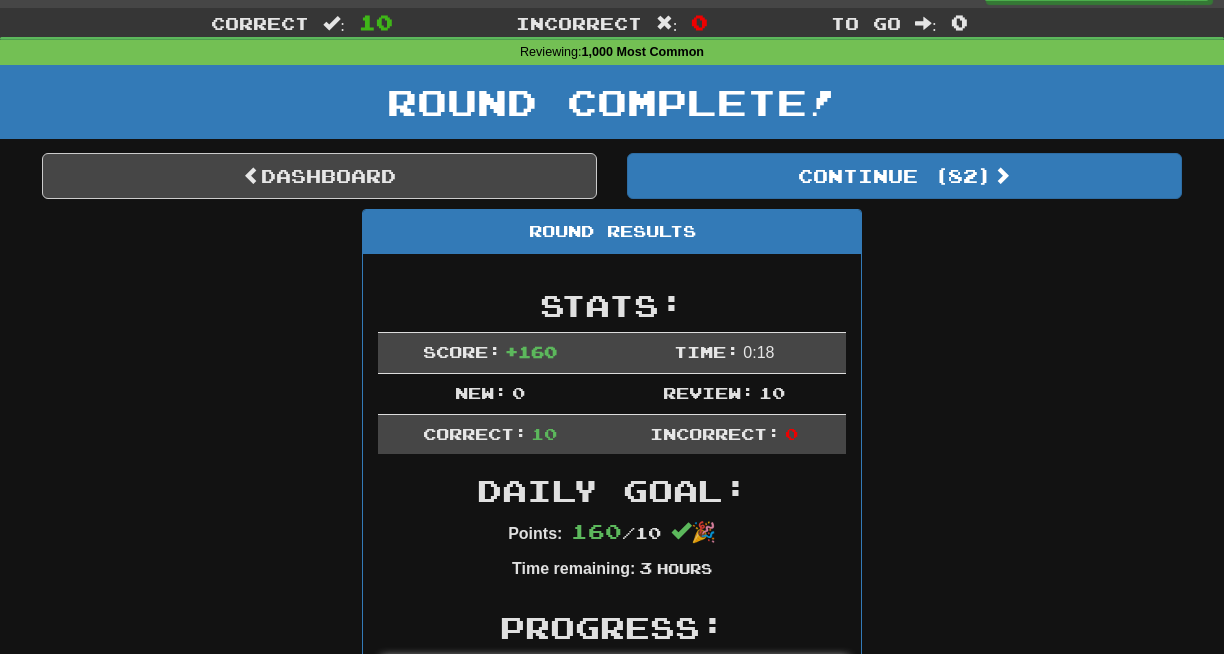 scroll, scrollTop: 0, scrollLeft: 0, axis: both 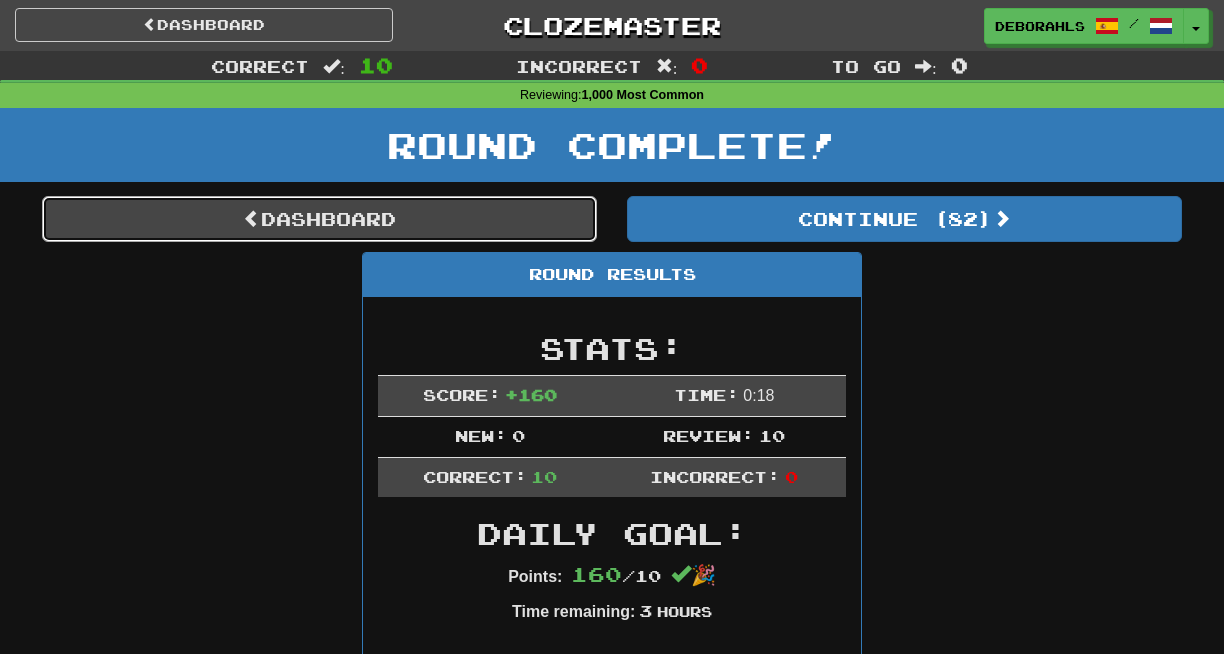 click on "Dashboard" at bounding box center [319, 219] 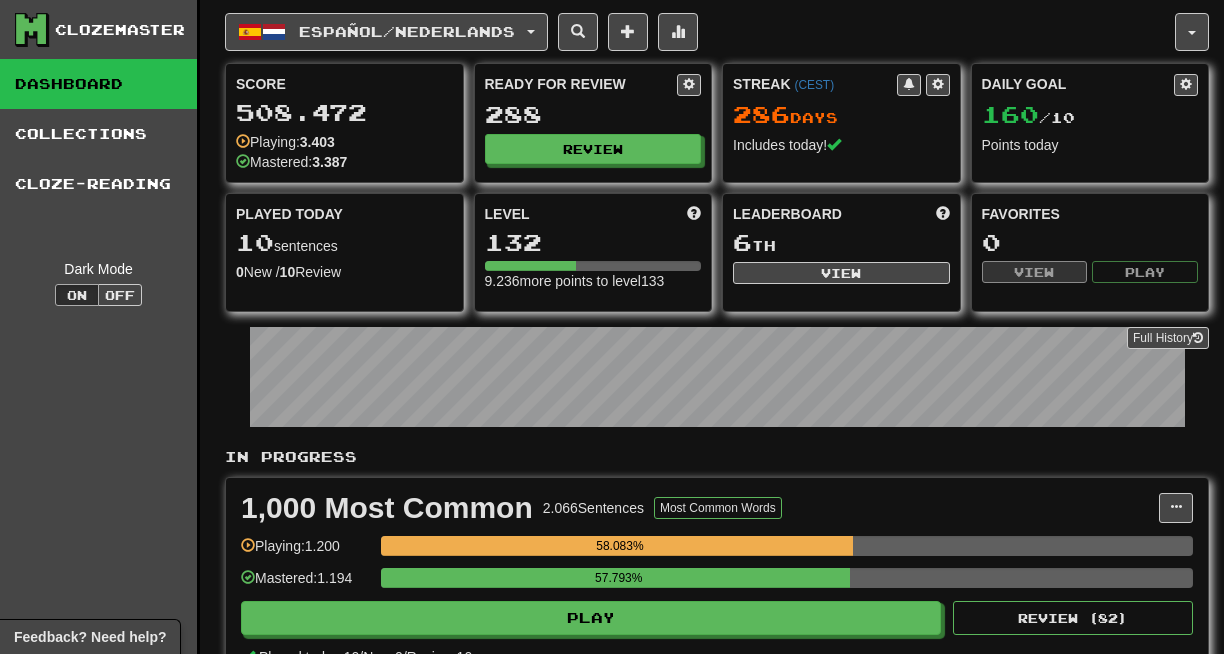 click on "Español  /  Nederlands" at bounding box center [407, 31] 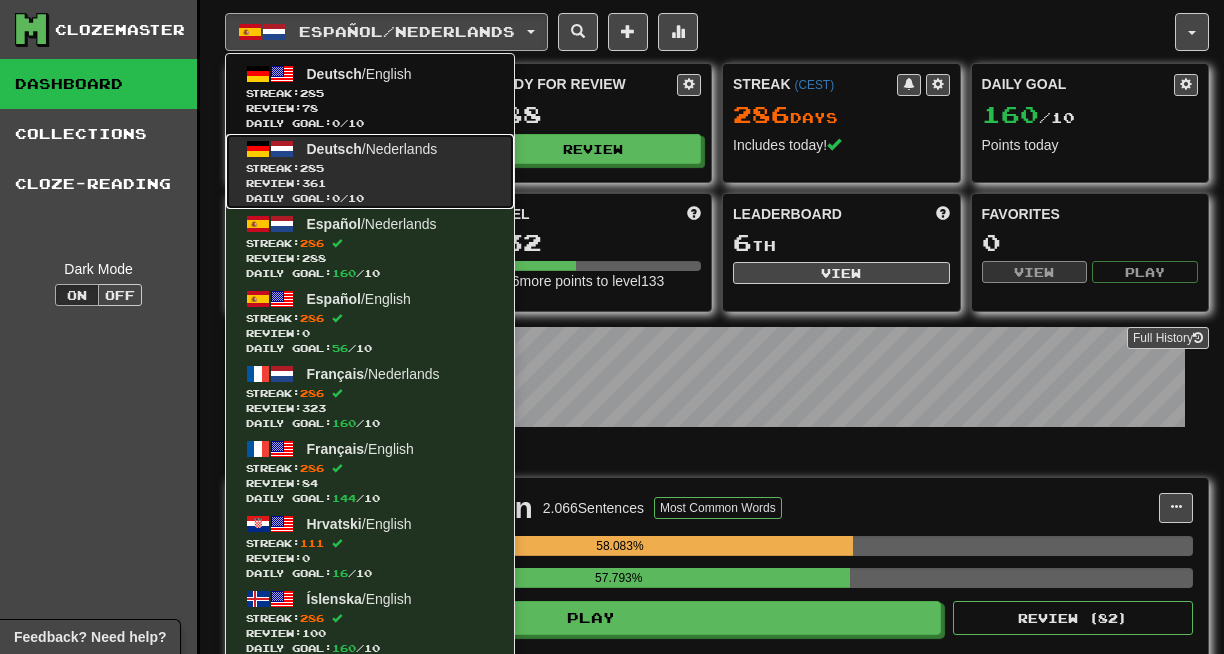 click on "Review:  361" at bounding box center [370, 183] 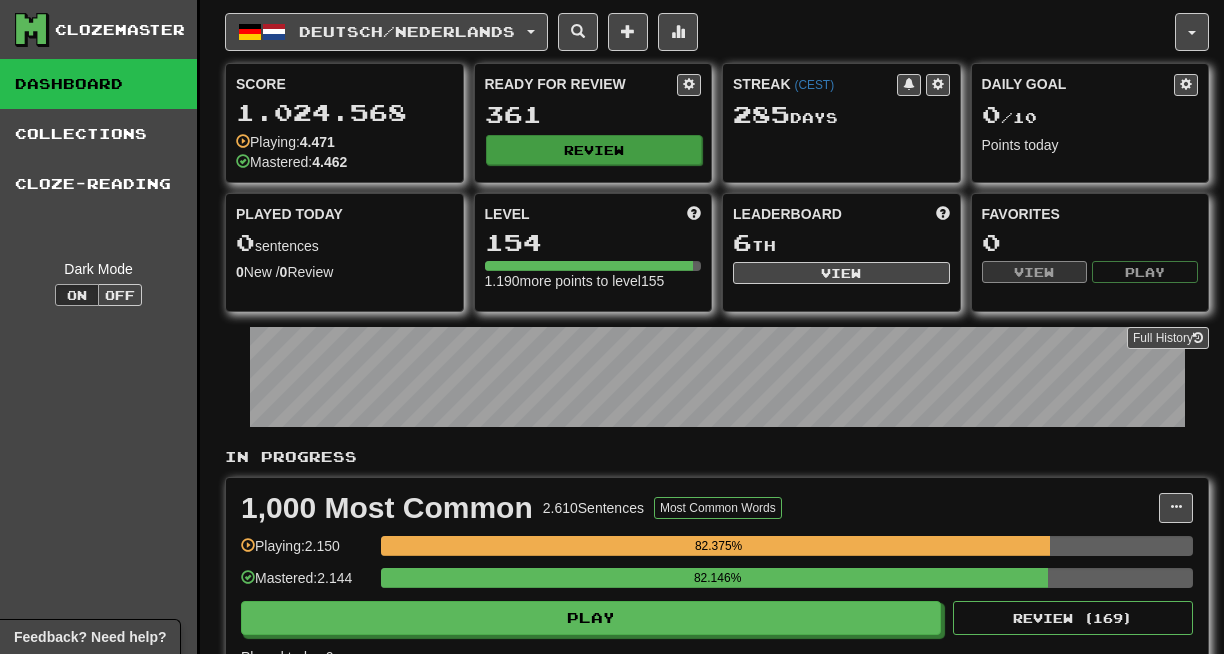 scroll, scrollTop: 0, scrollLeft: 0, axis: both 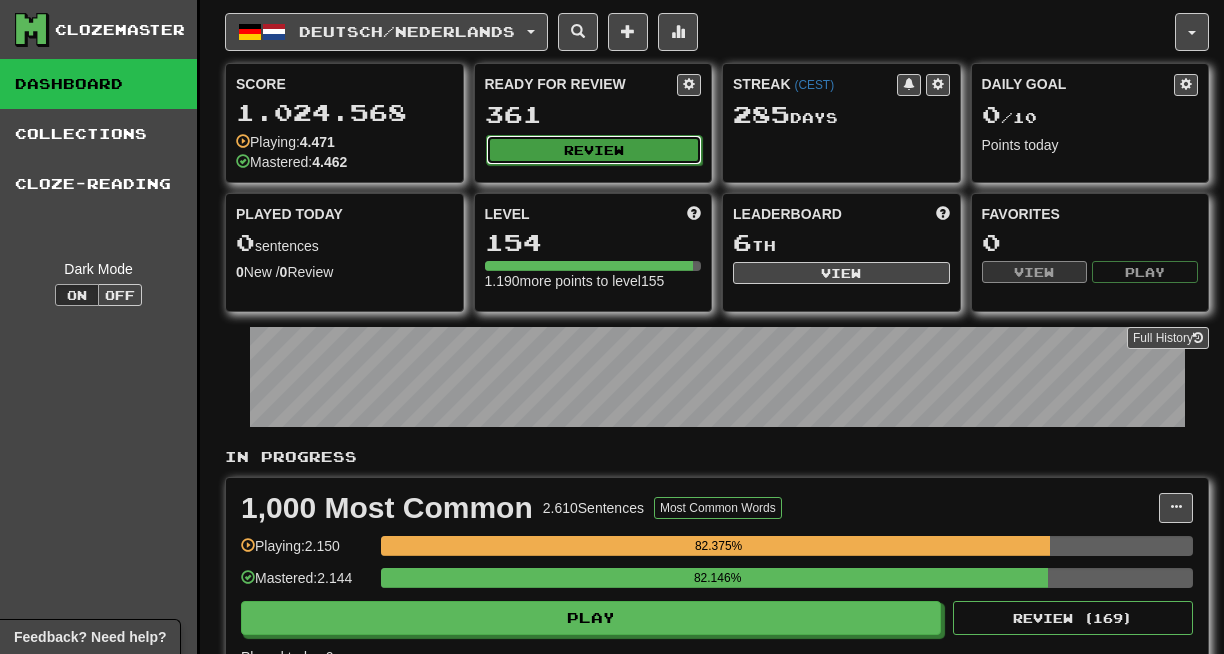 click on "Review" at bounding box center (594, 150) 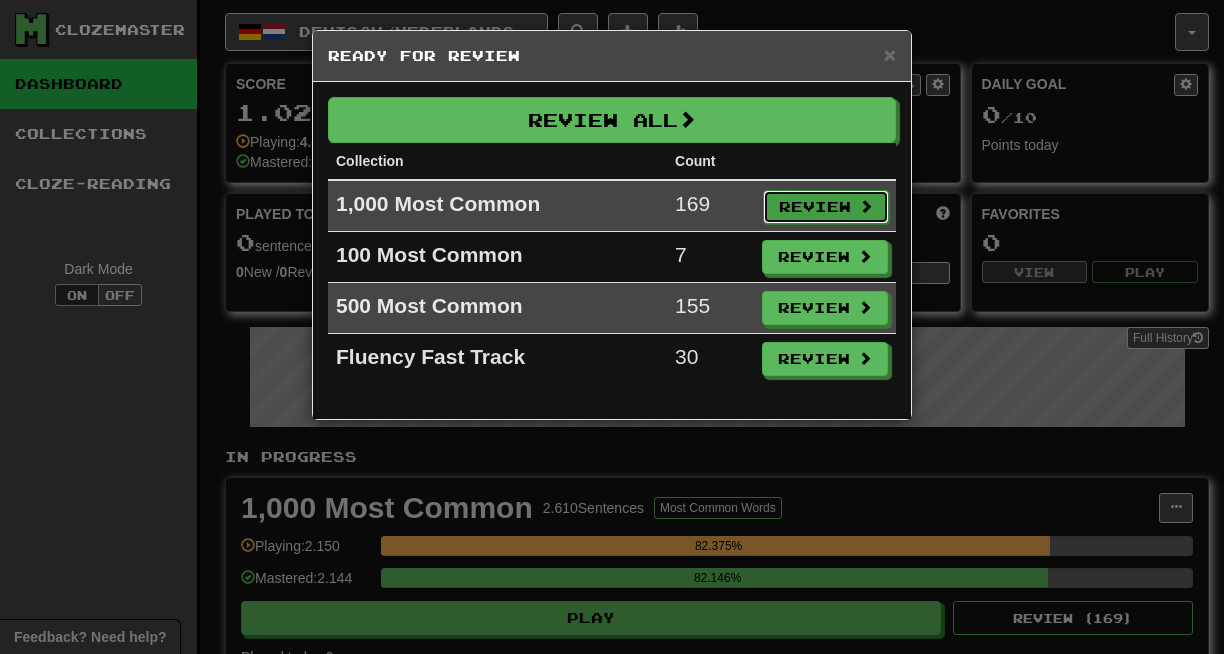 click on "Review" at bounding box center [826, 207] 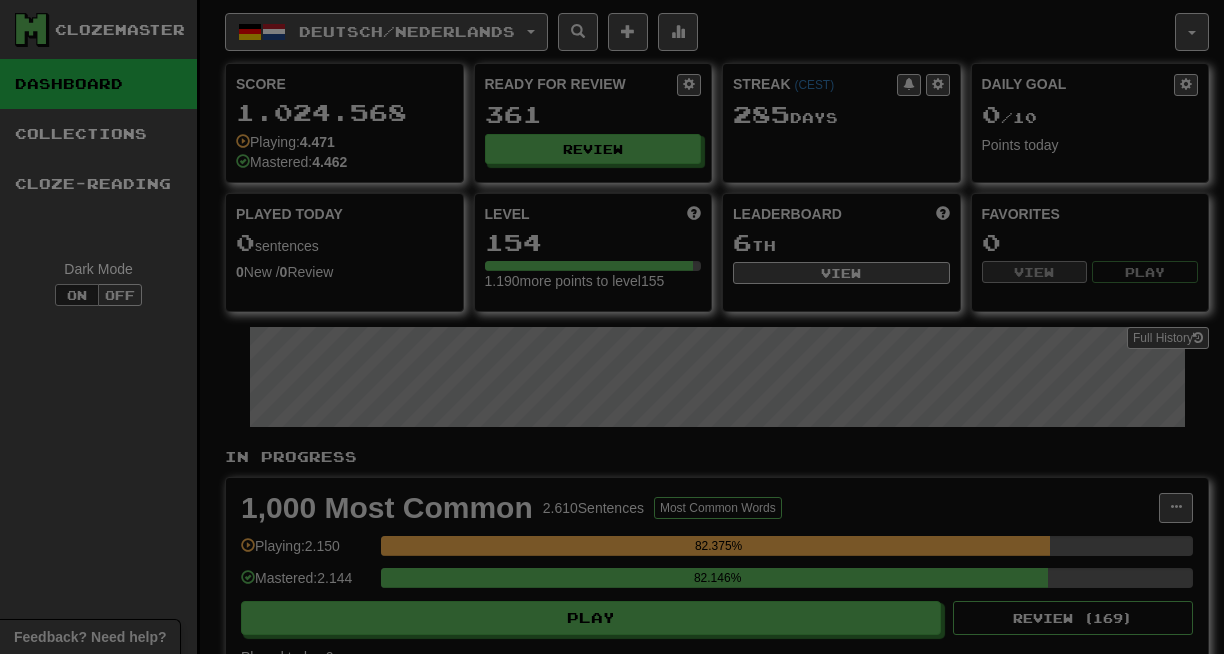 select on "**" 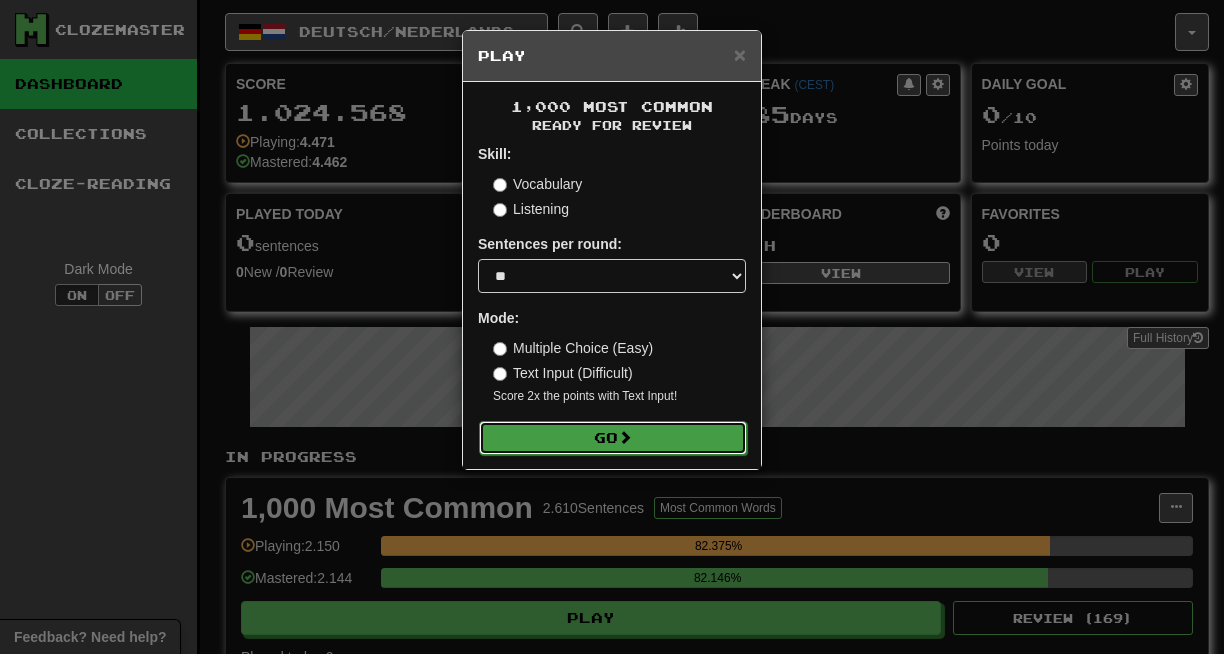 click on "Go" at bounding box center [613, 438] 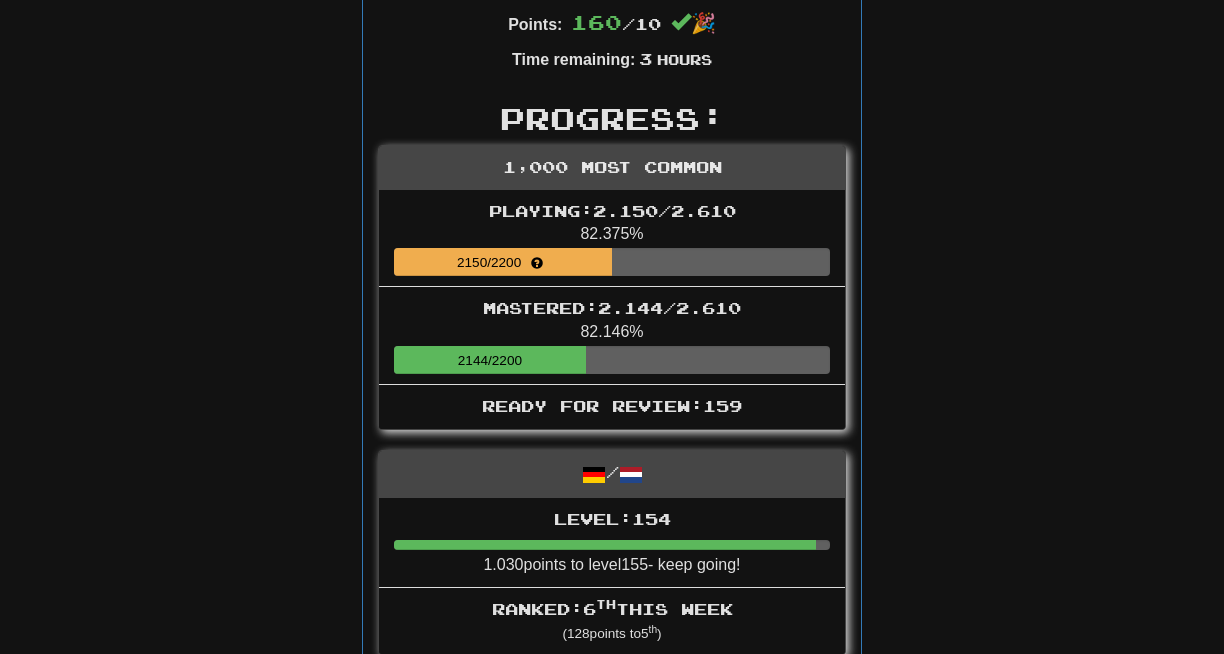 scroll, scrollTop: 0, scrollLeft: 0, axis: both 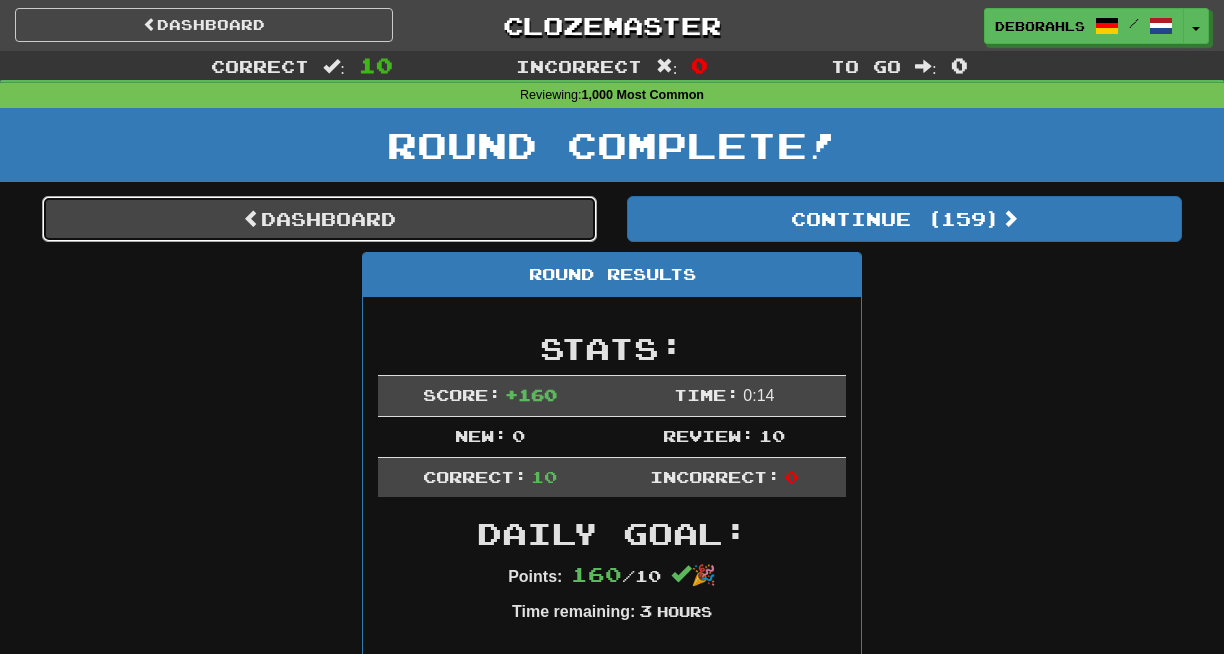 click on "Dashboard" at bounding box center (319, 219) 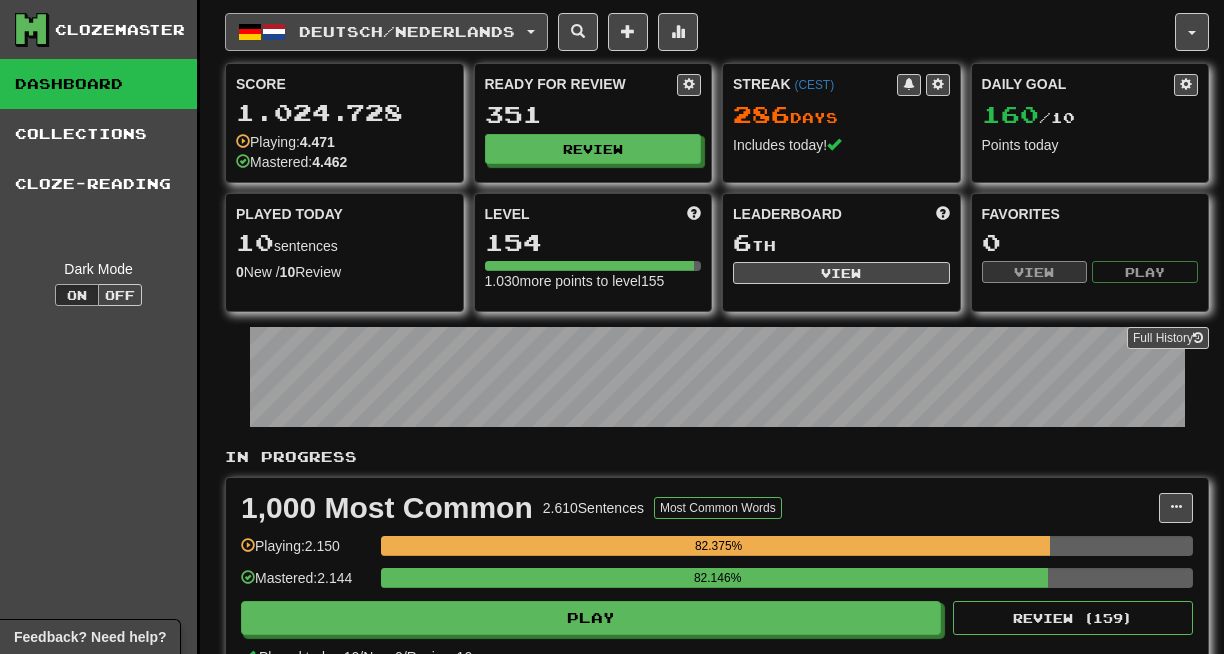 scroll, scrollTop: 0, scrollLeft: 0, axis: both 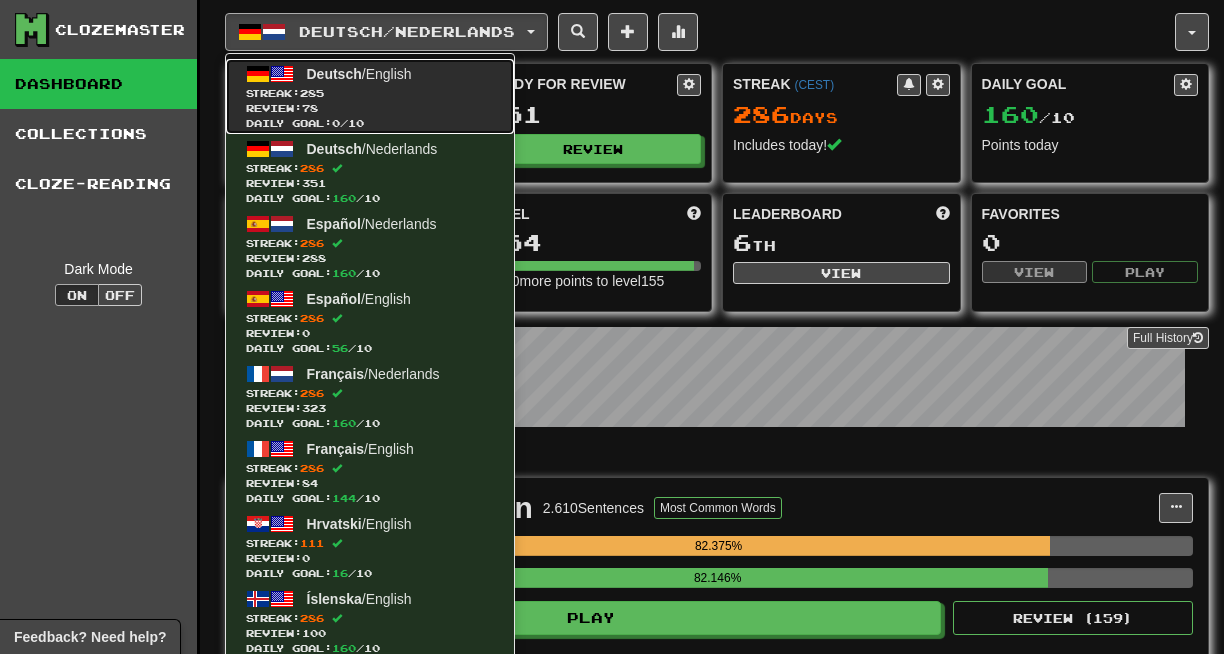 click on "Review:  78" at bounding box center [370, 108] 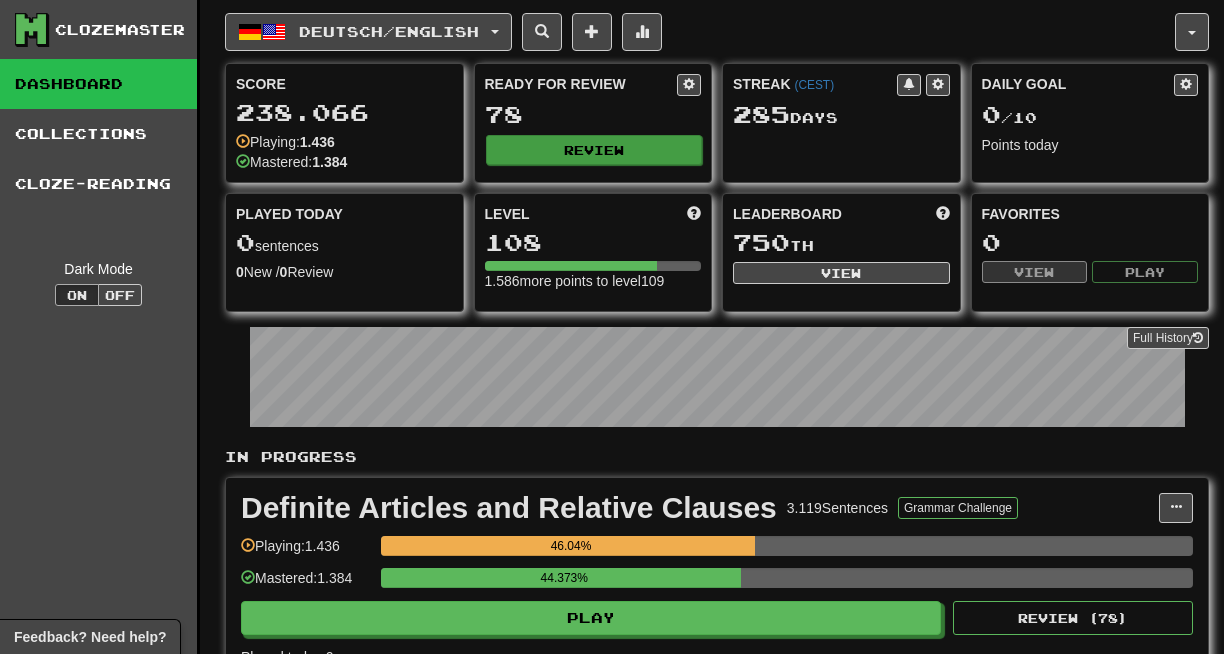 scroll, scrollTop: 0, scrollLeft: 0, axis: both 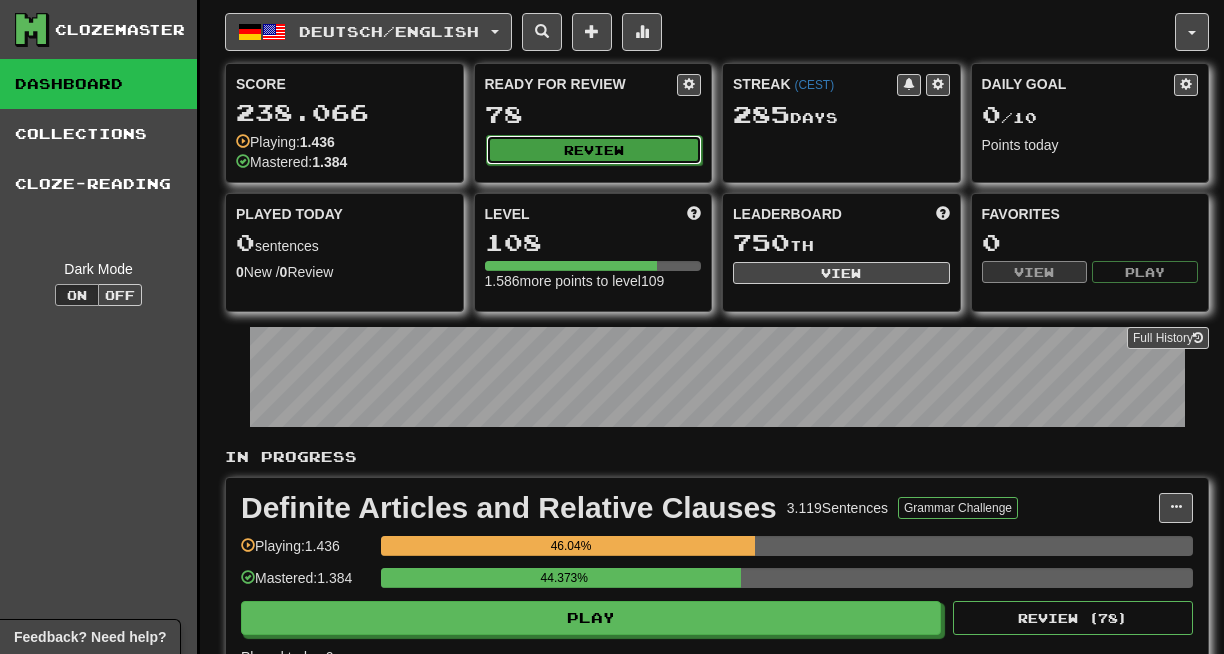 click on "Review" at bounding box center (594, 150) 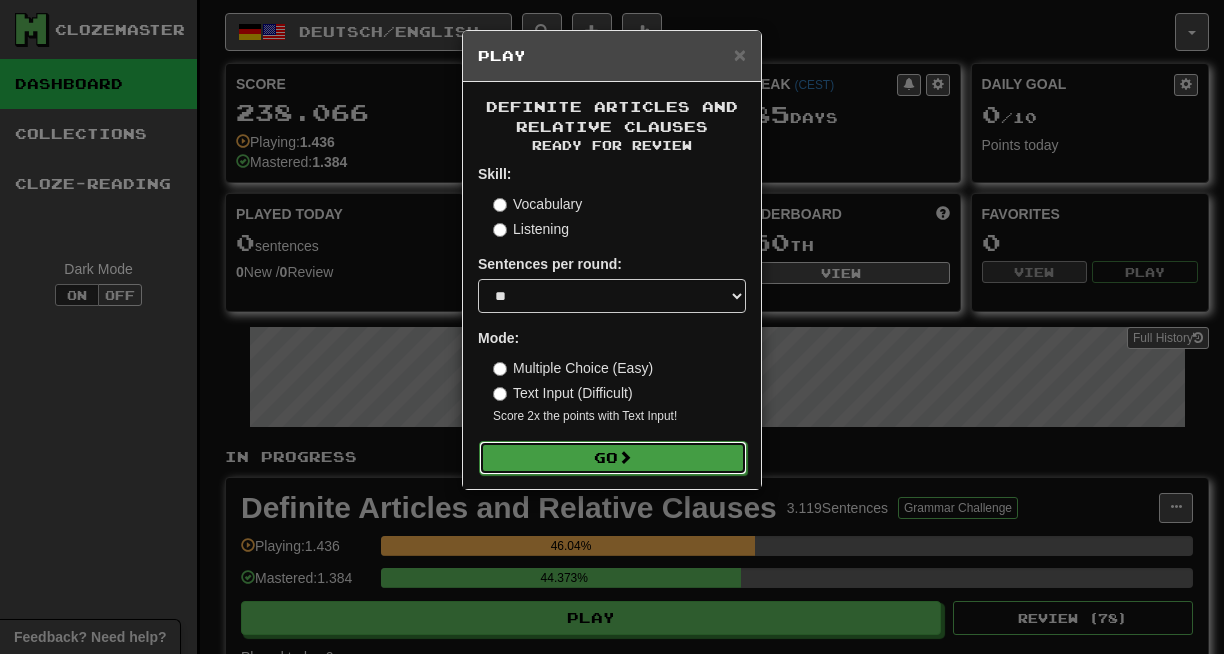 click on "Go" at bounding box center [613, 458] 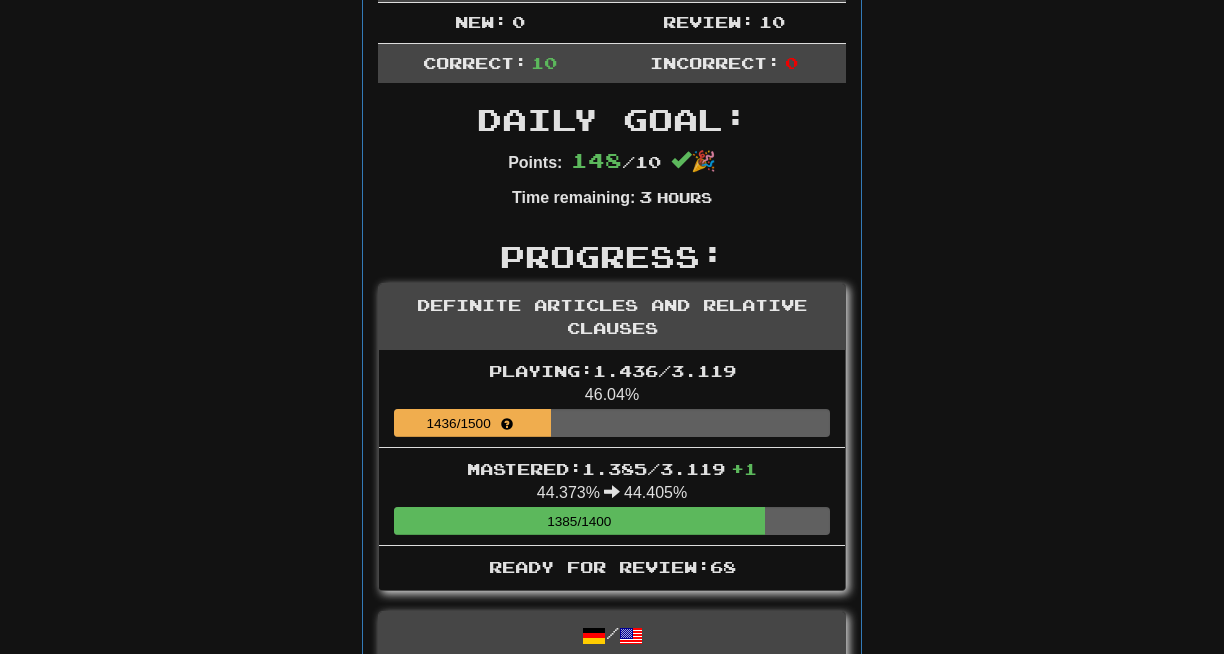 scroll, scrollTop: 0, scrollLeft: 0, axis: both 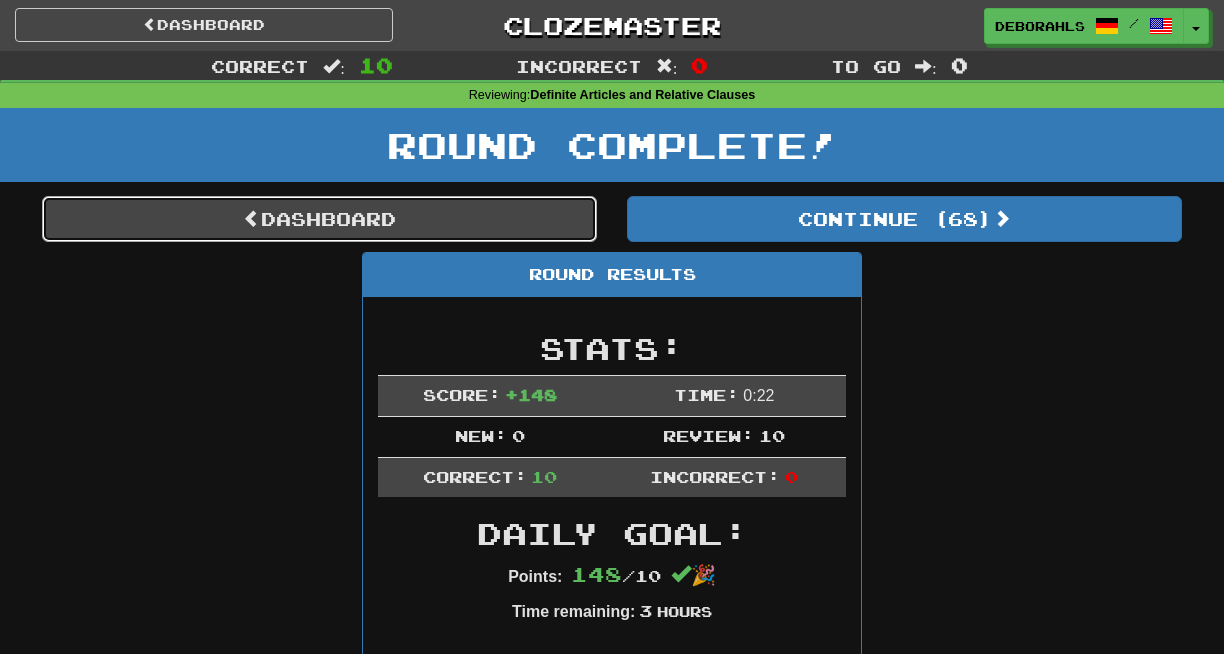 click on "Dashboard" at bounding box center (319, 219) 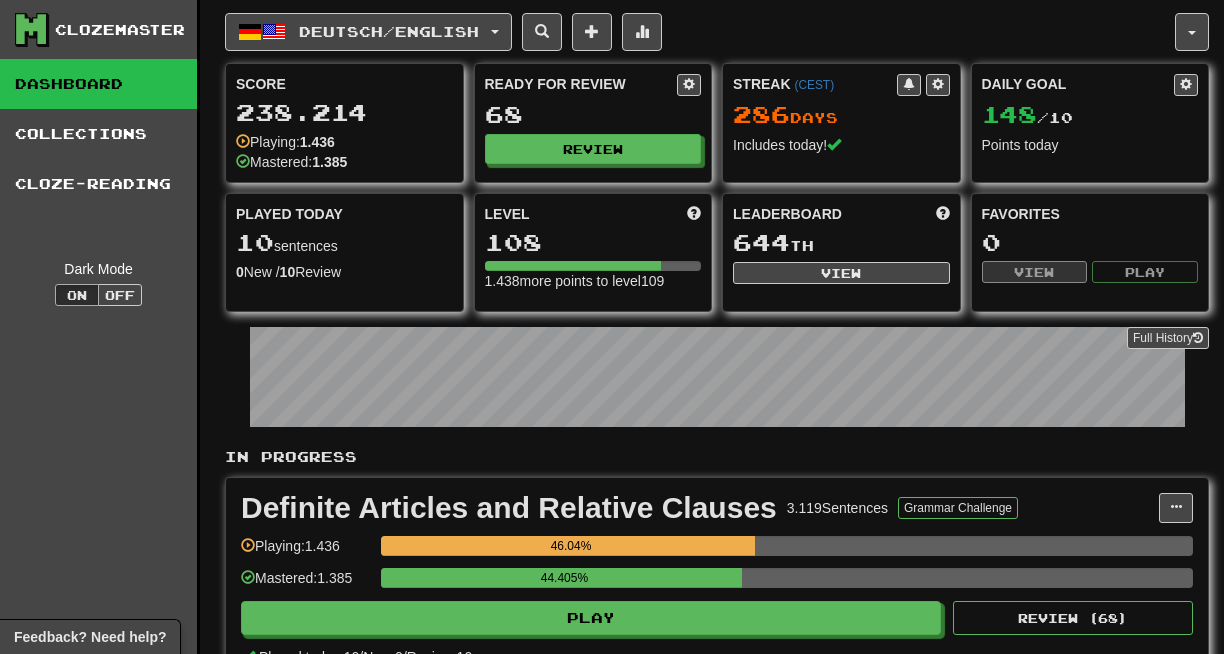 scroll, scrollTop: 0, scrollLeft: 0, axis: both 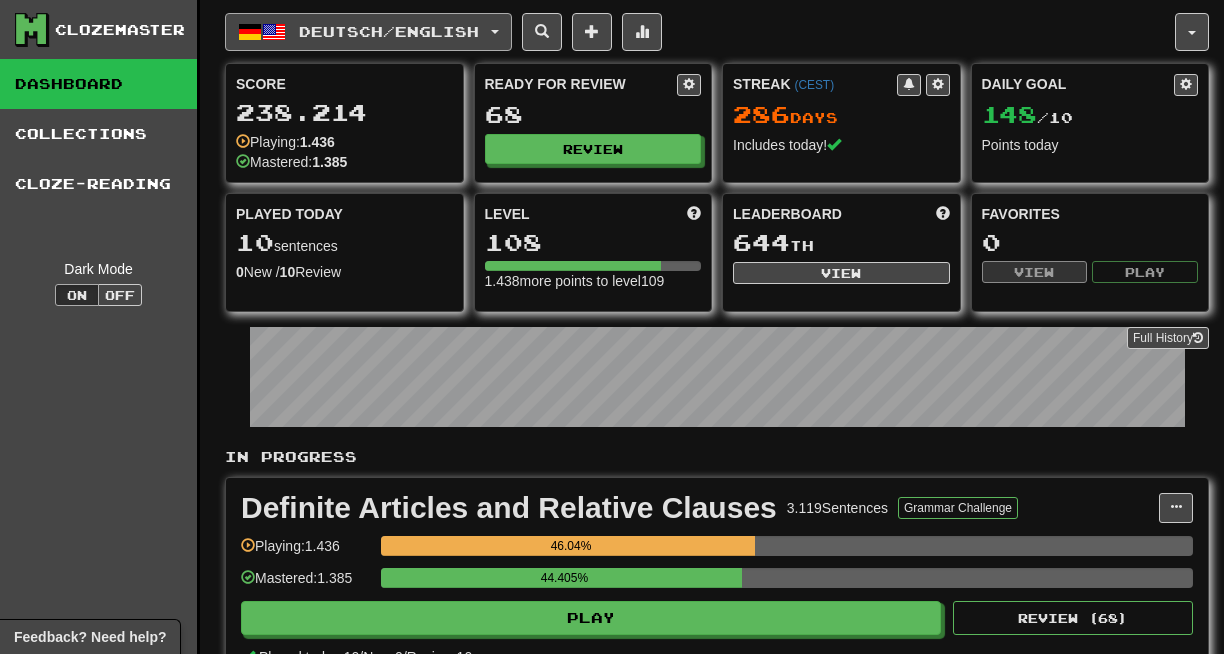 click on "Deutsch  /  English" at bounding box center (389, 31) 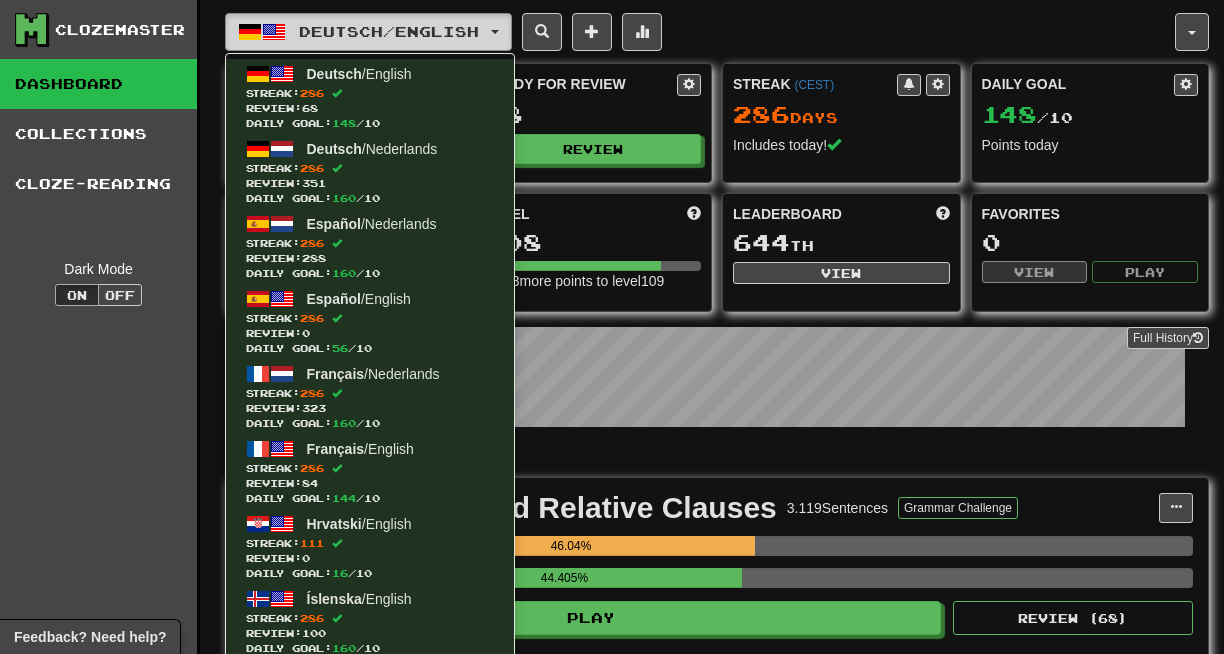 click on "Deutsch  /  English" at bounding box center [389, 31] 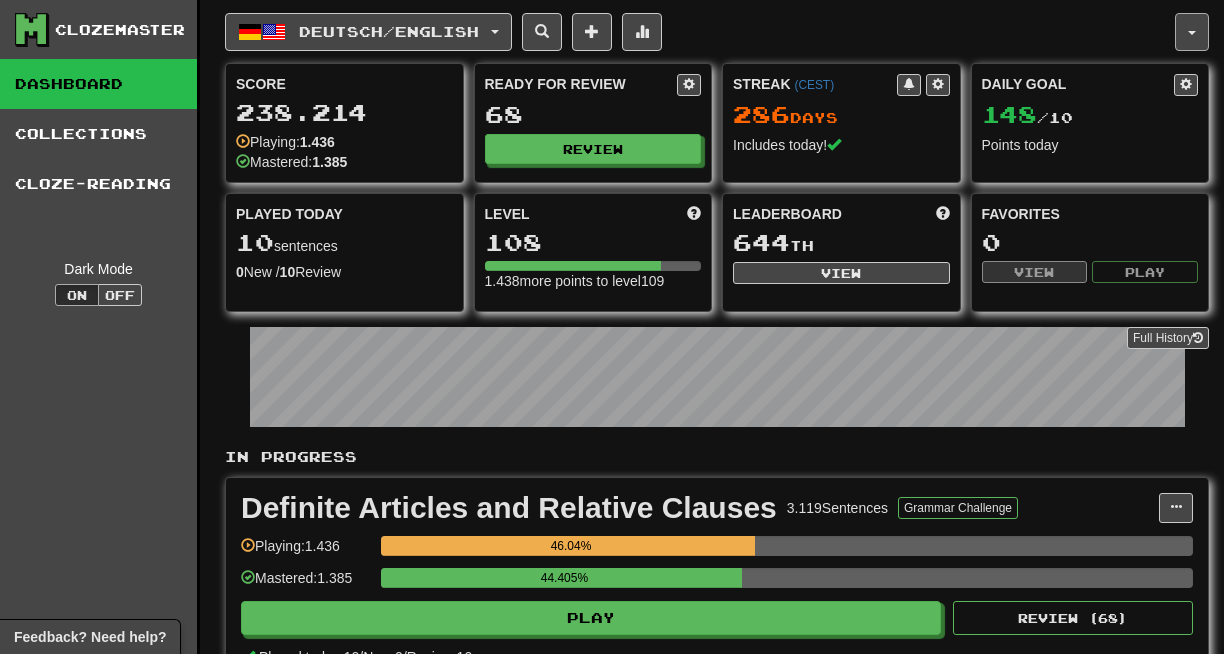 click at bounding box center [1192, 32] 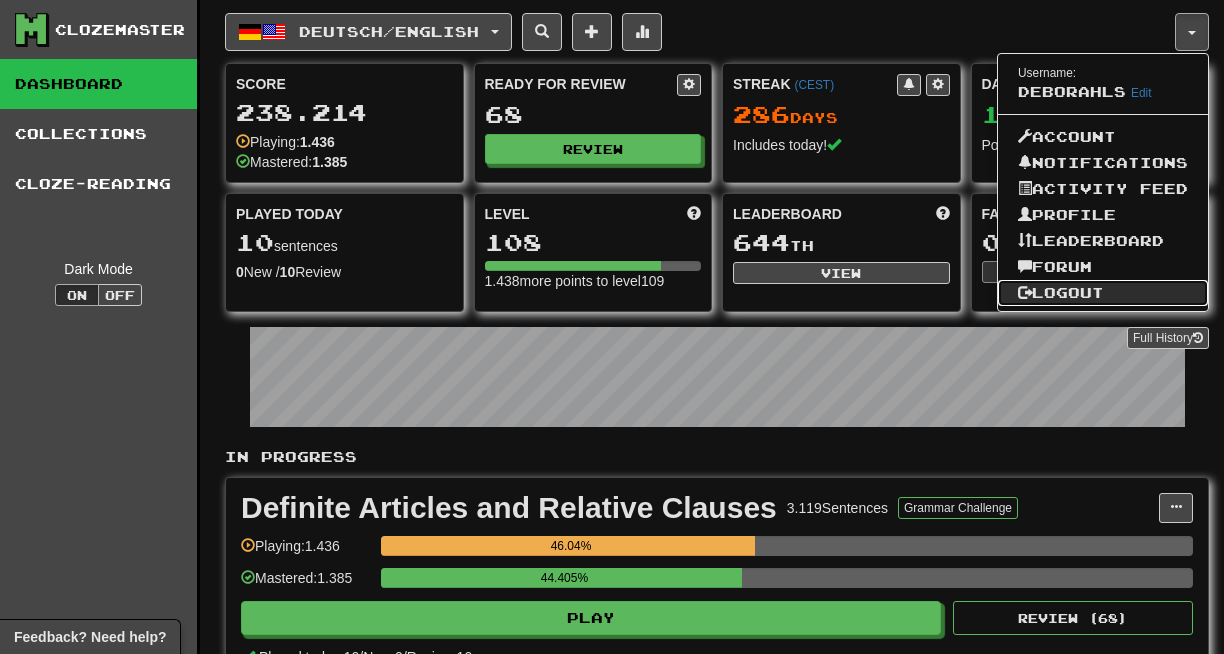 click on "Logout" at bounding box center [1103, 293] 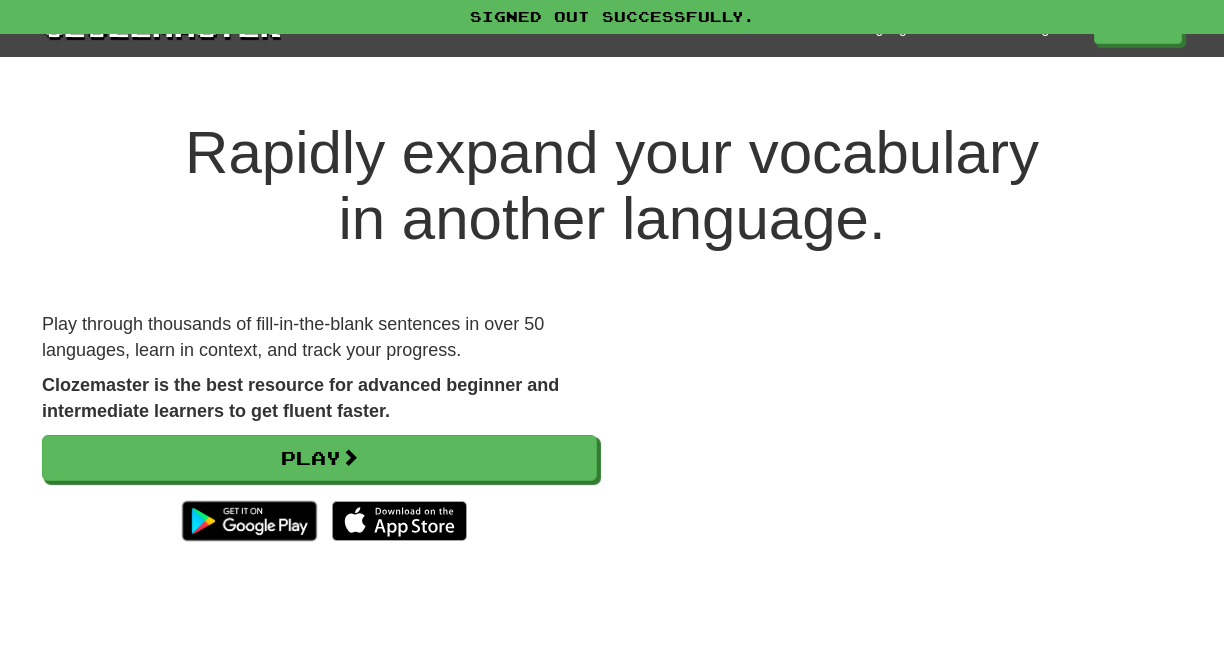 scroll, scrollTop: 0, scrollLeft: 0, axis: both 